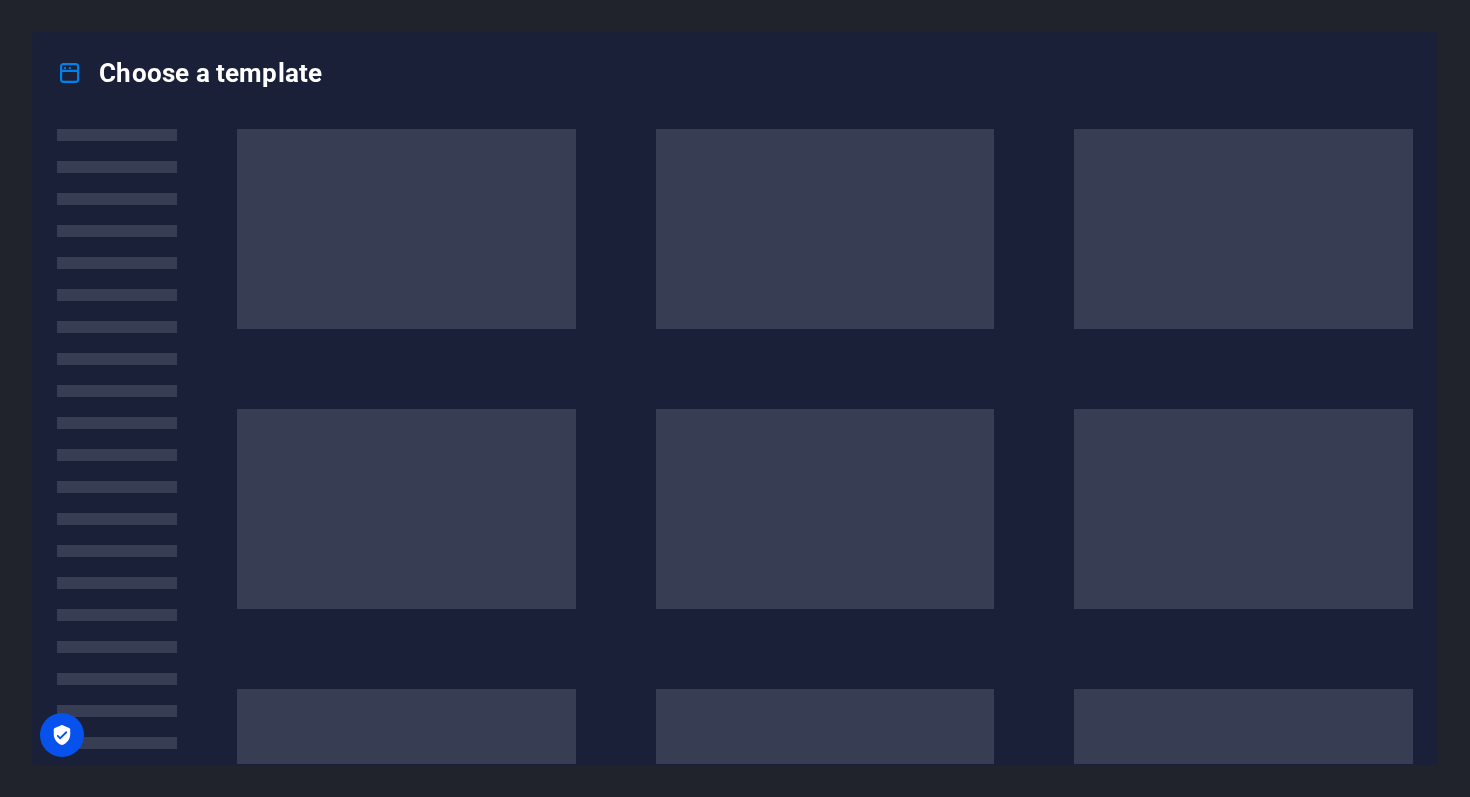 scroll, scrollTop: 0, scrollLeft: 0, axis: both 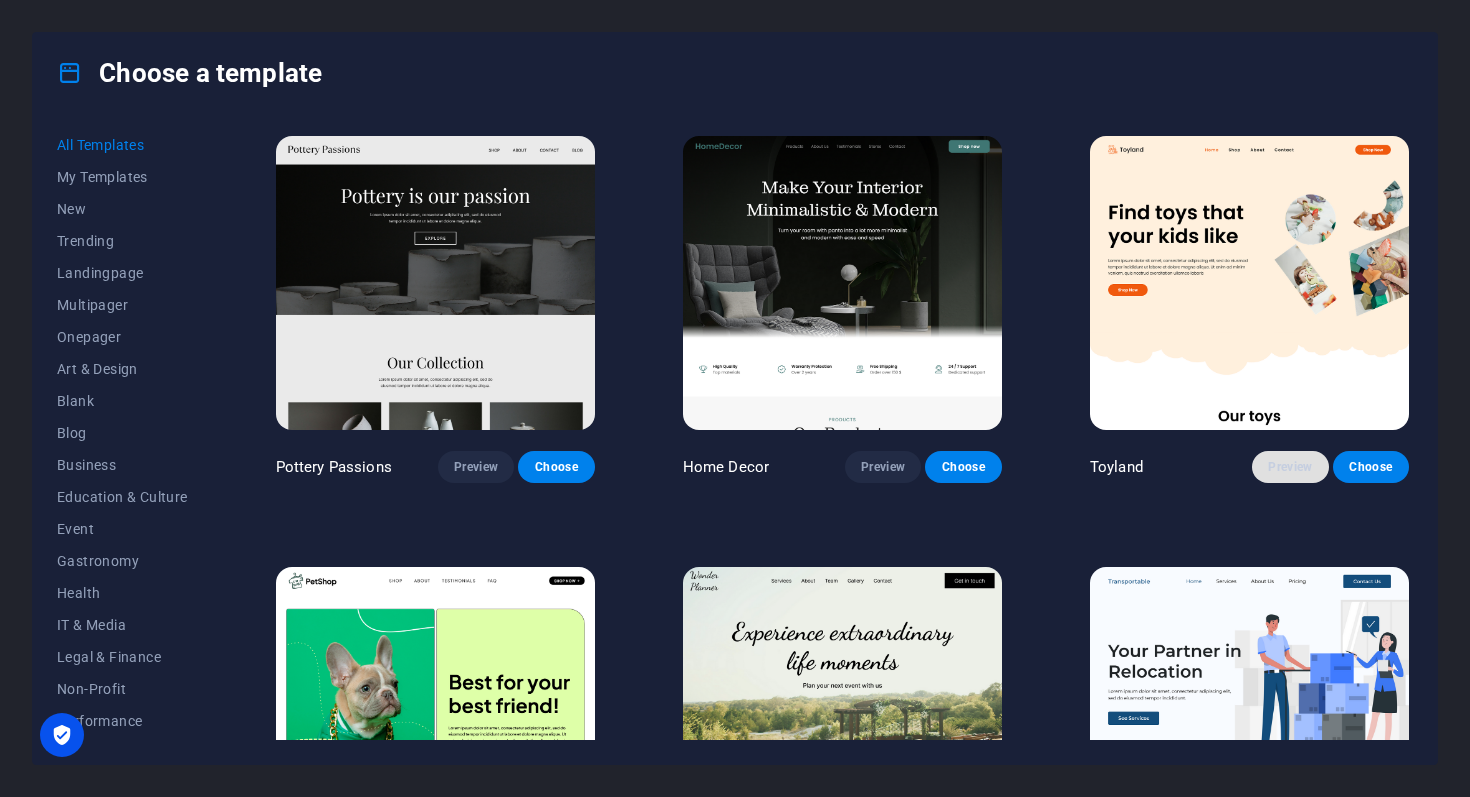 click on "Preview" at bounding box center (1290, 467) 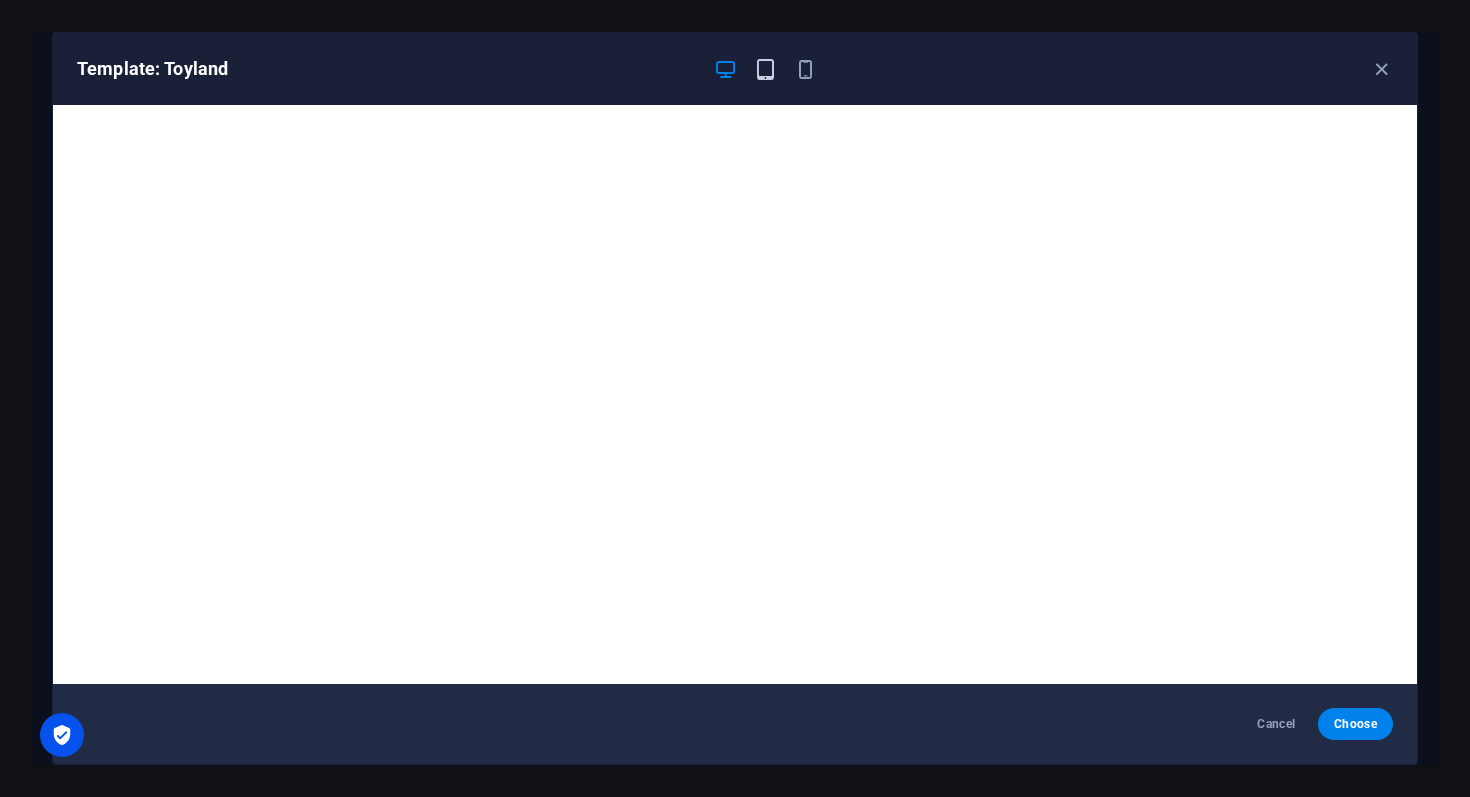 click at bounding box center [765, 69] 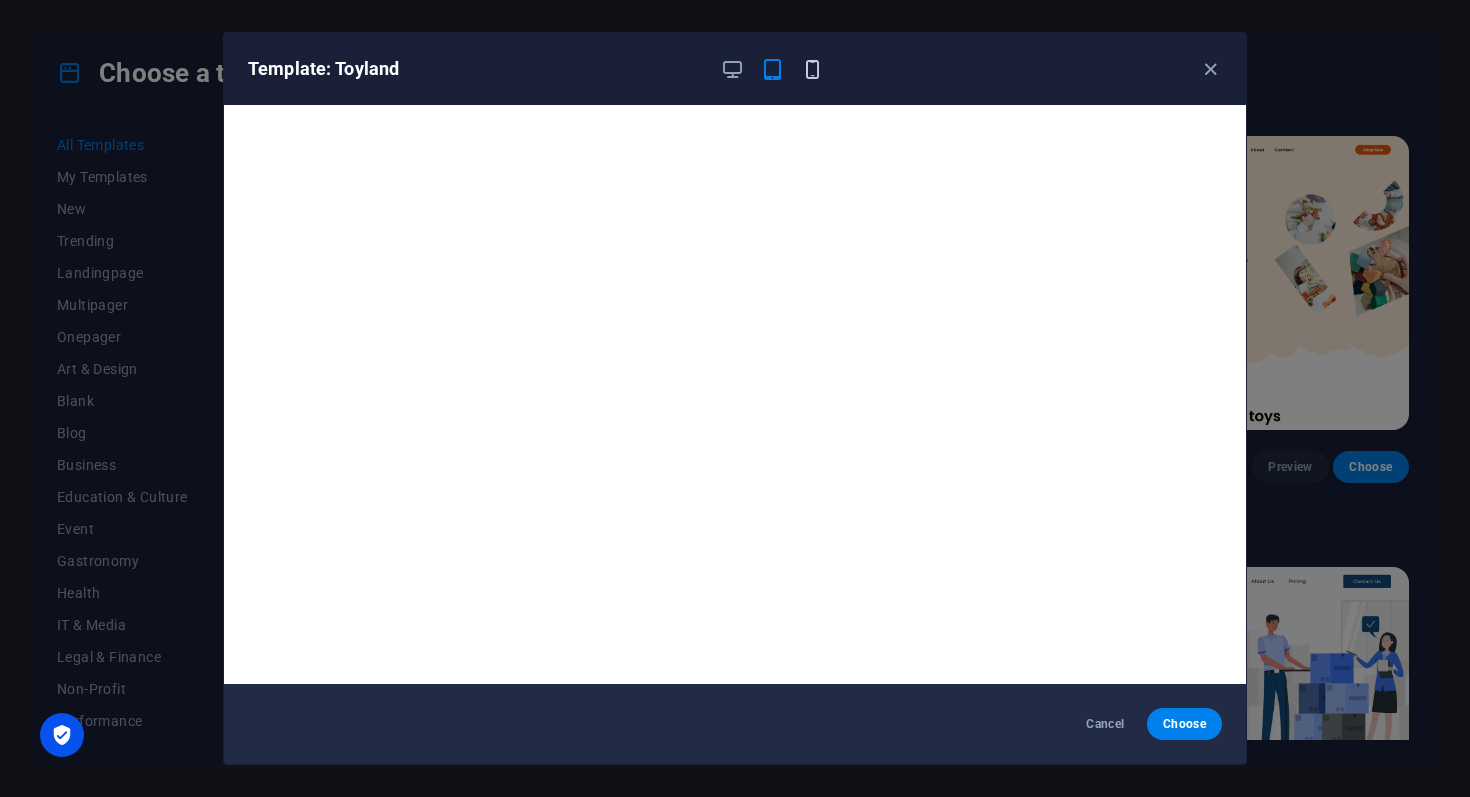 click at bounding box center (812, 69) 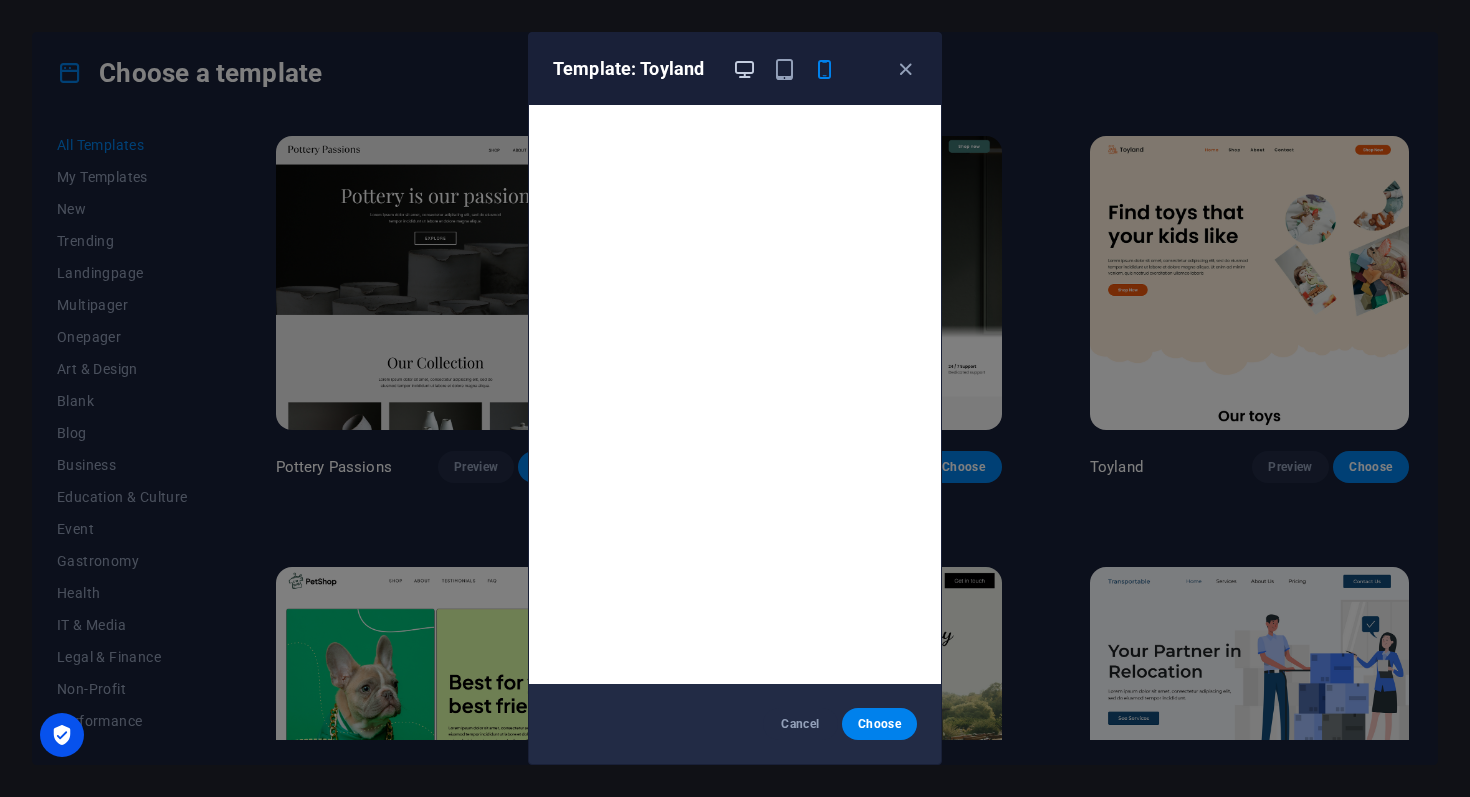 click at bounding box center (744, 69) 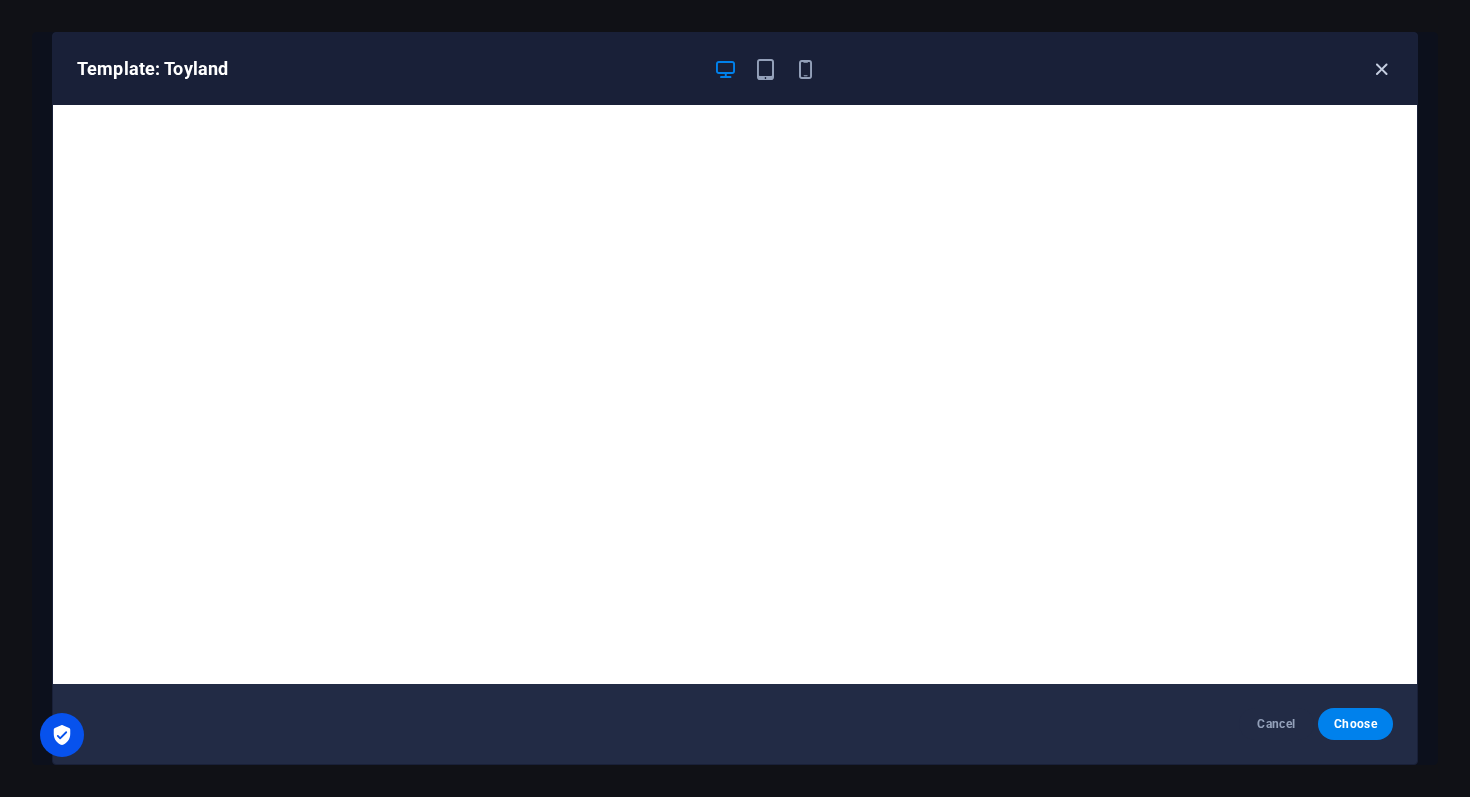 click at bounding box center (1381, 69) 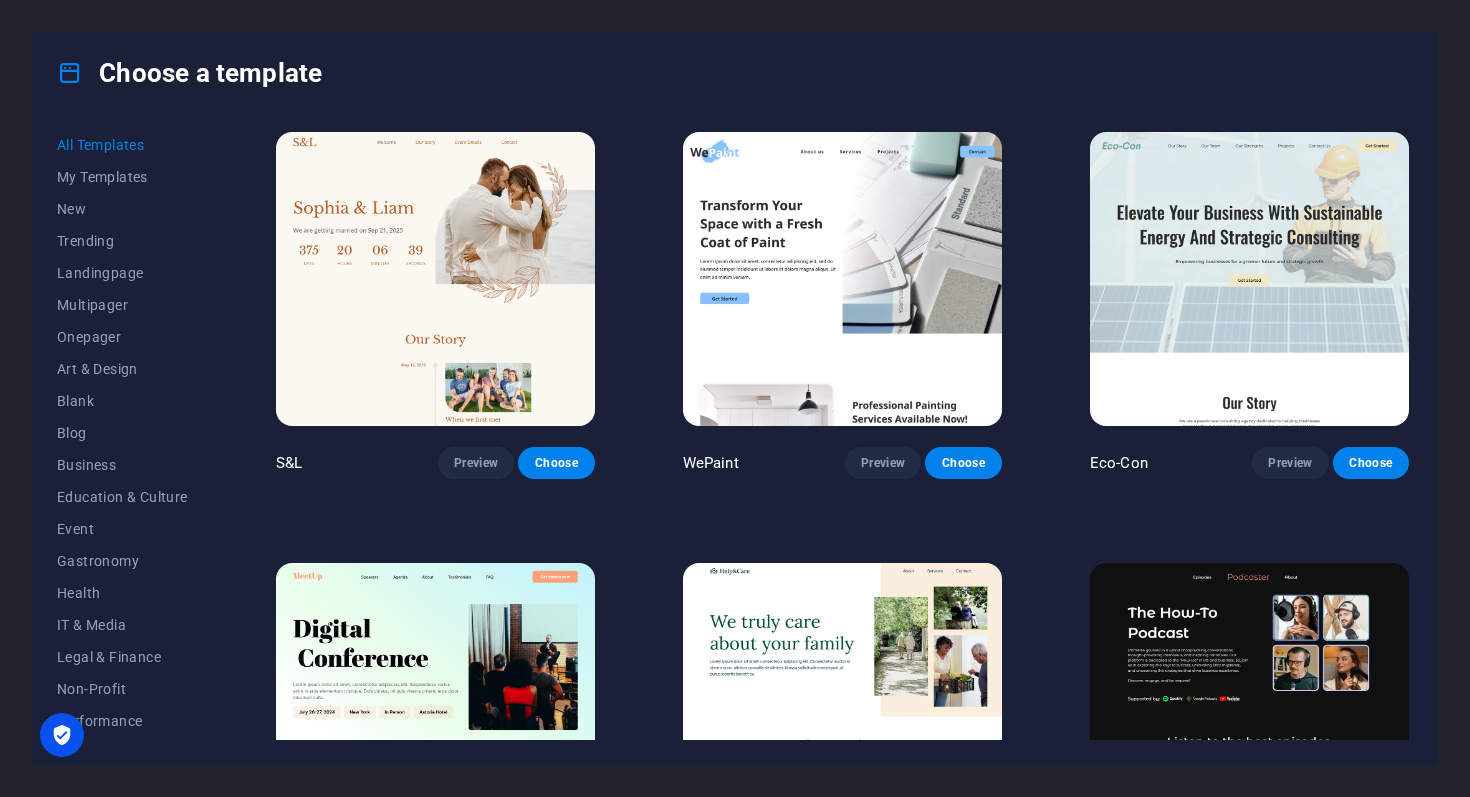 scroll, scrollTop: 1326, scrollLeft: 0, axis: vertical 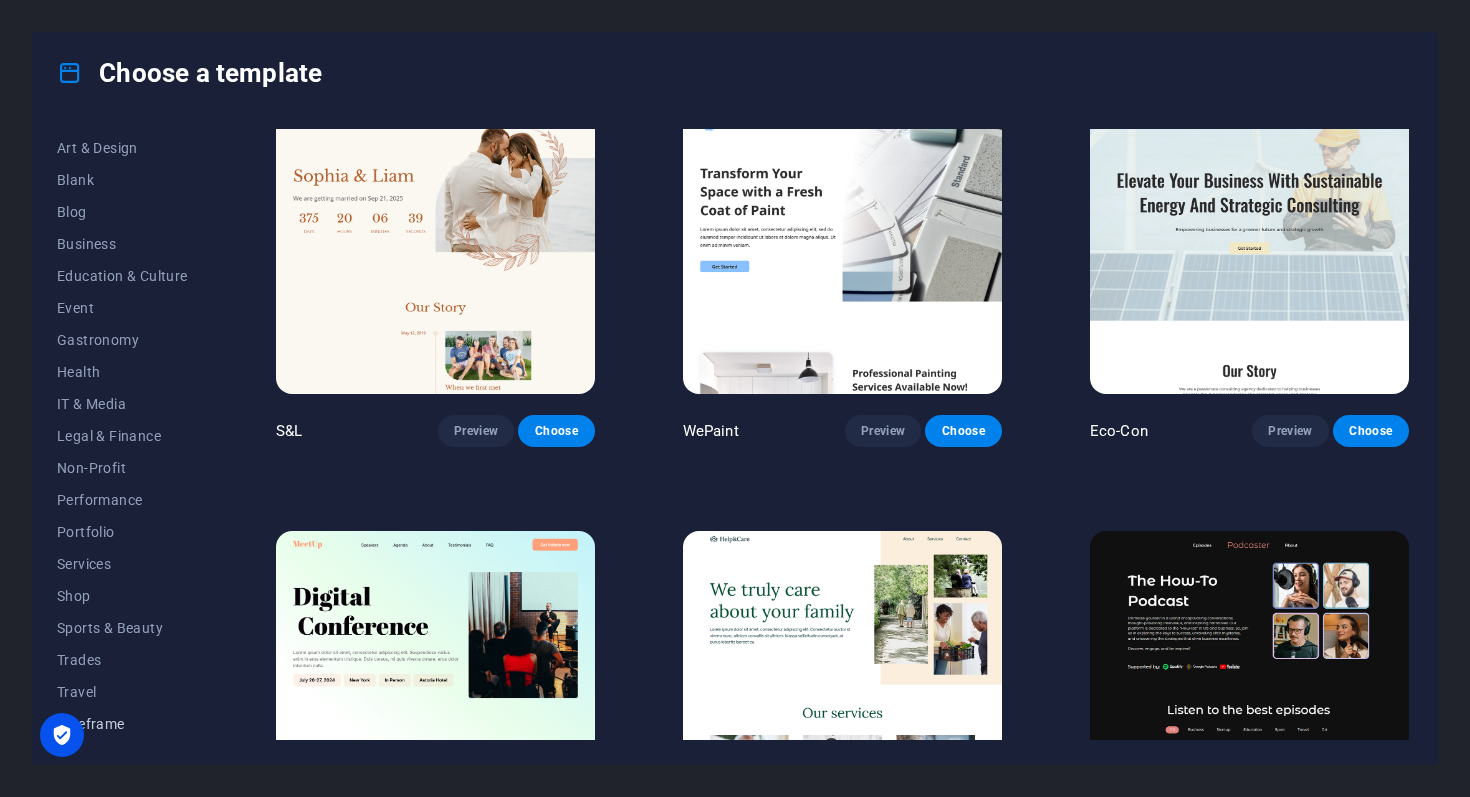 click on "Wireframe" at bounding box center [122, 724] 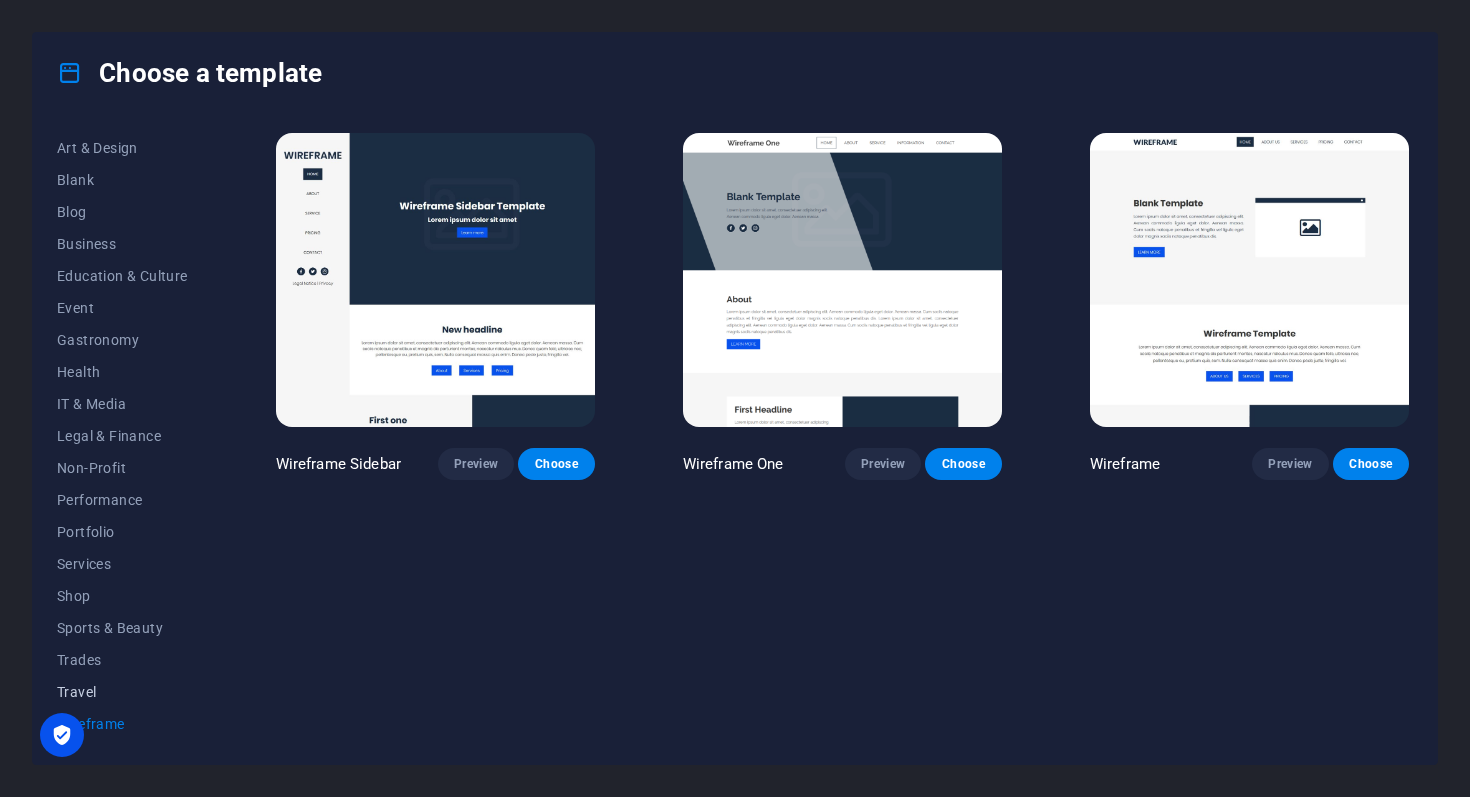 click on "Travel" at bounding box center [122, 692] 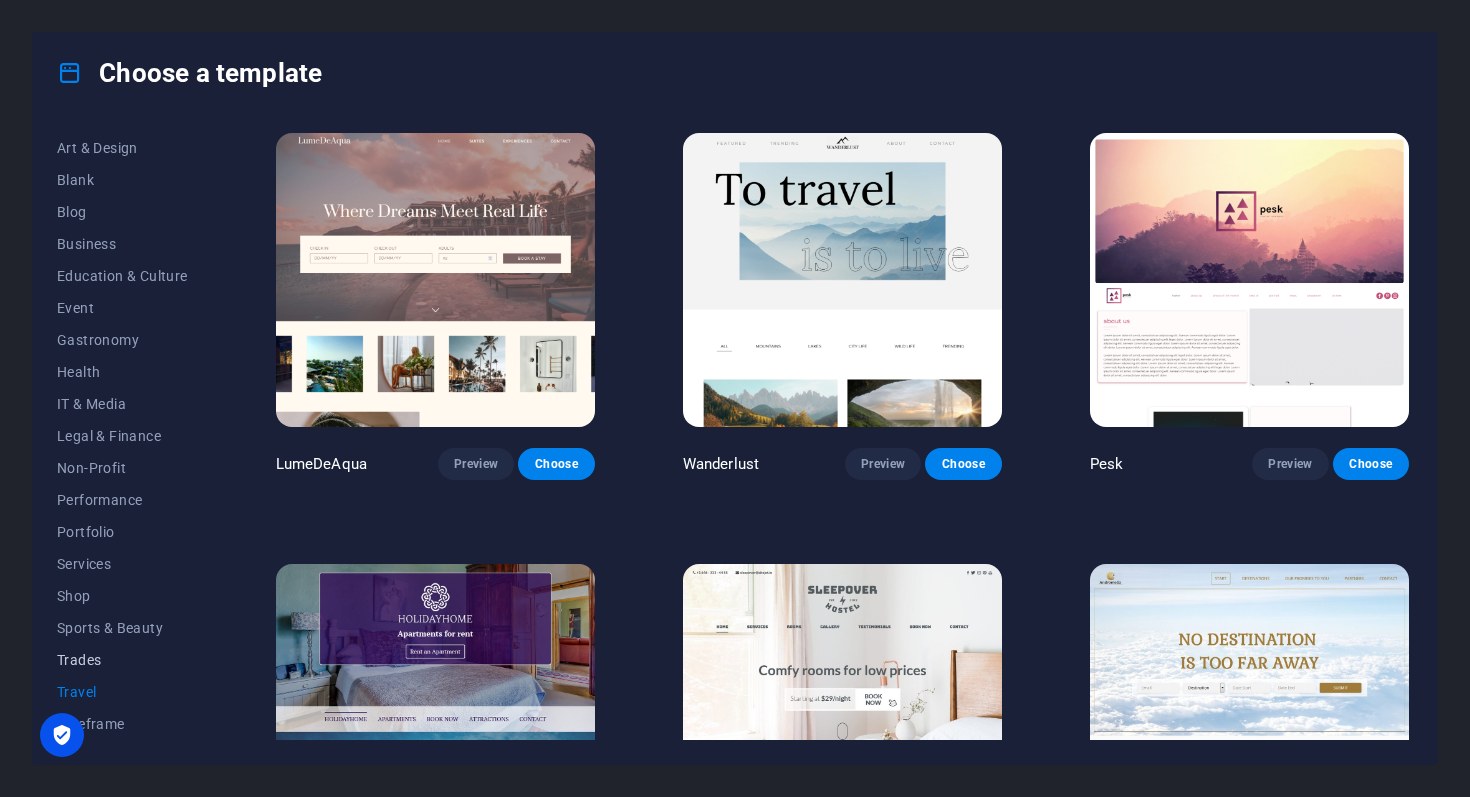click on "Trades" at bounding box center (122, 660) 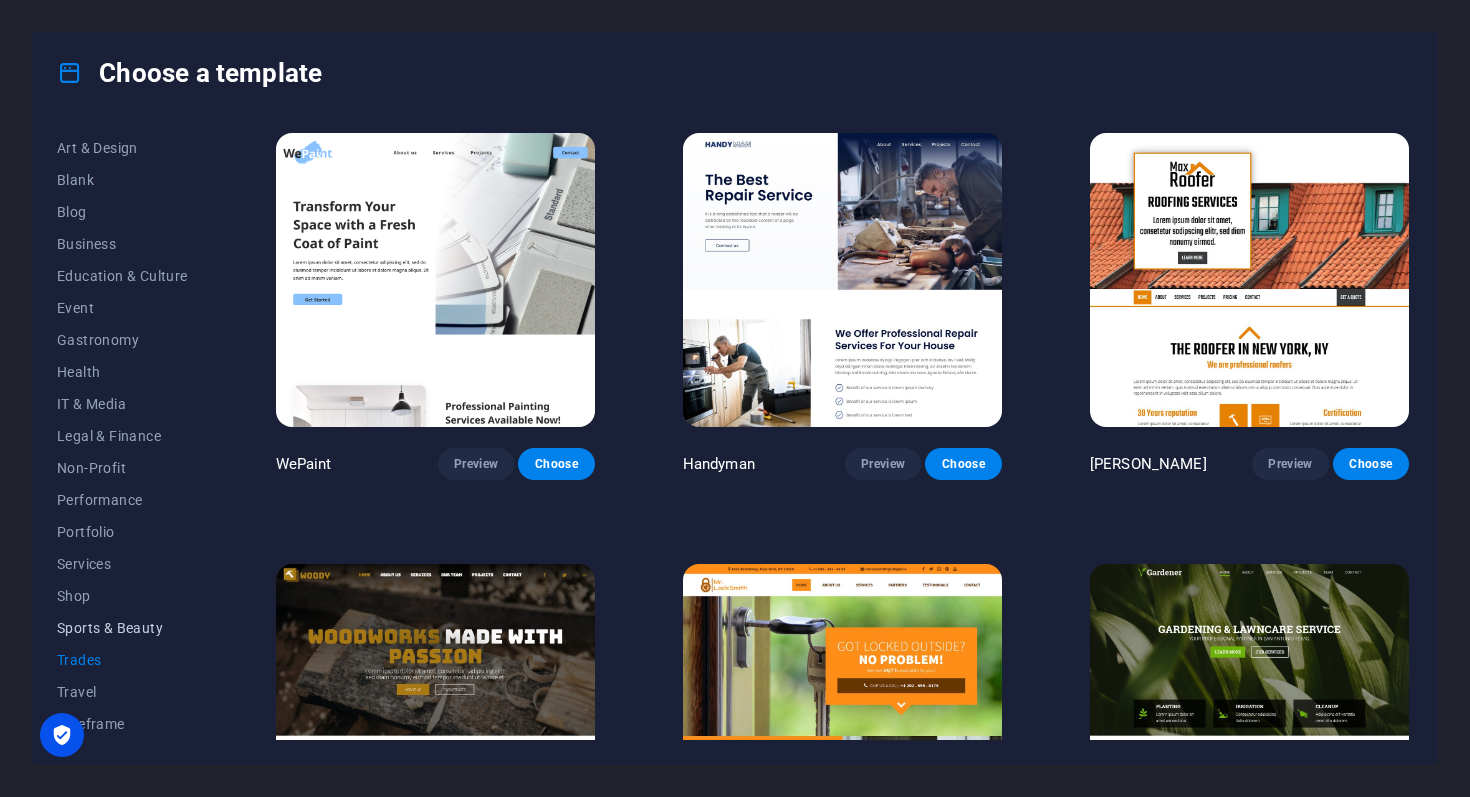 click on "Sports & Beauty" at bounding box center (122, 628) 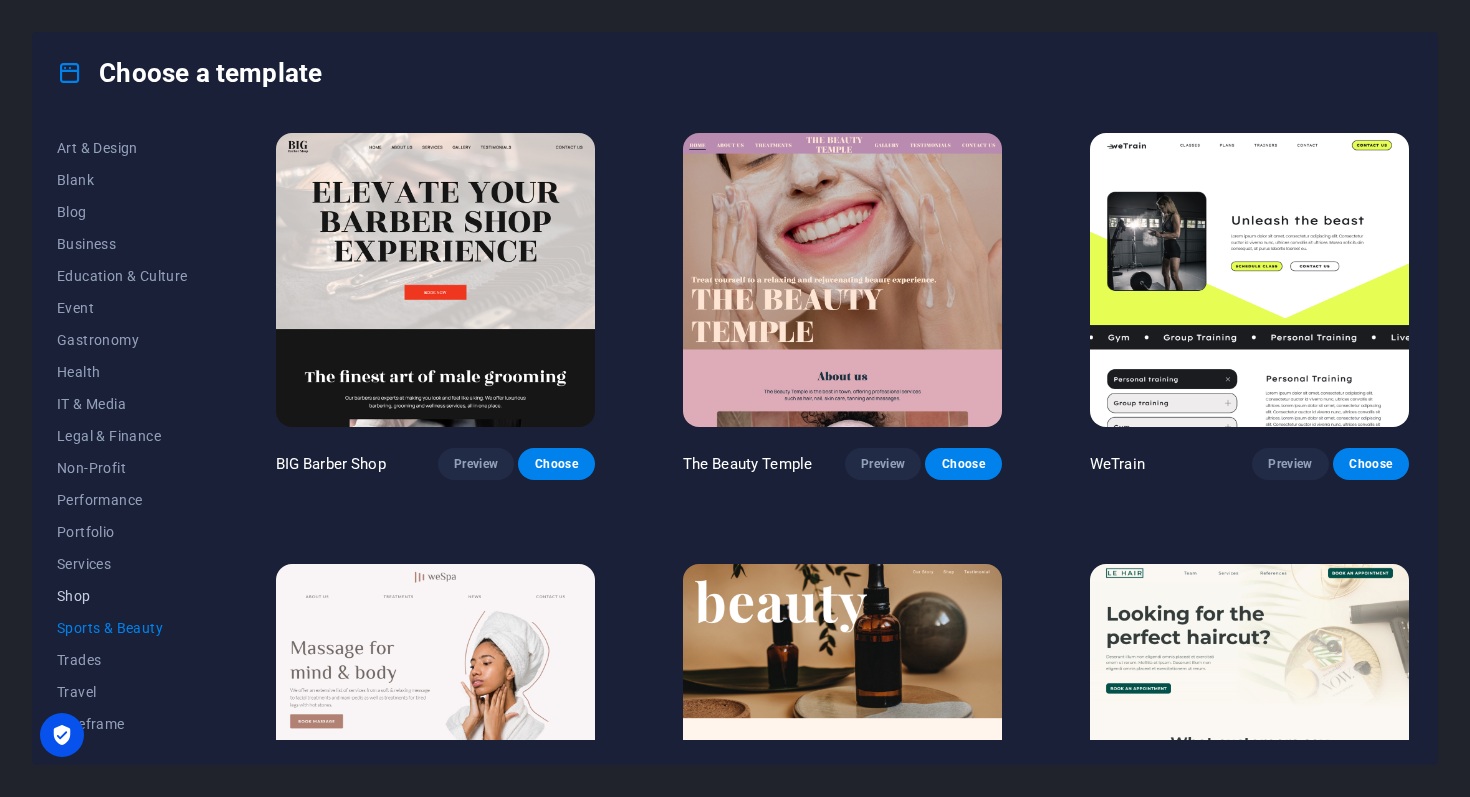 click on "Shop" at bounding box center (122, 596) 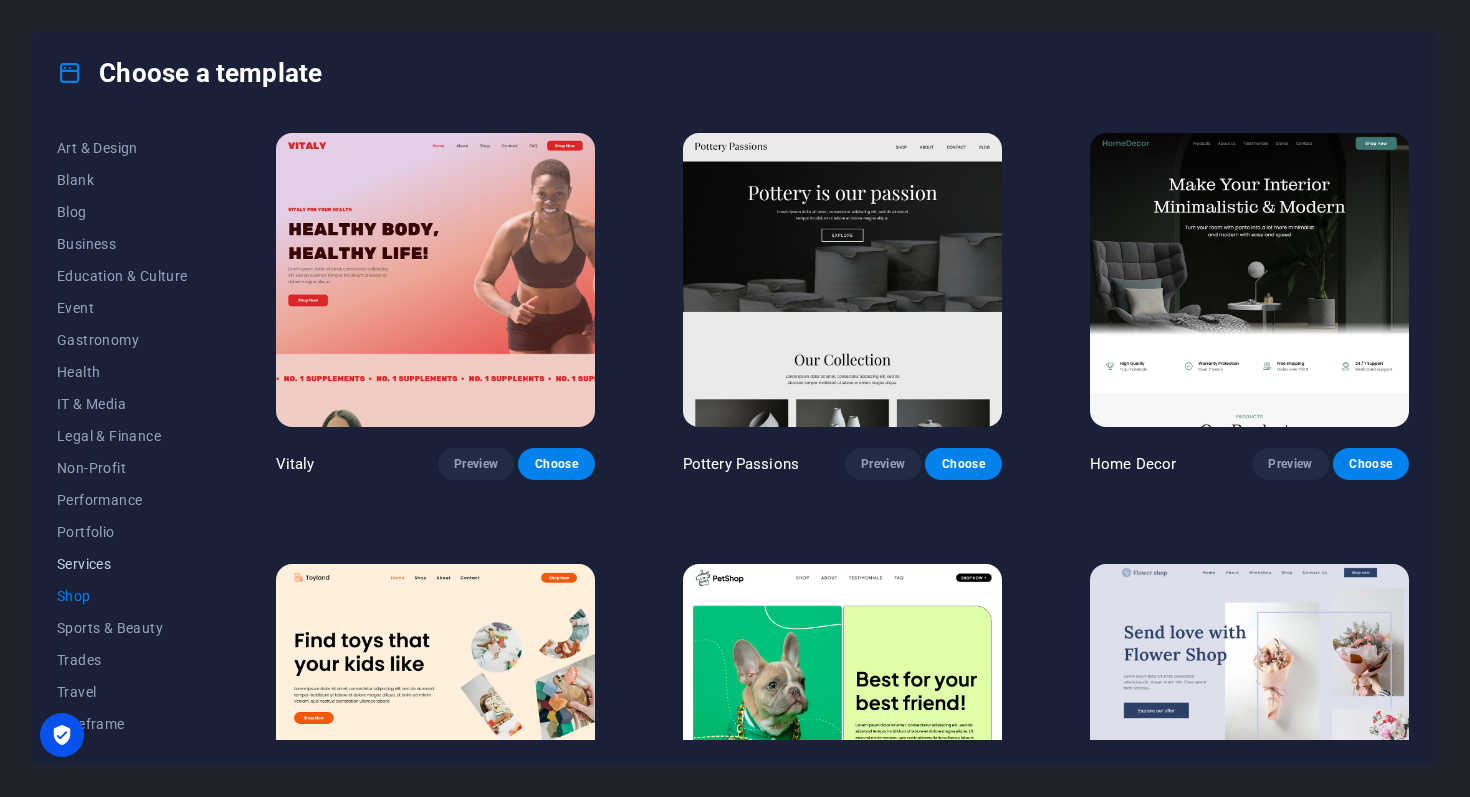 click on "Services" at bounding box center [122, 564] 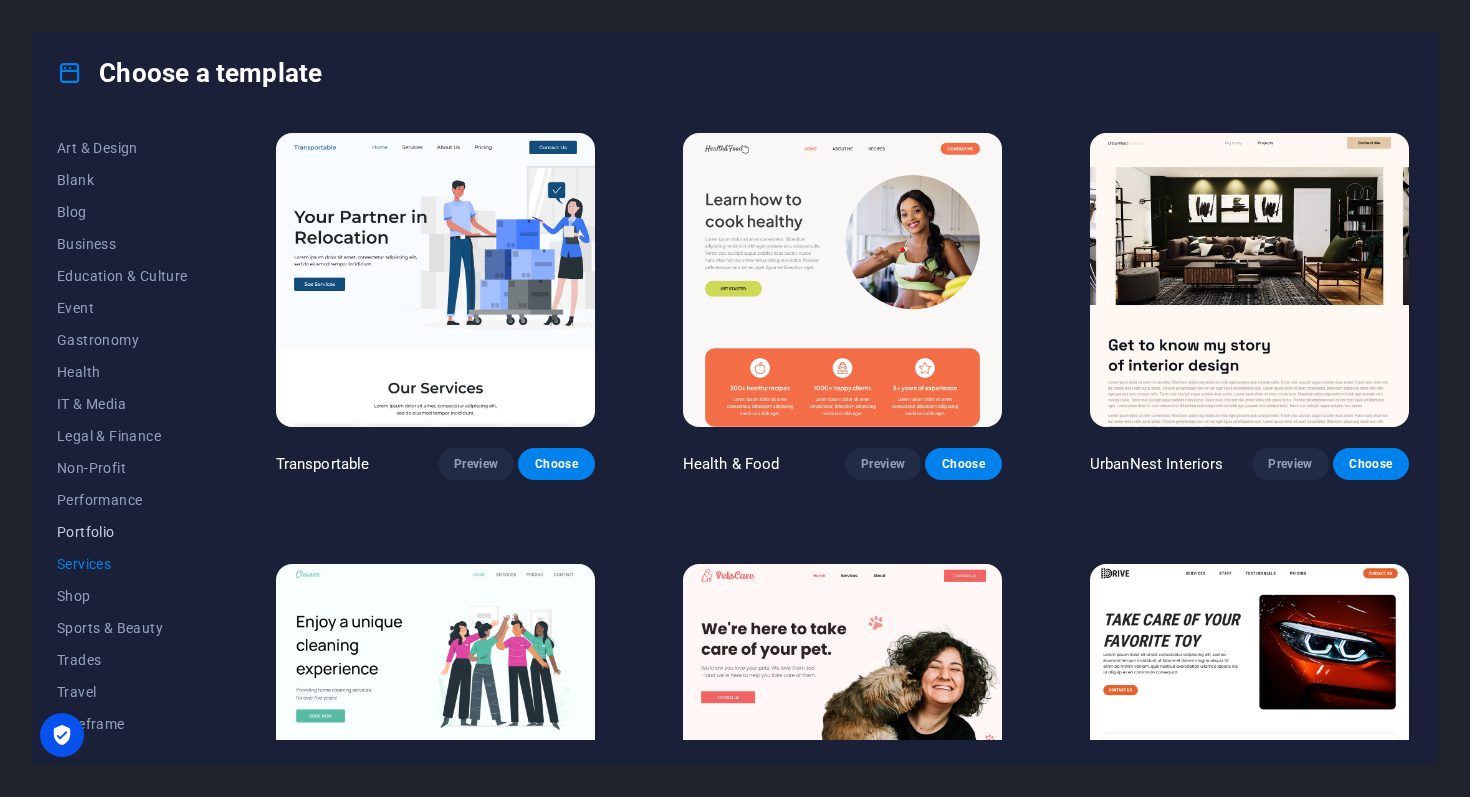click on "Portfolio" at bounding box center [122, 532] 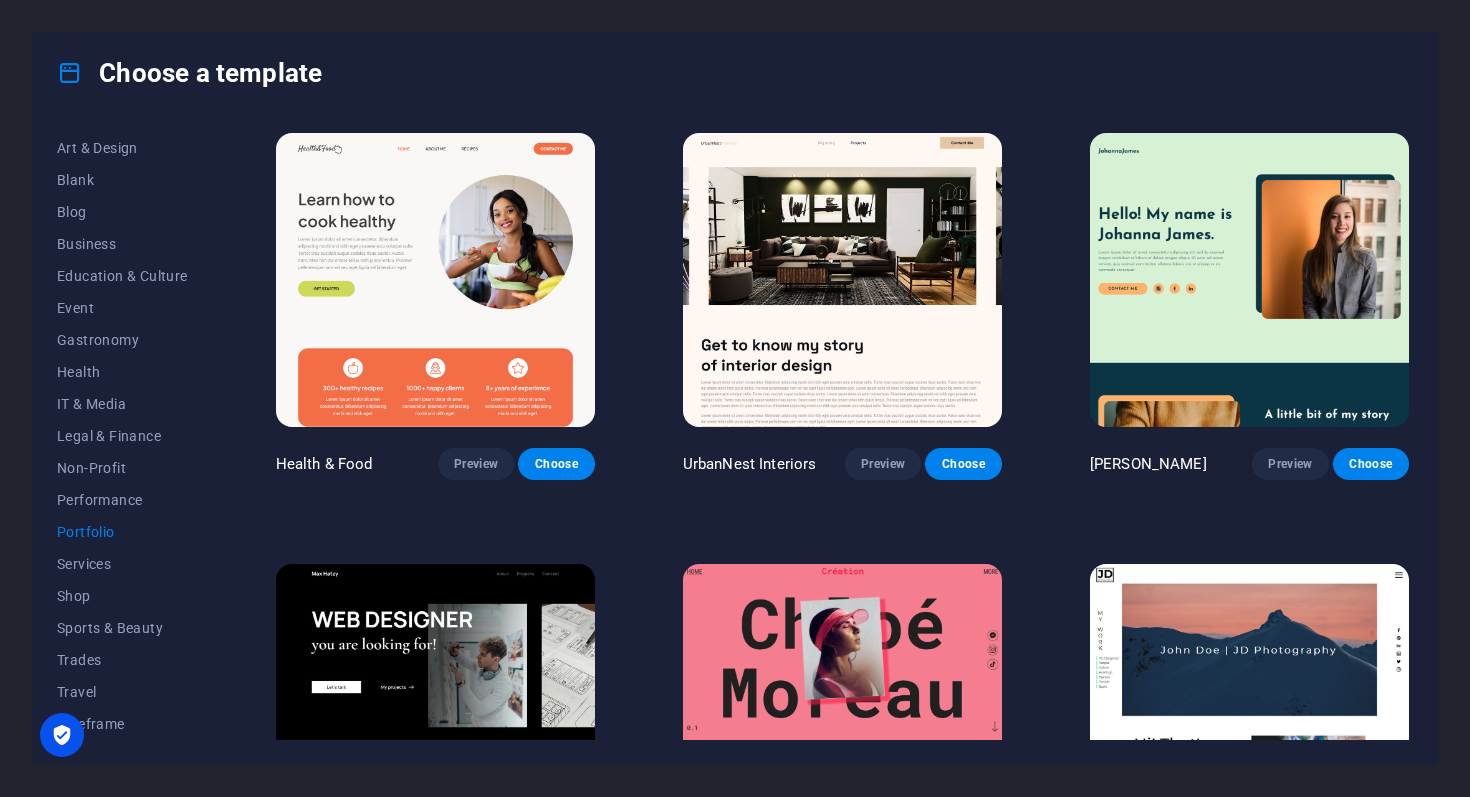 click on "Portfolio" at bounding box center (122, 532) 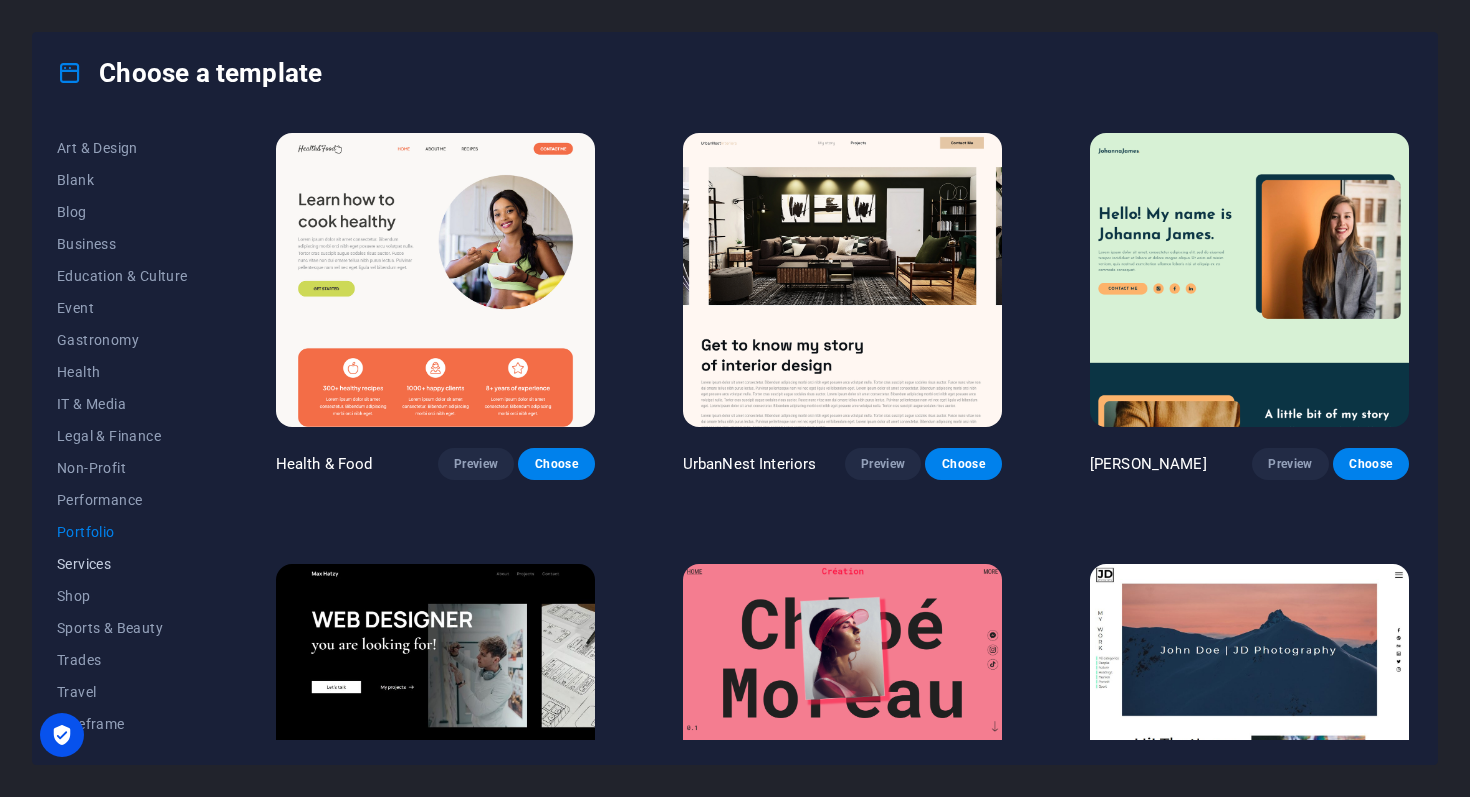 click on "Services" at bounding box center (122, 564) 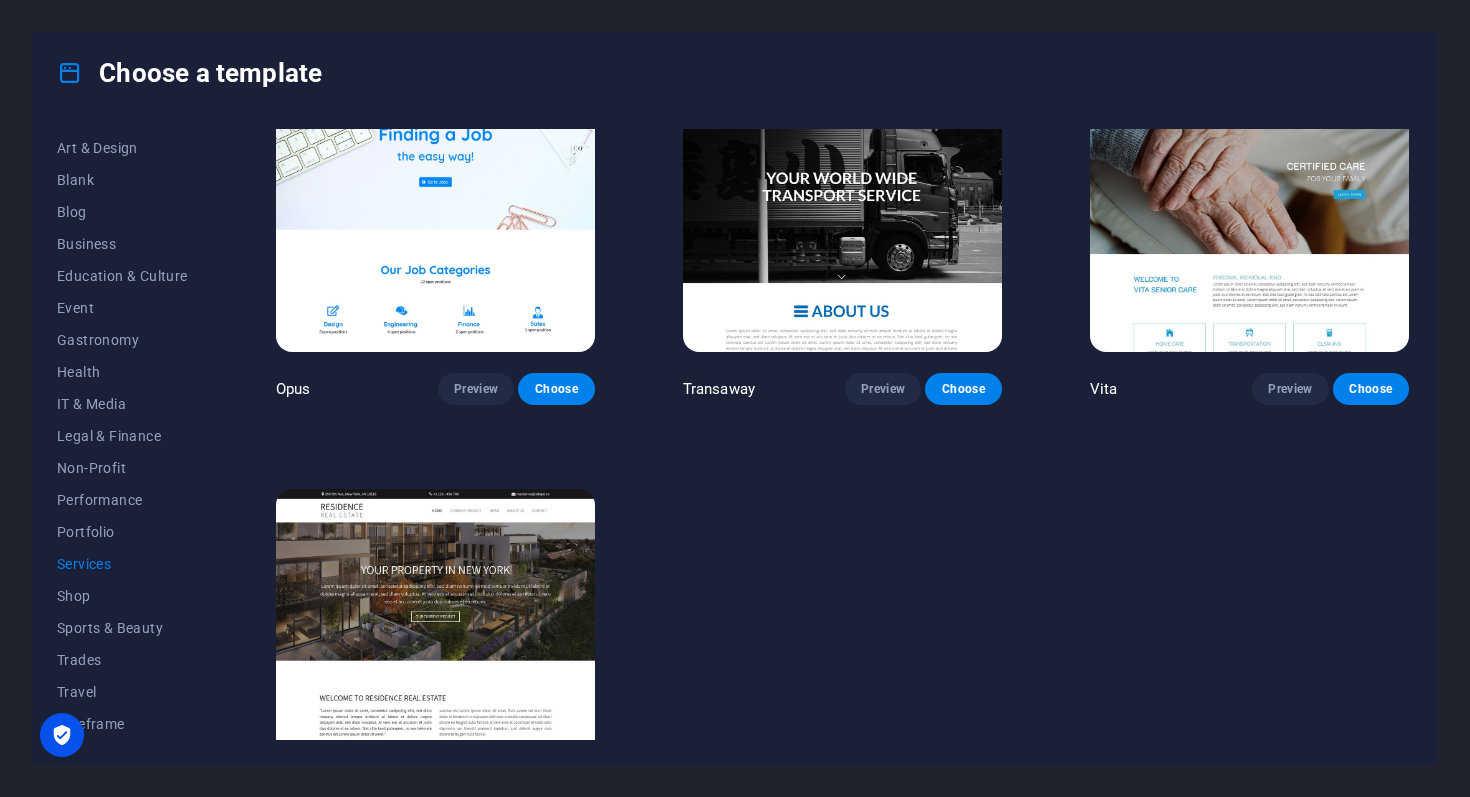 scroll, scrollTop: 2307, scrollLeft: 0, axis: vertical 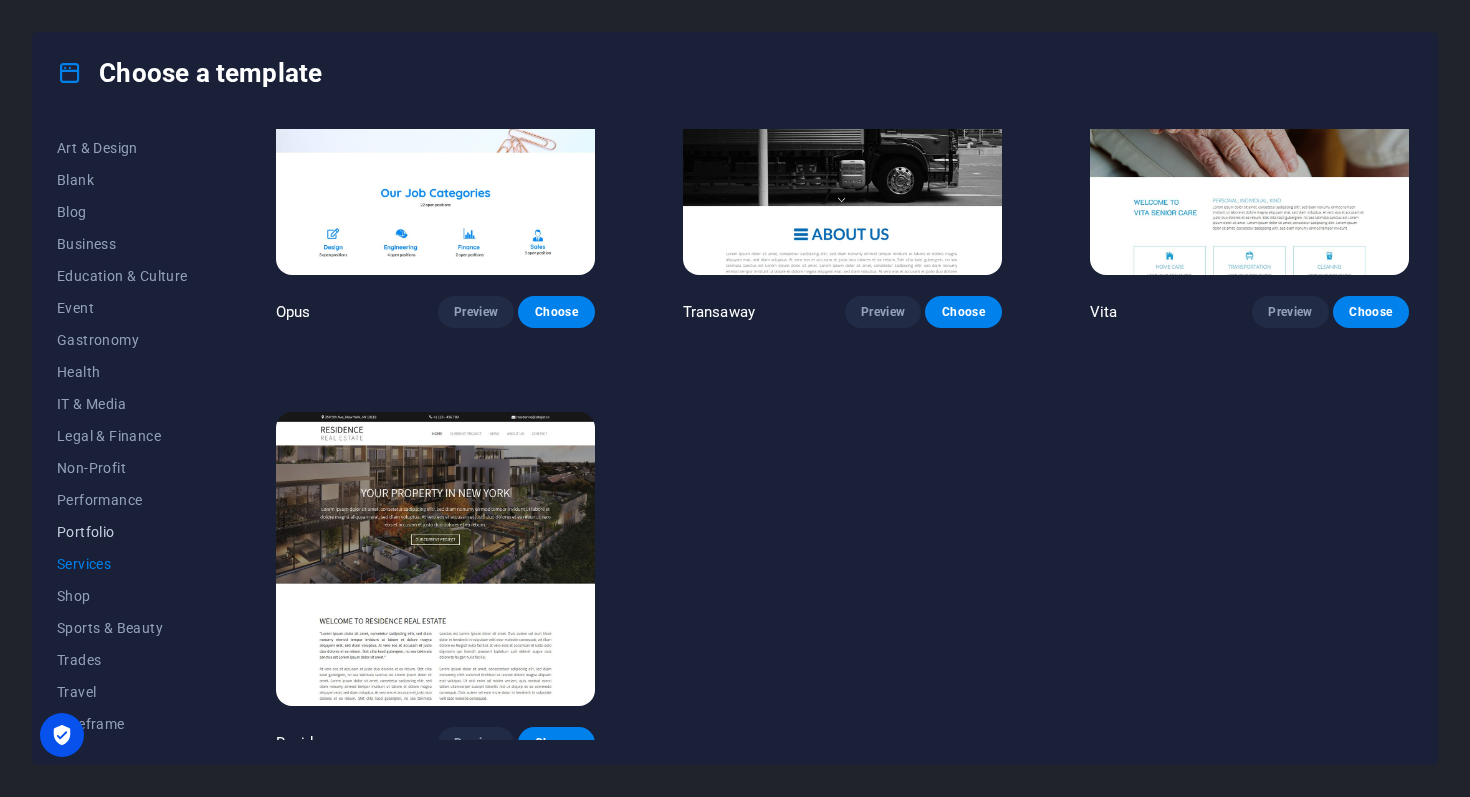 click on "Portfolio" at bounding box center (122, 532) 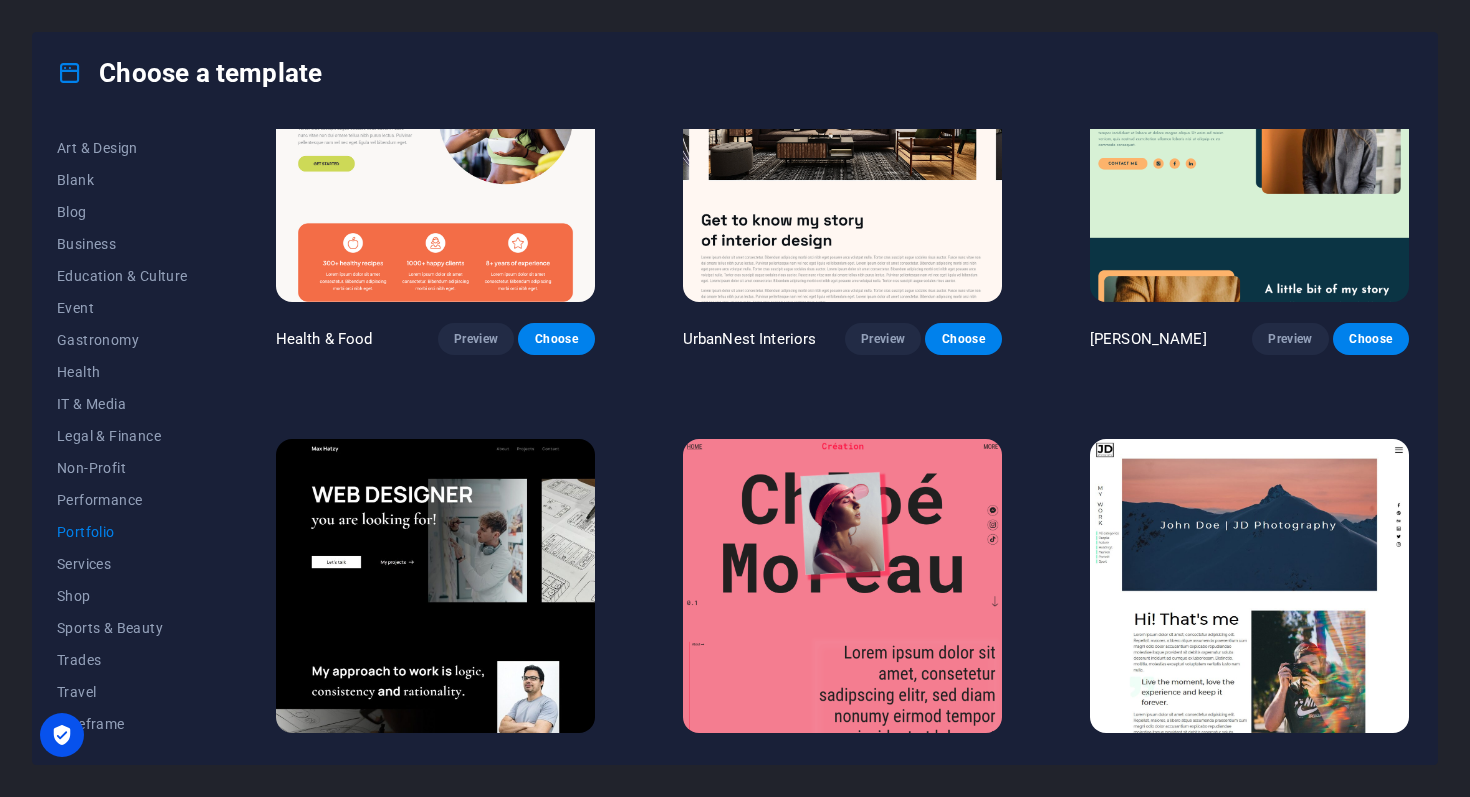 scroll, scrollTop: 0, scrollLeft: 0, axis: both 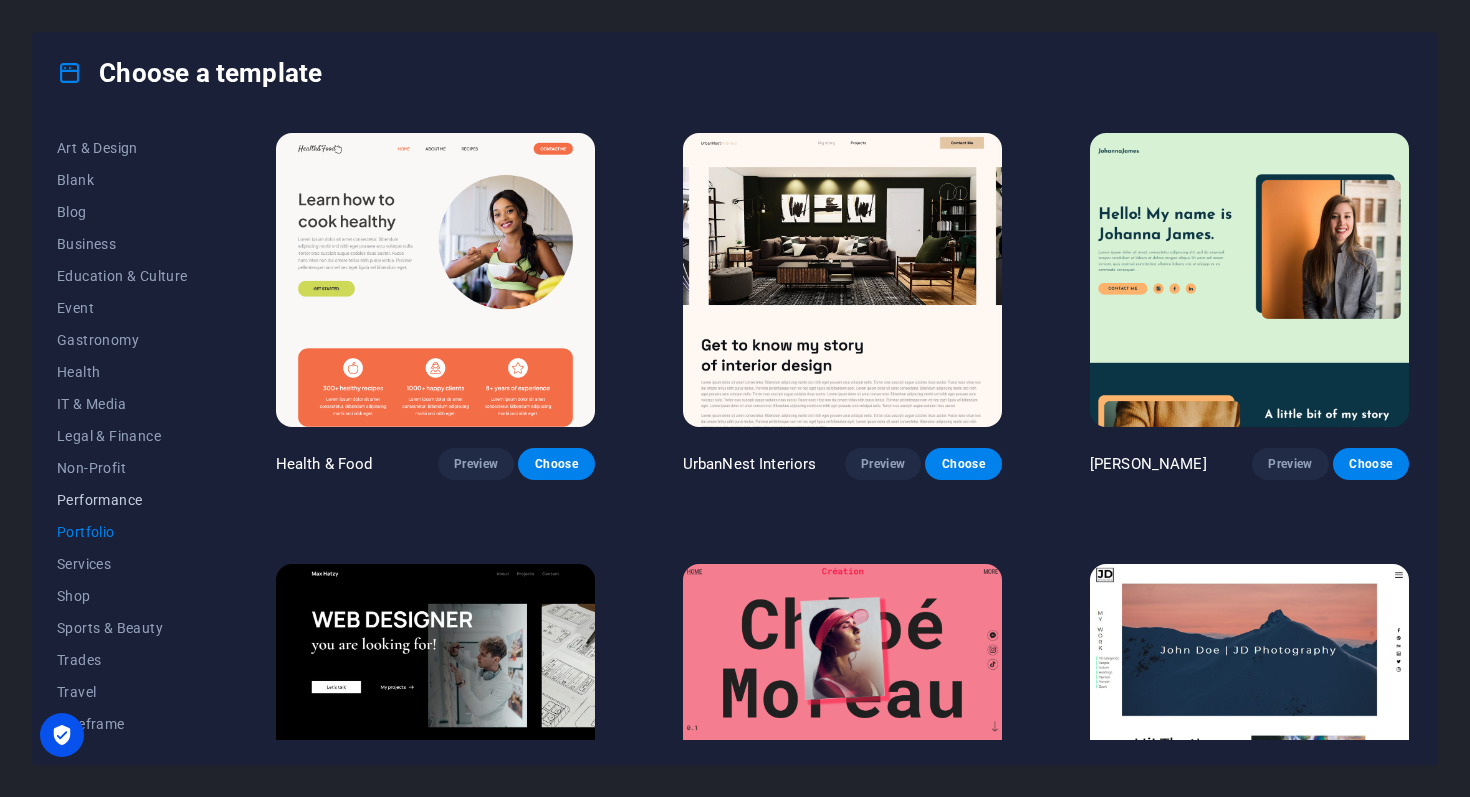 click on "Performance" at bounding box center (122, 500) 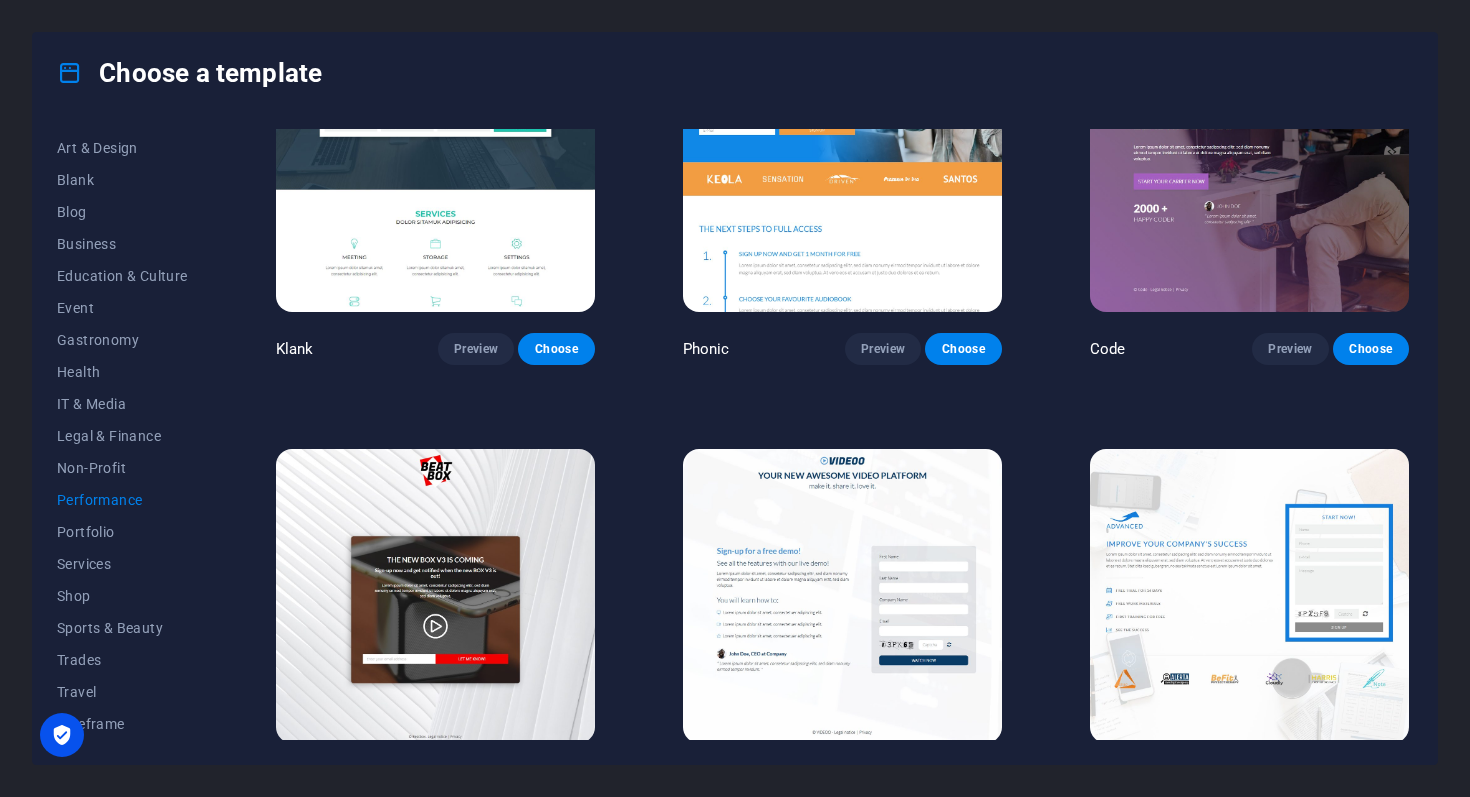 scroll, scrollTop: 412, scrollLeft: 0, axis: vertical 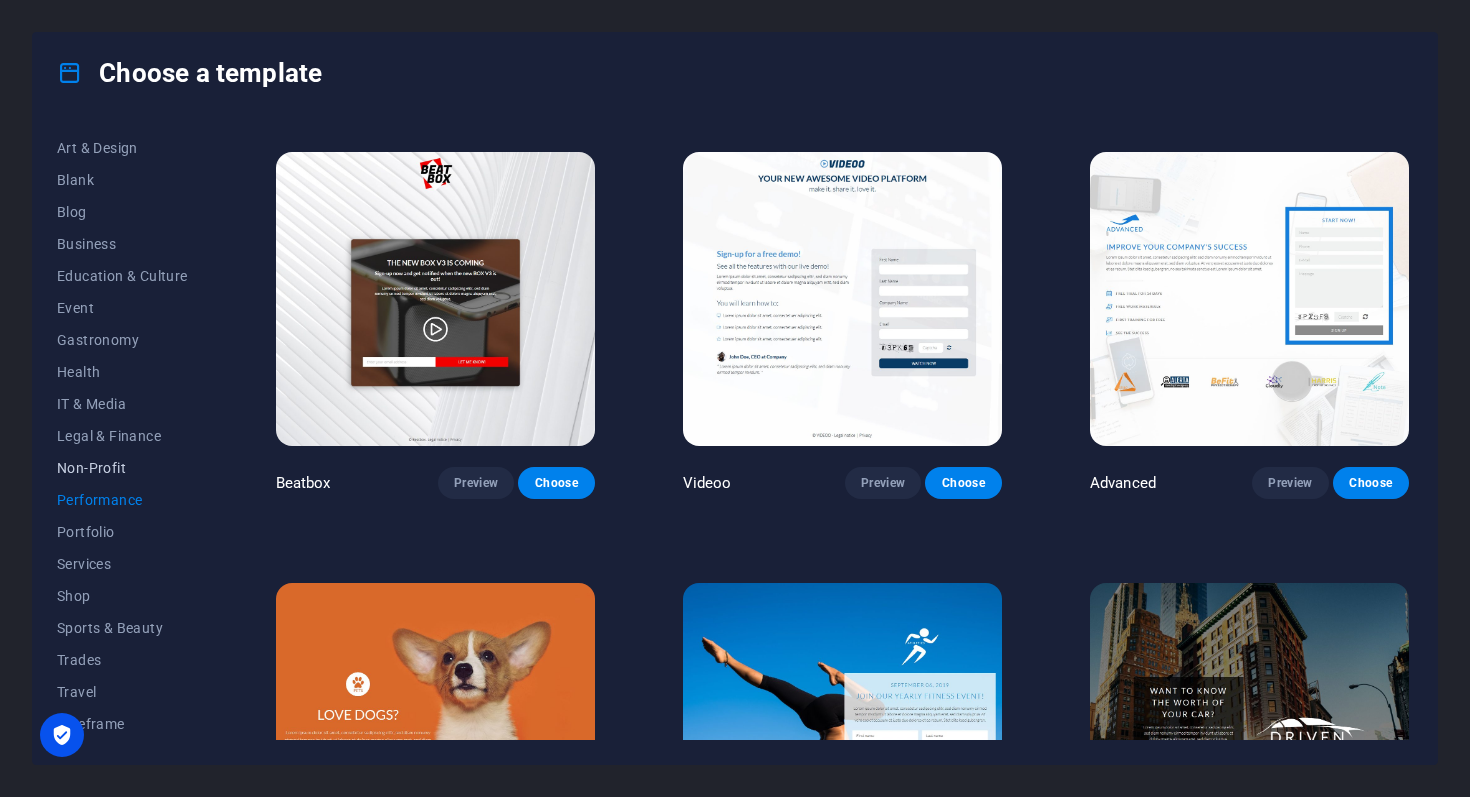 click on "Non-Profit" at bounding box center (122, 468) 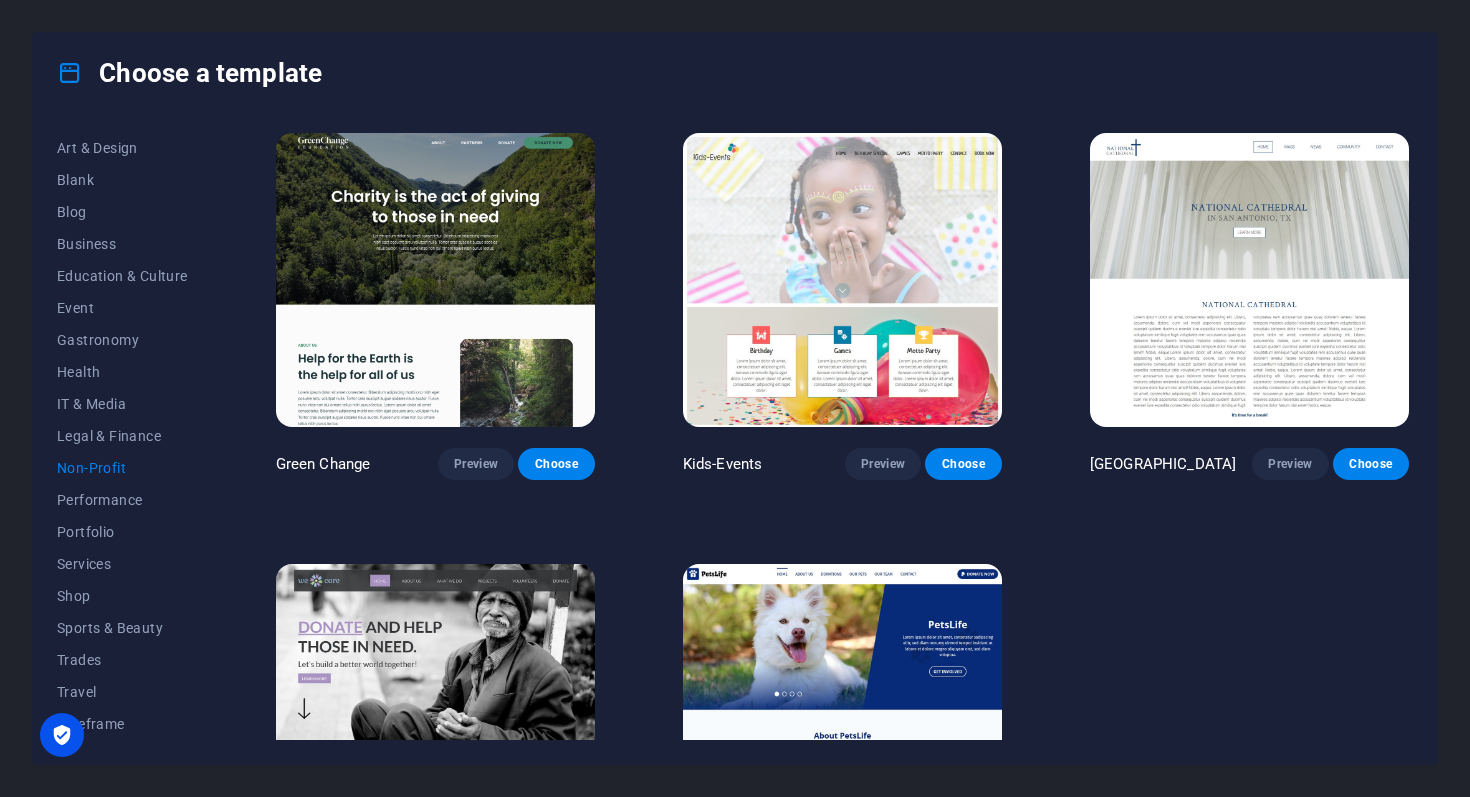 scroll, scrollTop: 165, scrollLeft: 0, axis: vertical 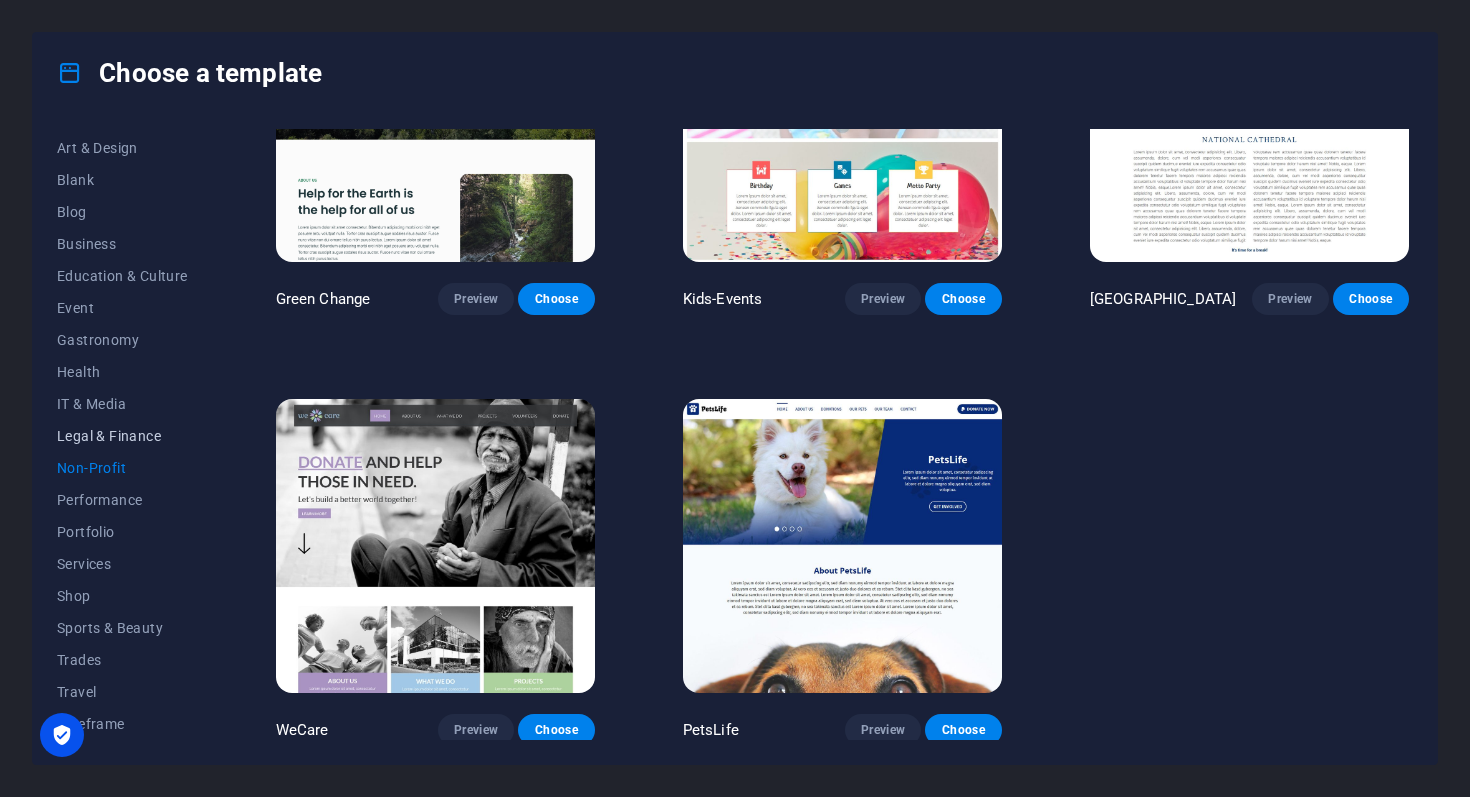 click on "Legal & Finance" at bounding box center (122, 436) 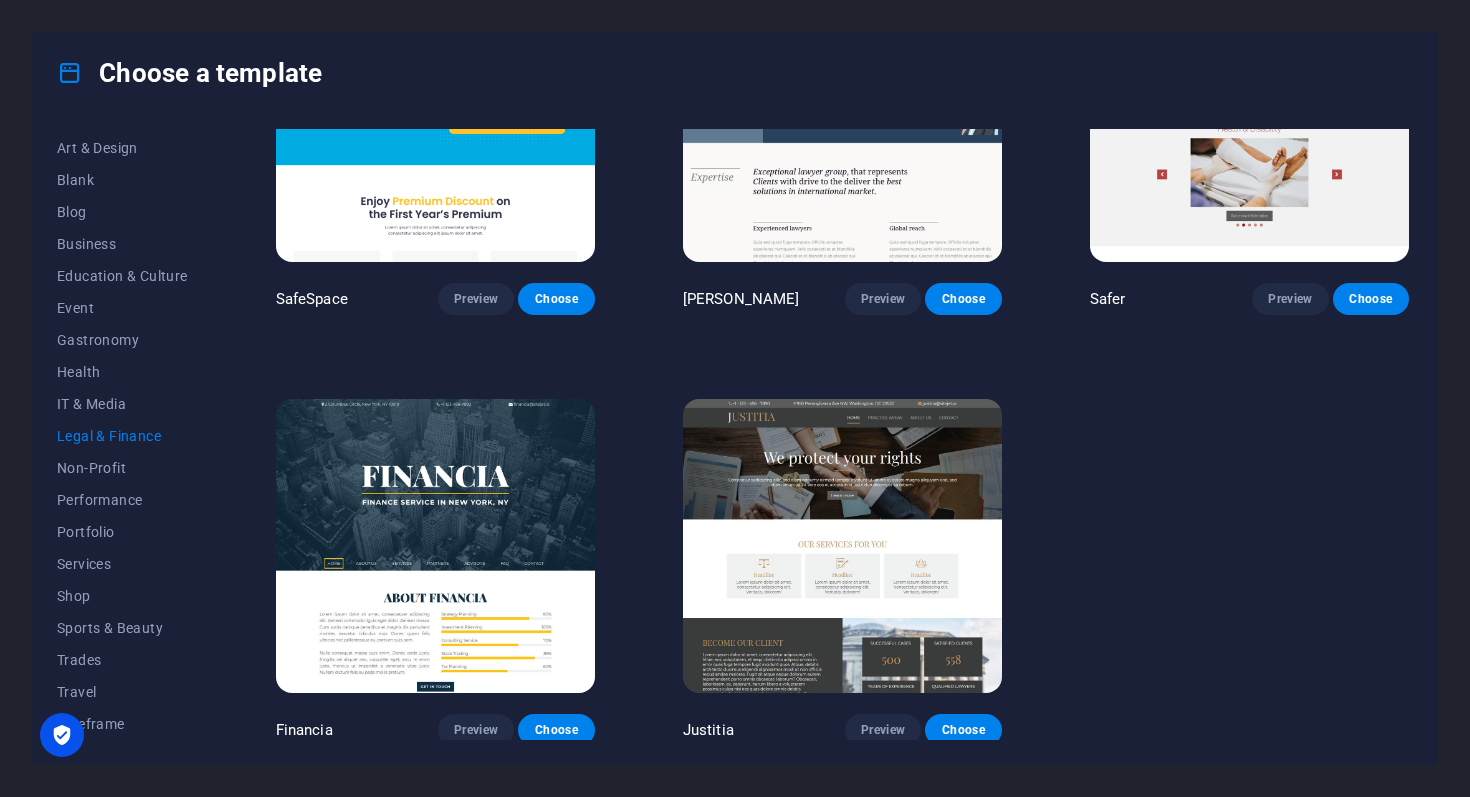 scroll, scrollTop: 0, scrollLeft: 0, axis: both 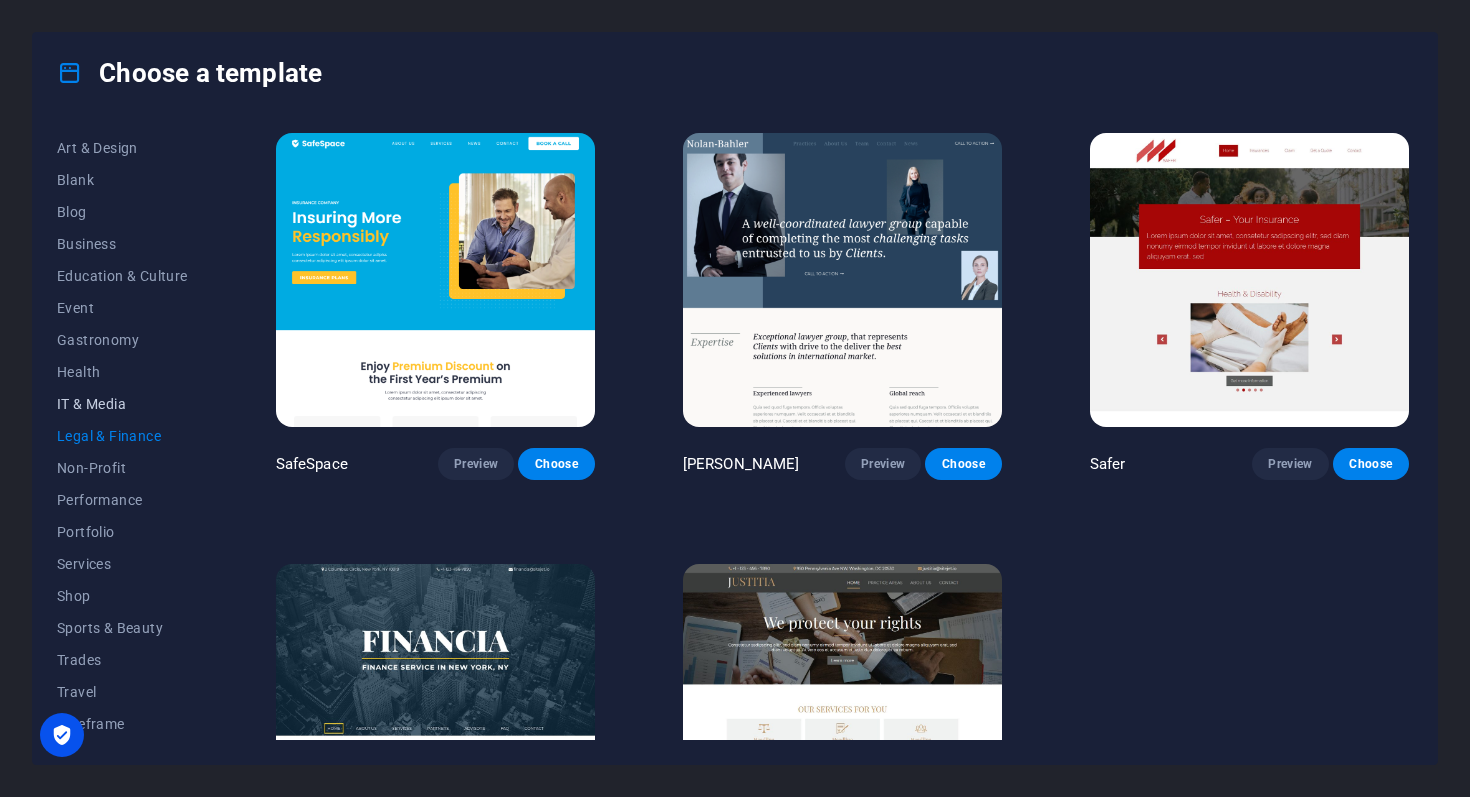 click on "IT & Media" at bounding box center (122, 404) 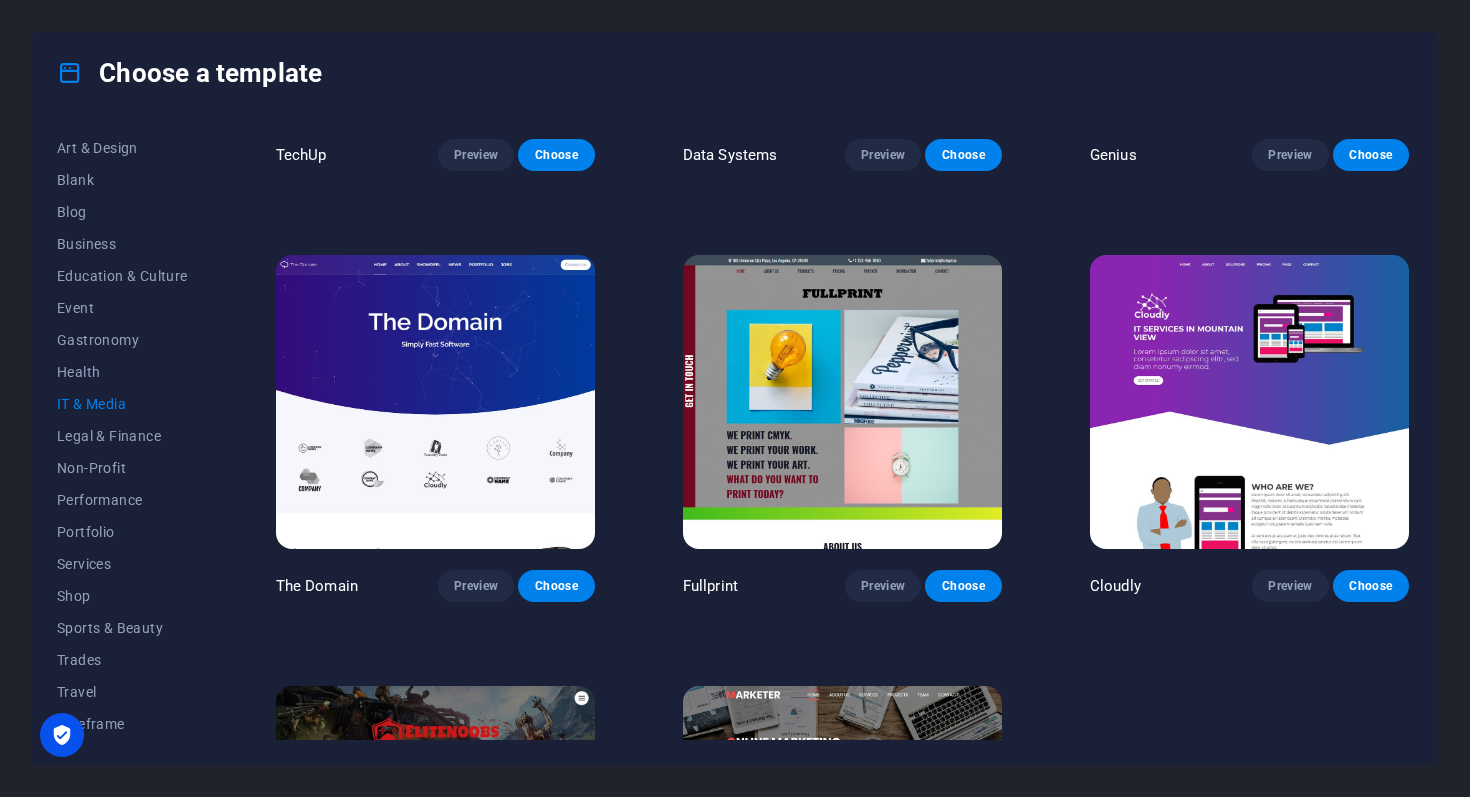 scroll, scrollTop: 741, scrollLeft: 0, axis: vertical 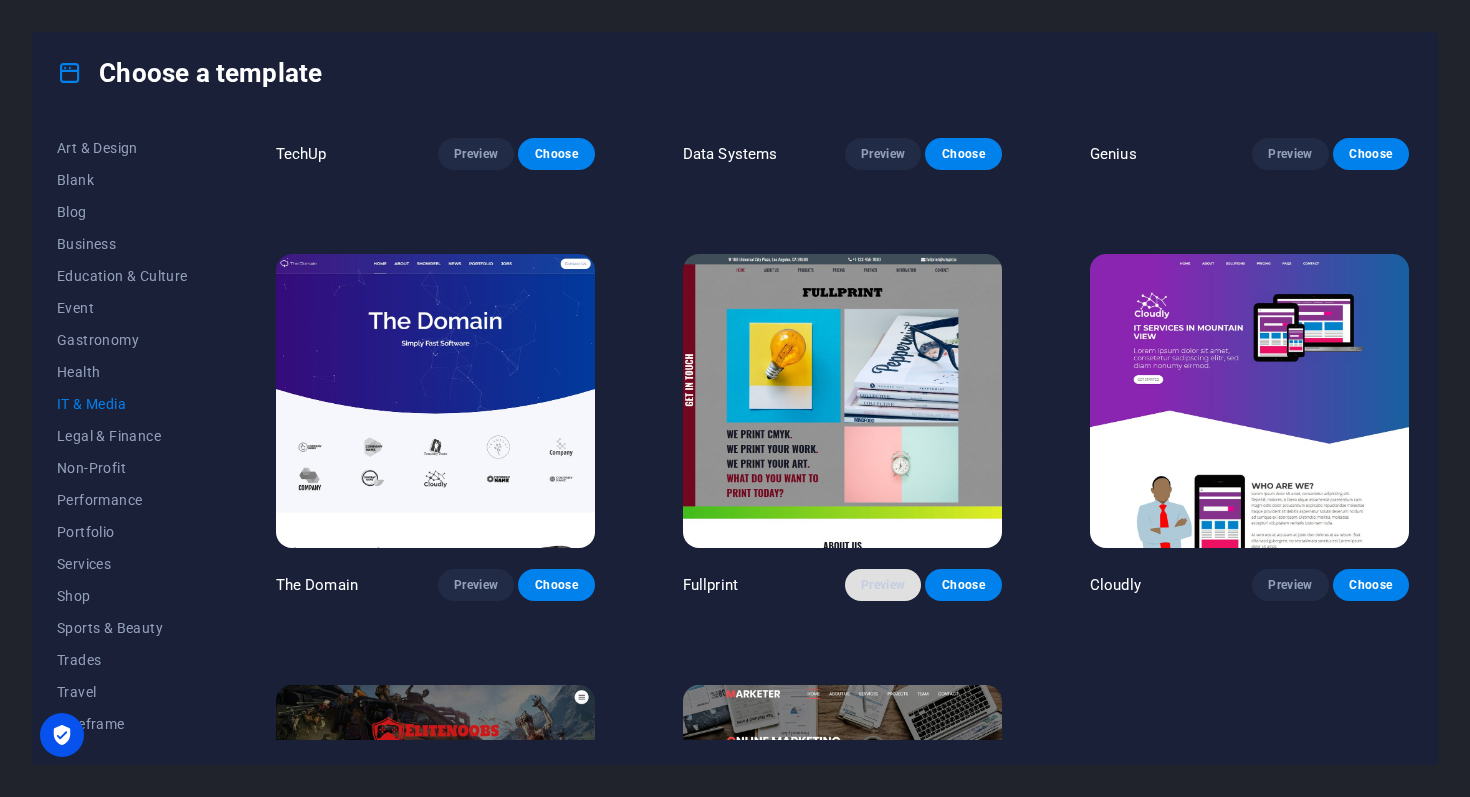 click on "Preview" at bounding box center [883, 585] 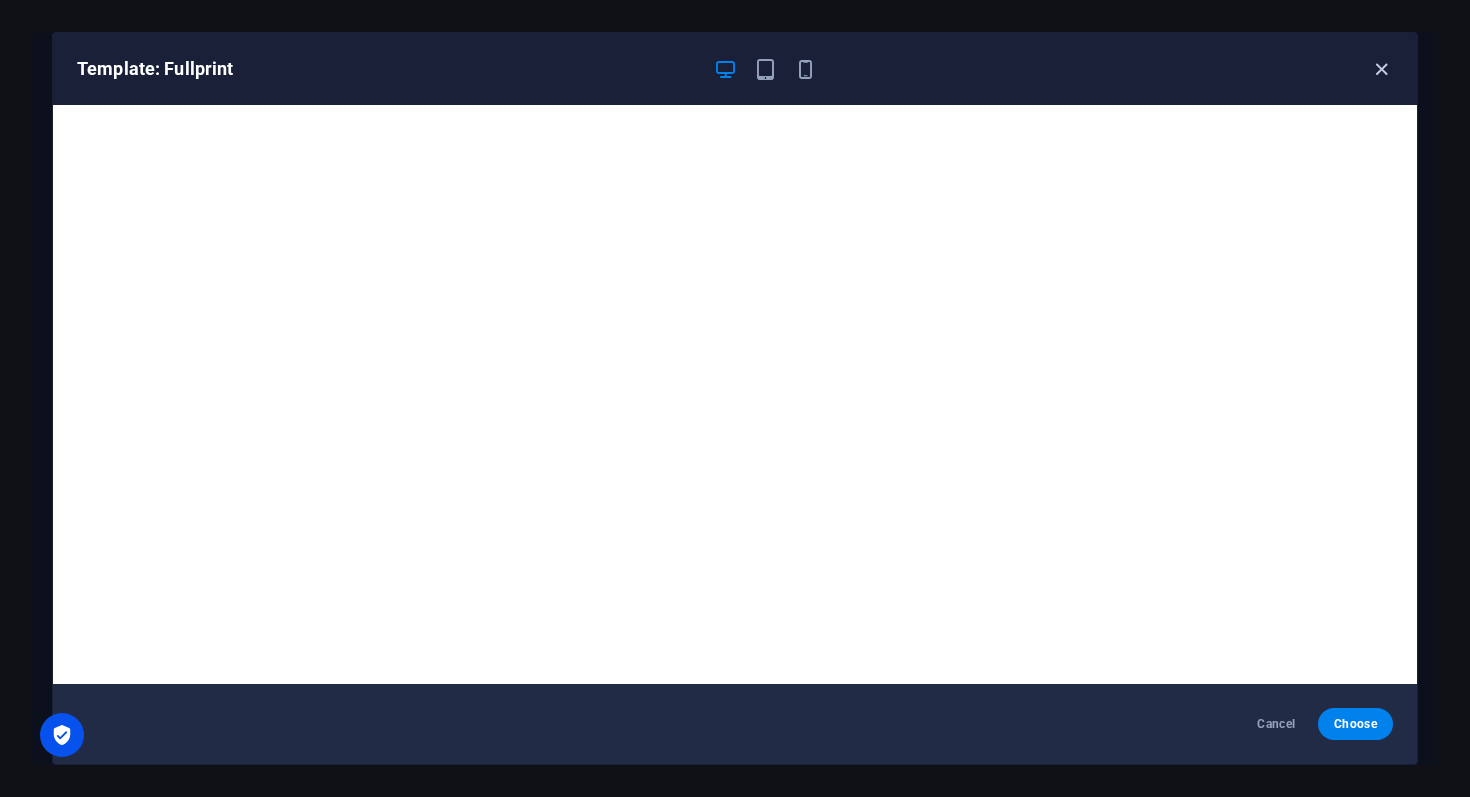 click at bounding box center (1381, 69) 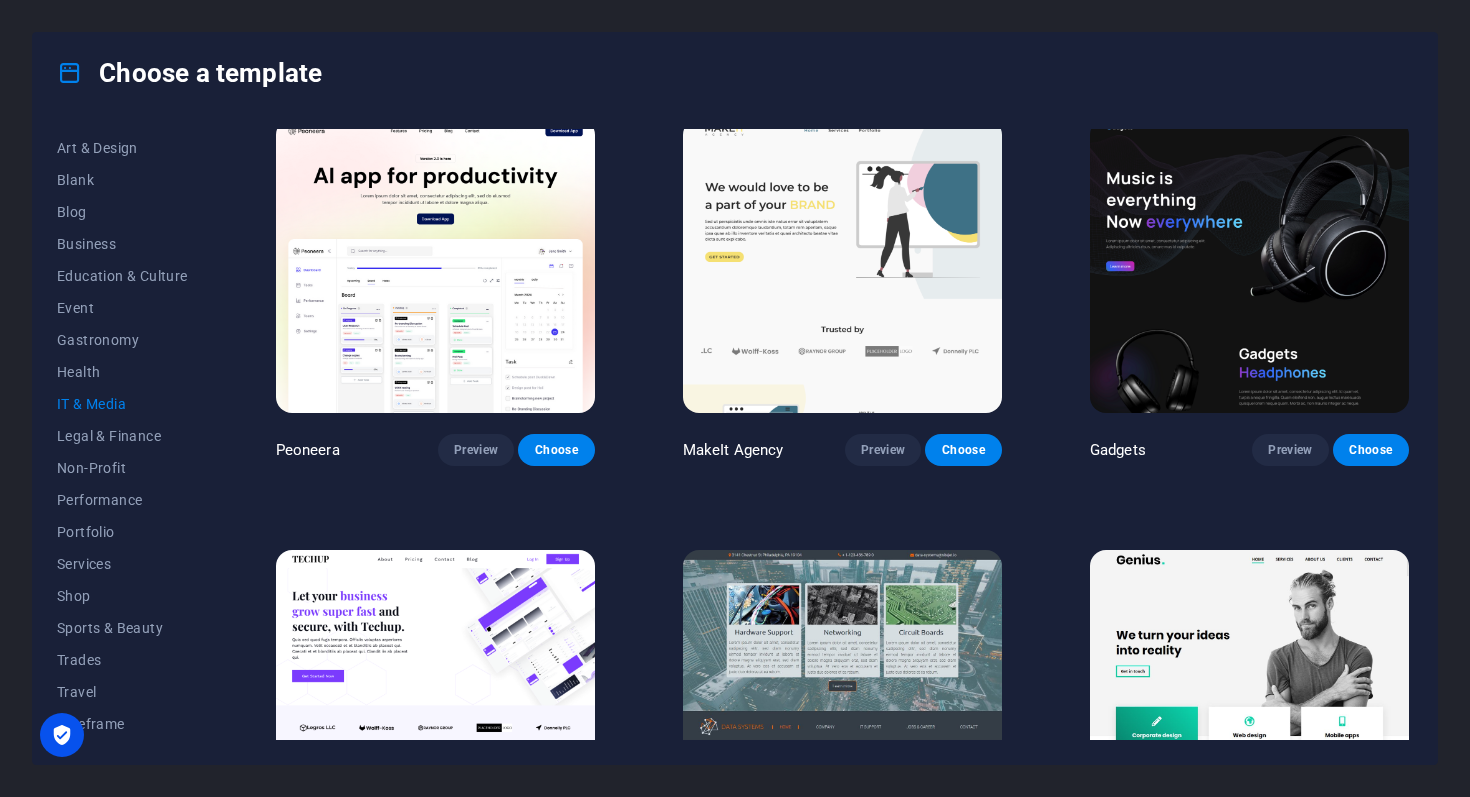 scroll, scrollTop: 0, scrollLeft: 0, axis: both 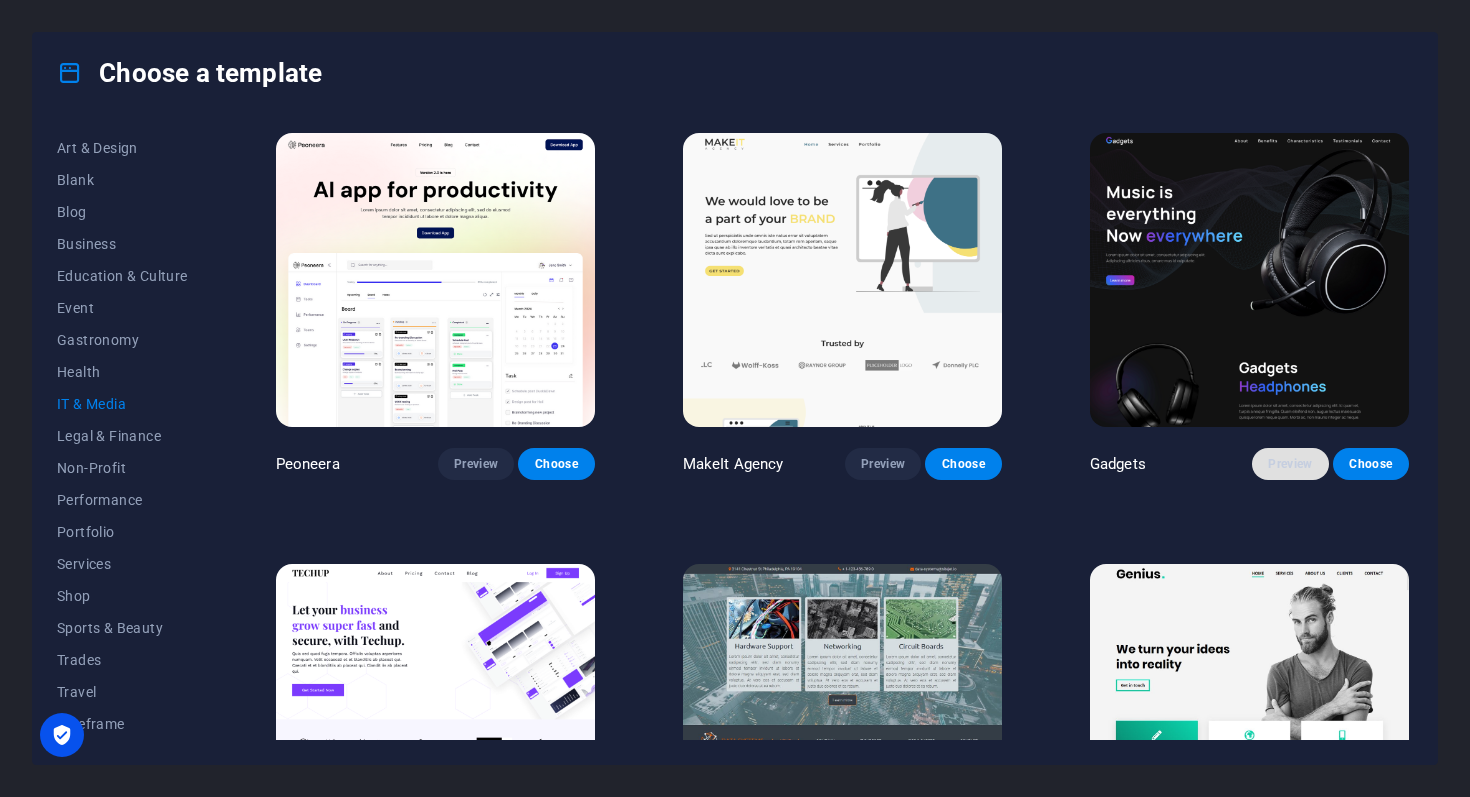 click on "Preview" at bounding box center (1290, 464) 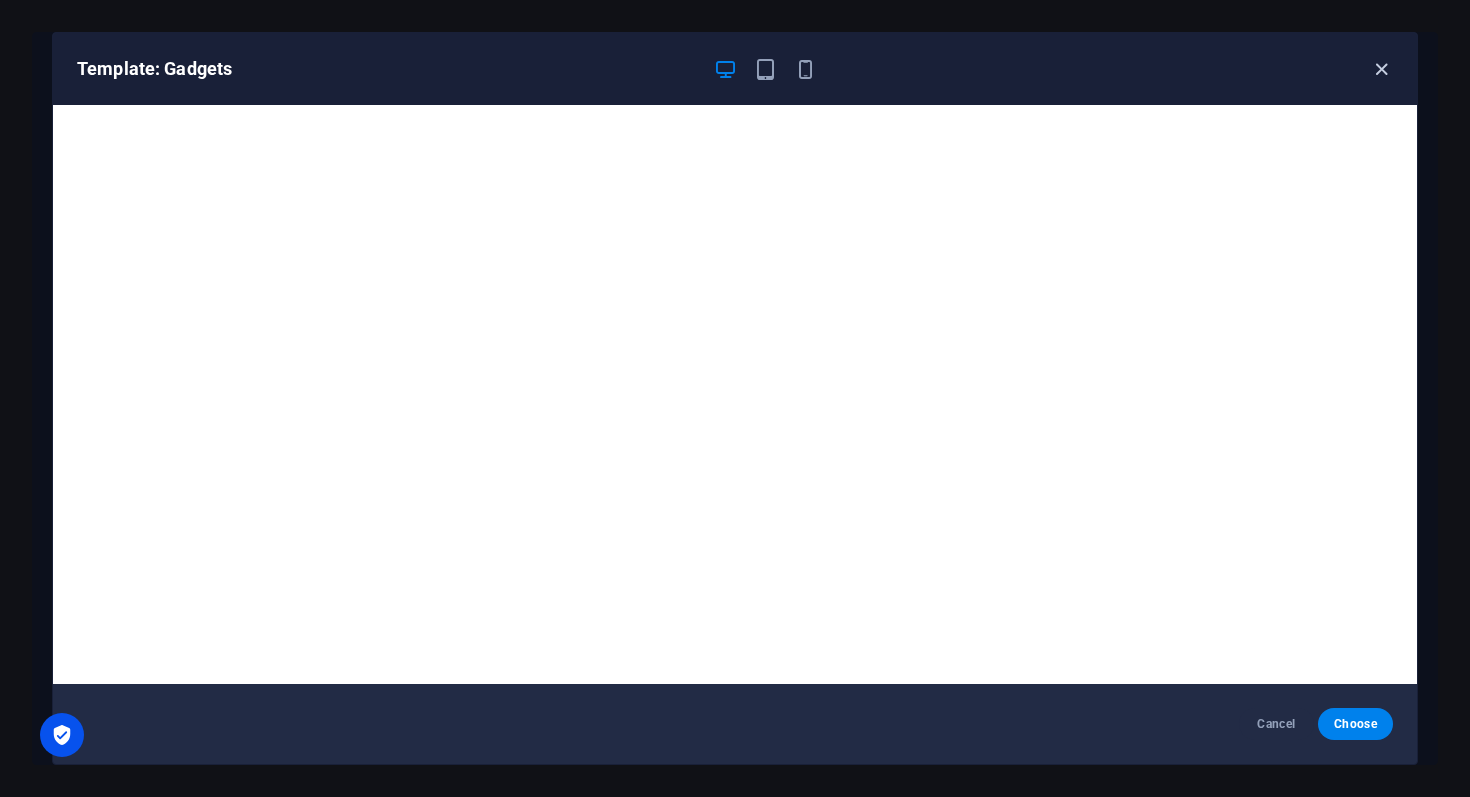 click at bounding box center [1381, 69] 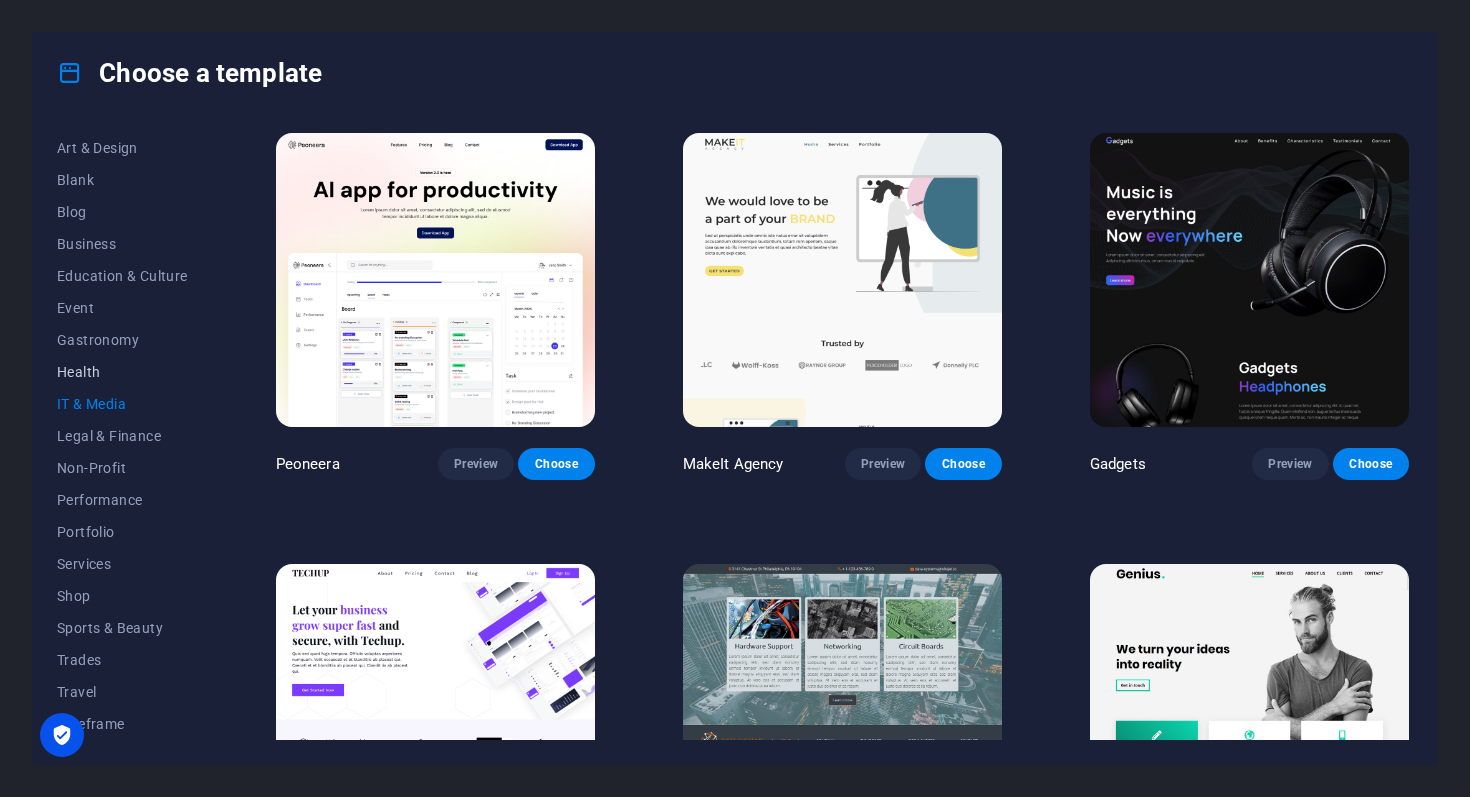 click on "Health" at bounding box center [122, 372] 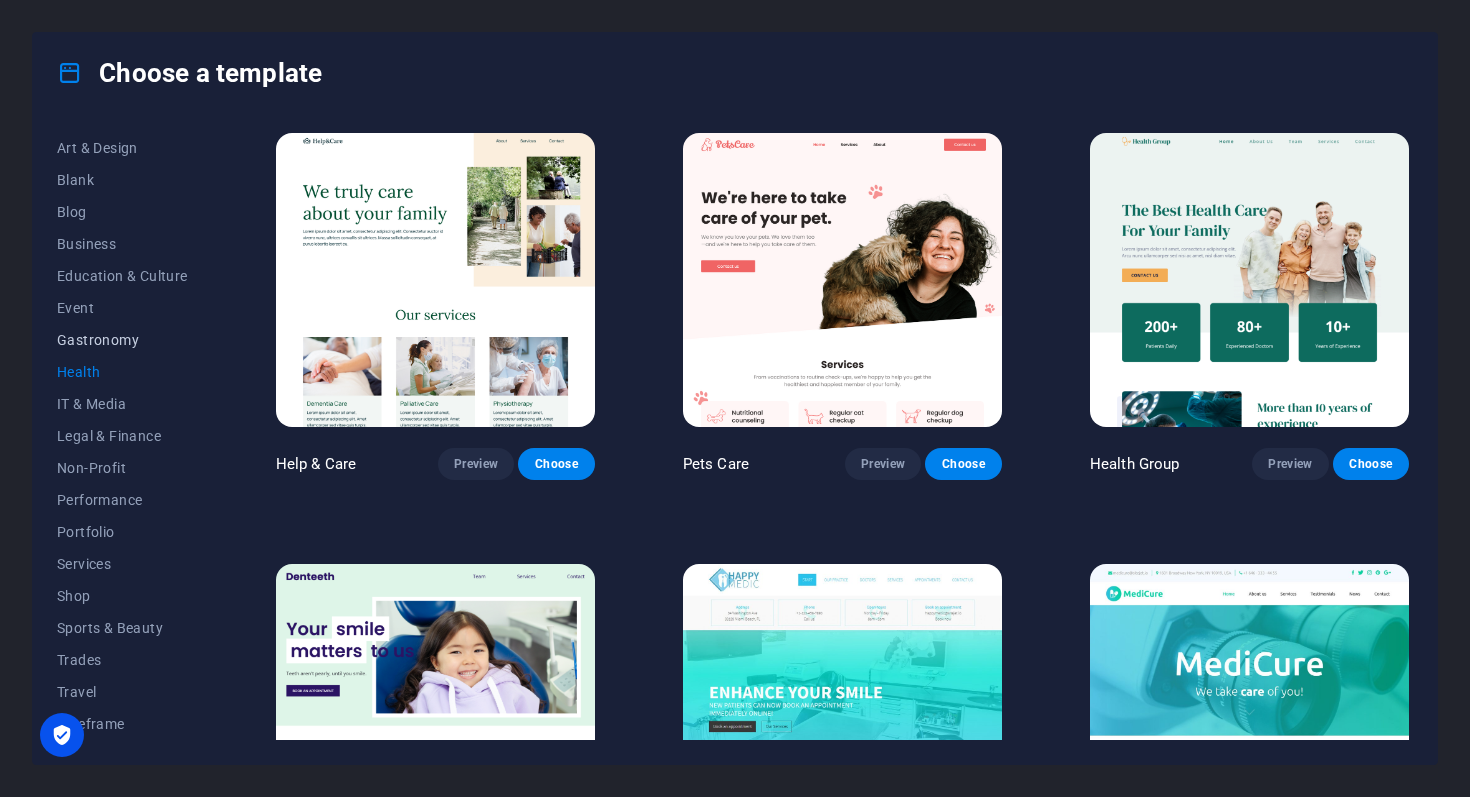 click on "Gastronomy" at bounding box center (122, 340) 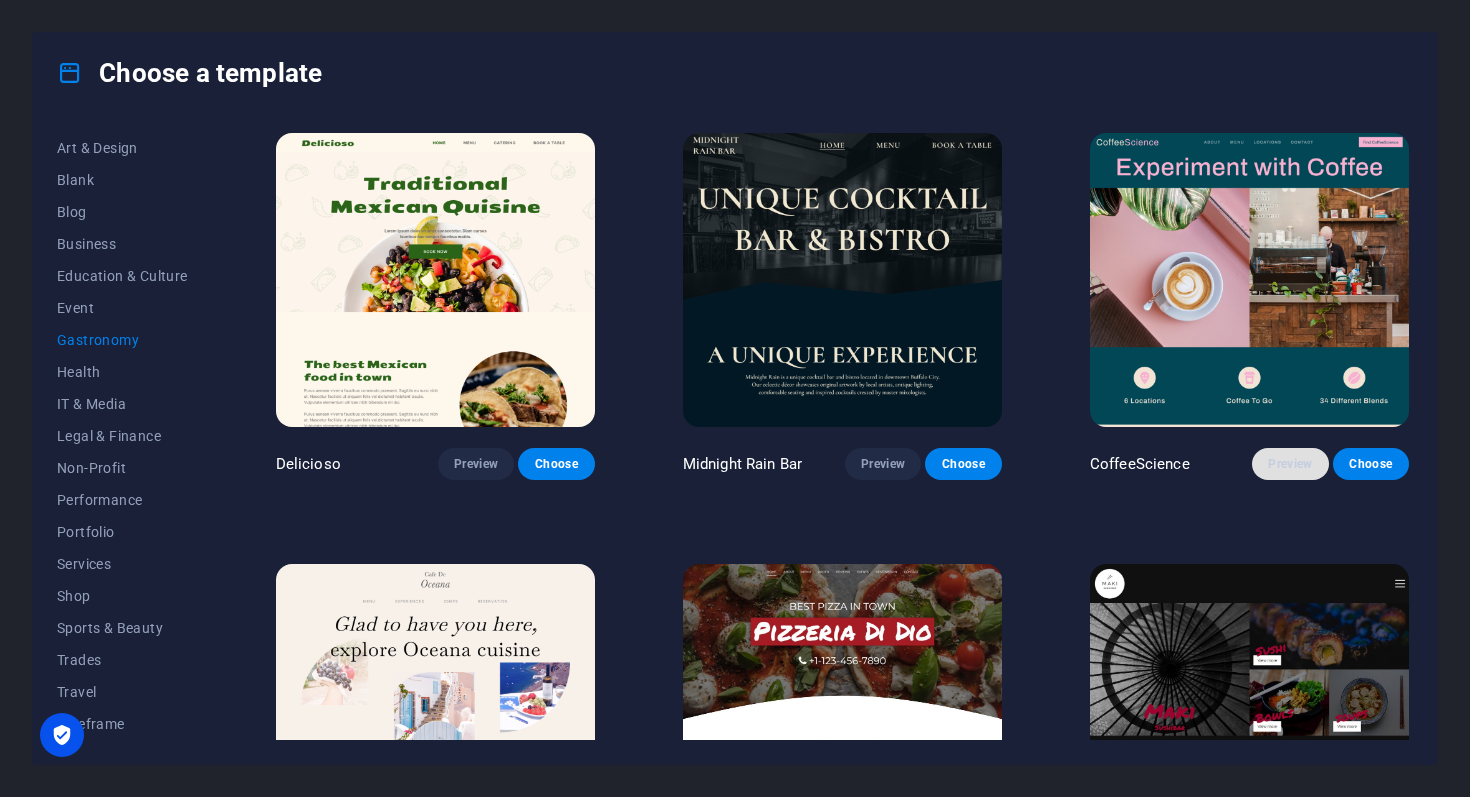 click on "Preview" at bounding box center (1290, 464) 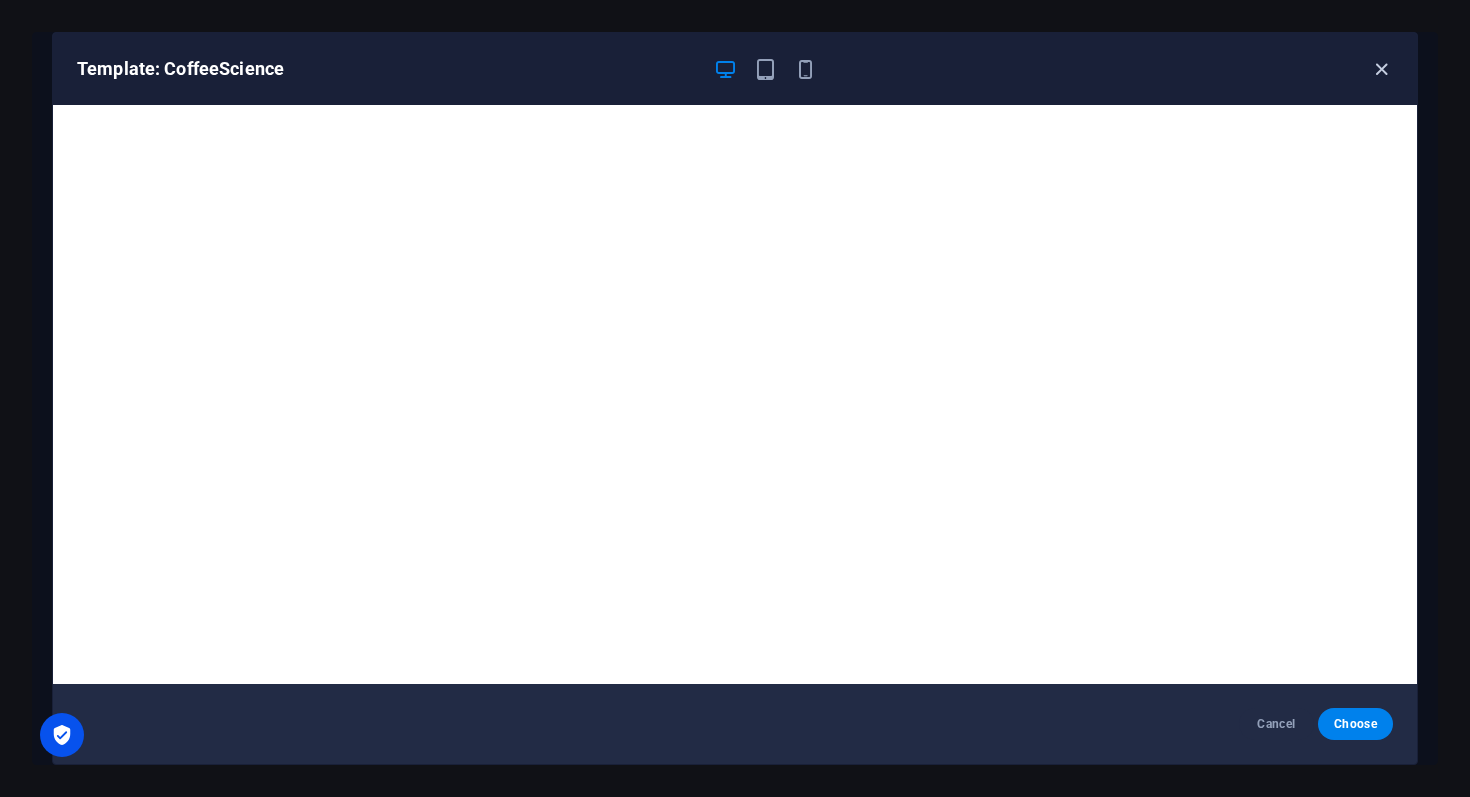 click at bounding box center [1381, 69] 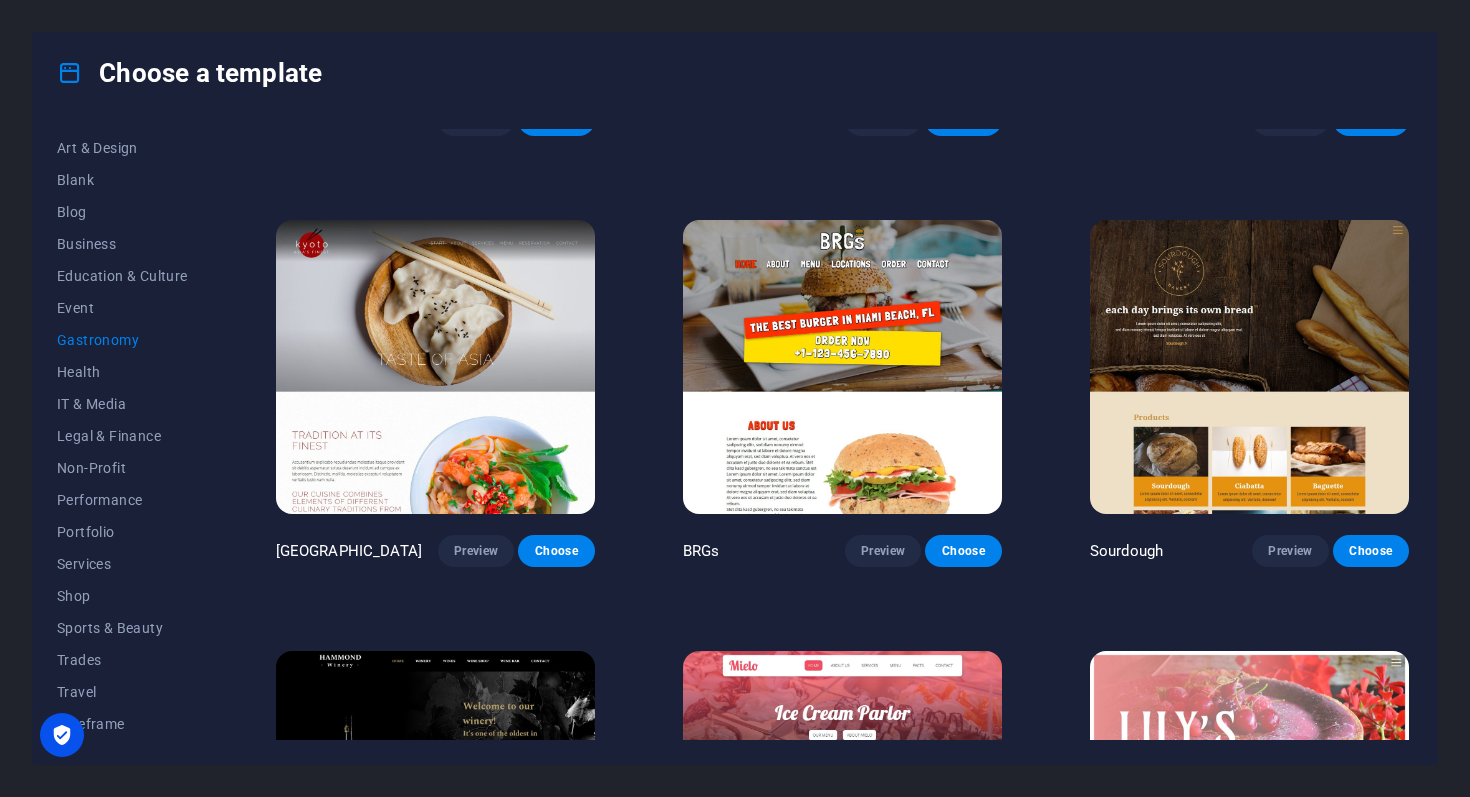 scroll, scrollTop: 840, scrollLeft: 0, axis: vertical 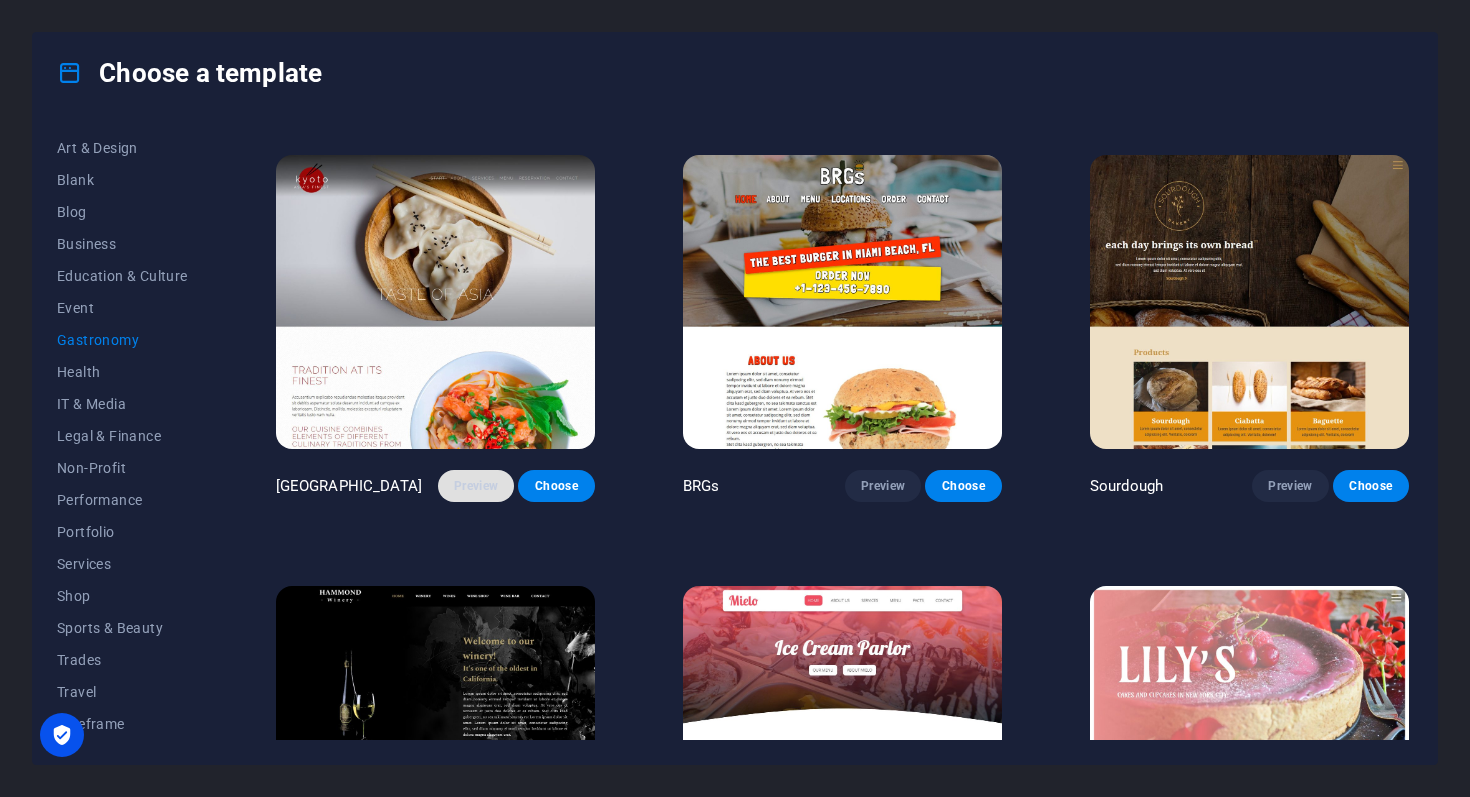 click on "Preview" at bounding box center [476, 486] 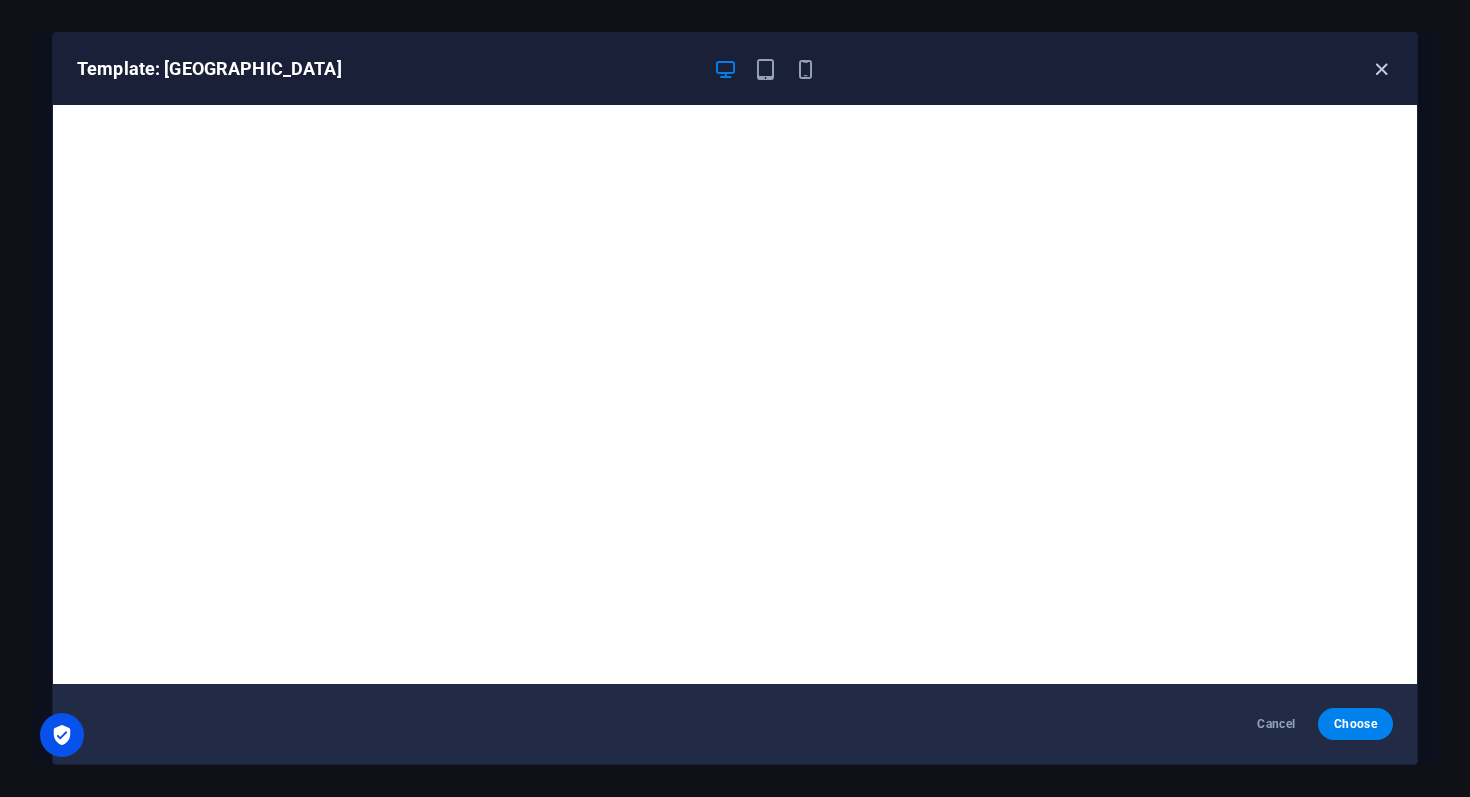 click at bounding box center (1381, 69) 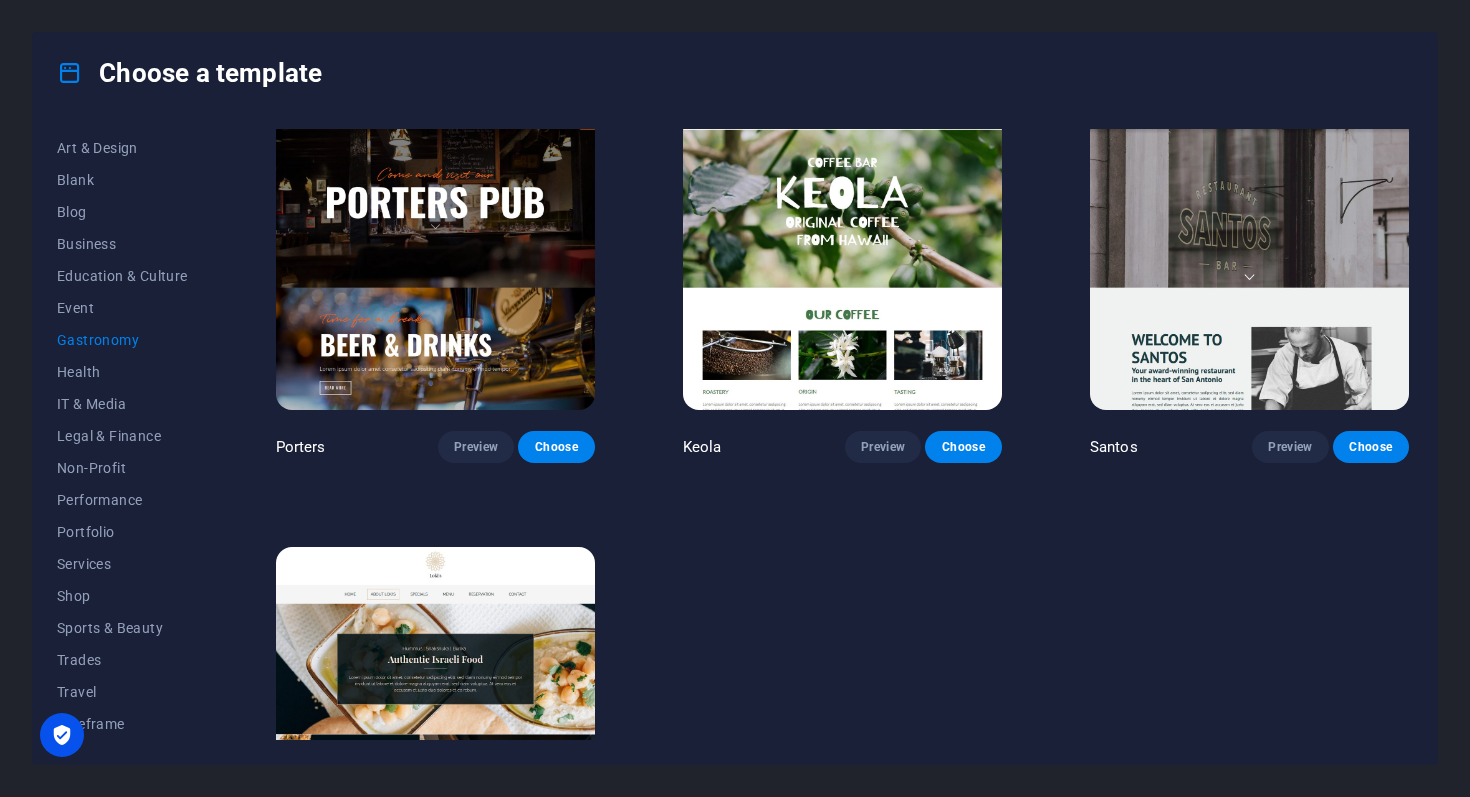 scroll, scrollTop: 1743, scrollLeft: 0, axis: vertical 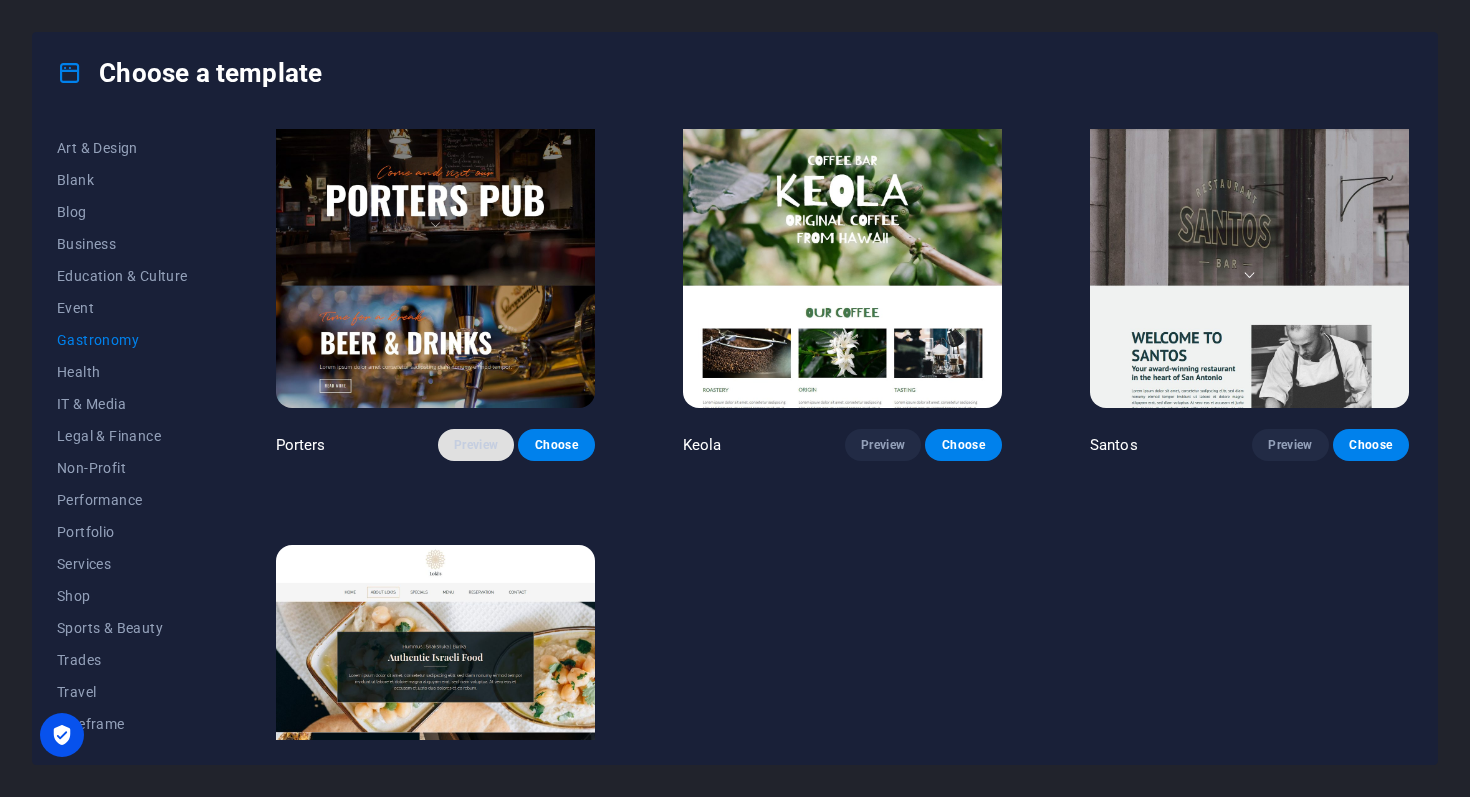 click on "Preview" at bounding box center [476, 445] 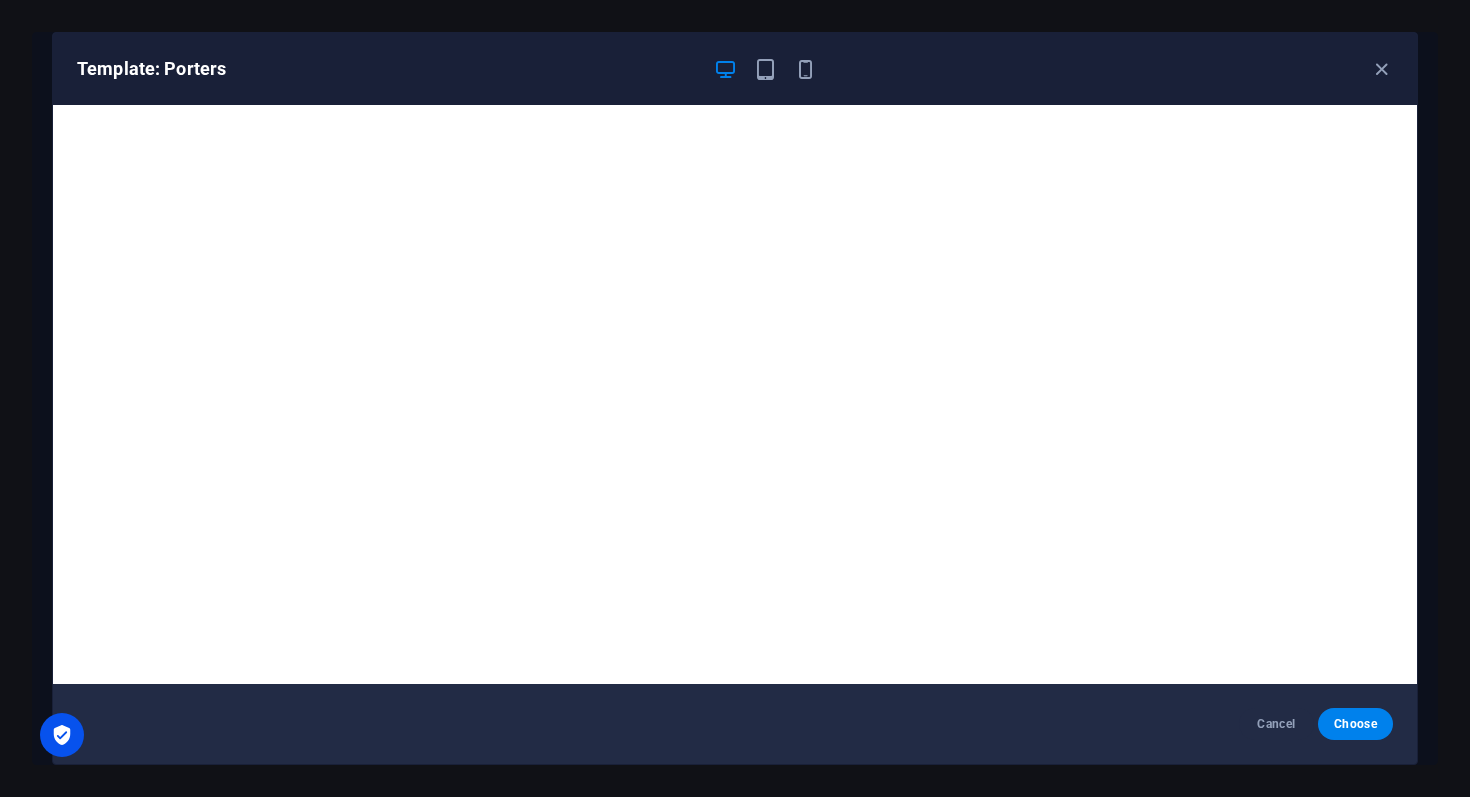 scroll, scrollTop: 4, scrollLeft: 0, axis: vertical 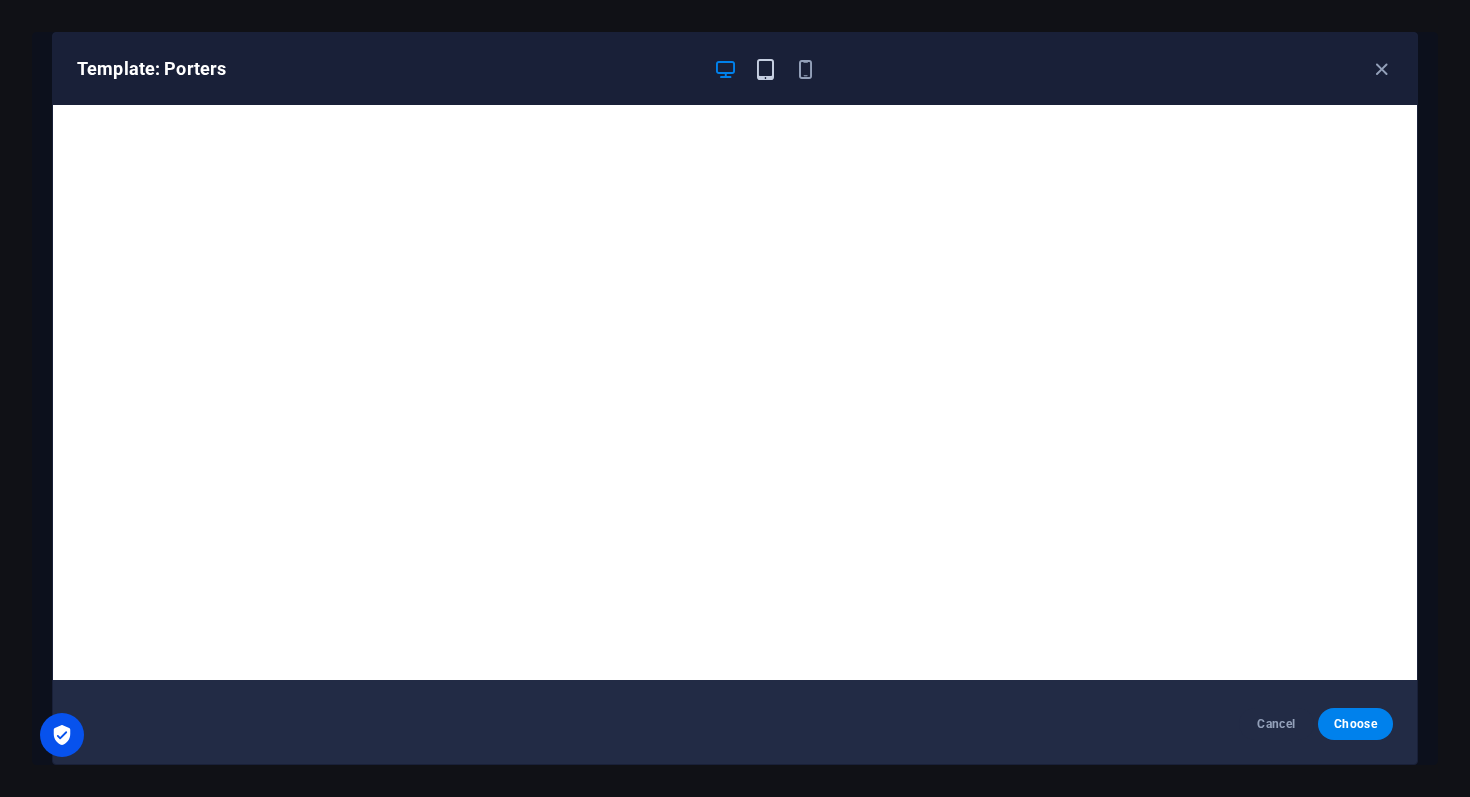 click at bounding box center (765, 69) 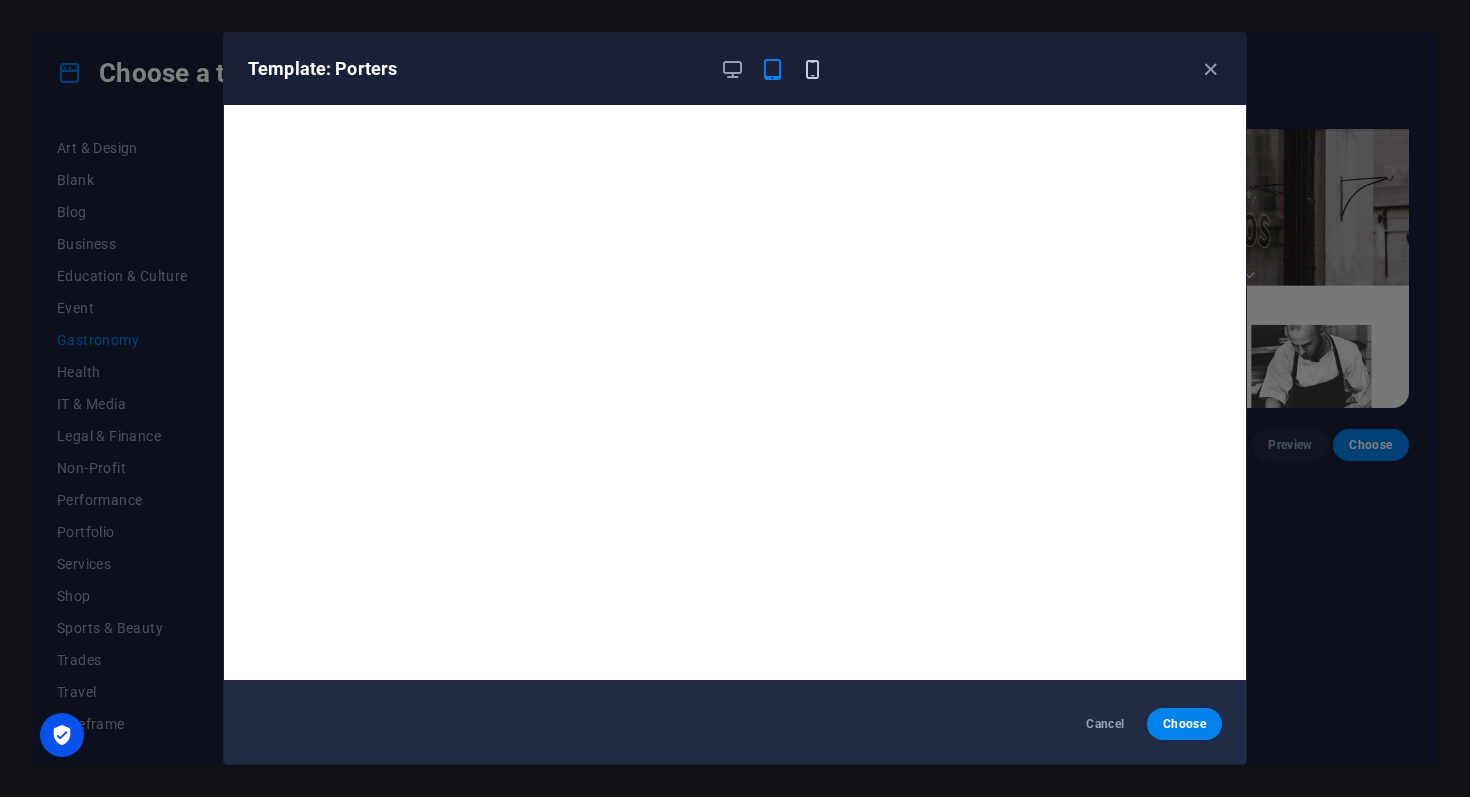click at bounding box center [812, 69] 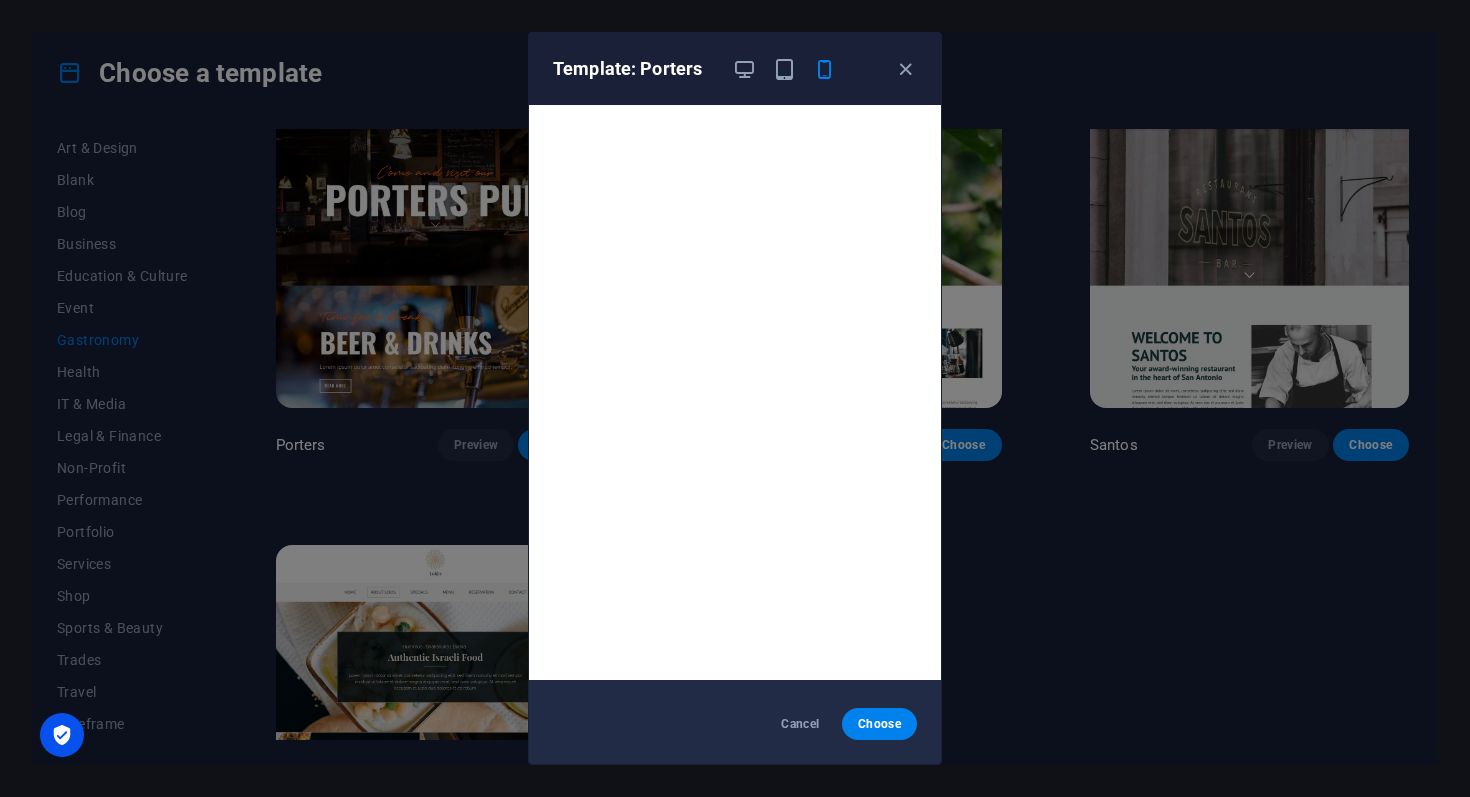 click on "Template: Porters" at bounding box center (735, 69) 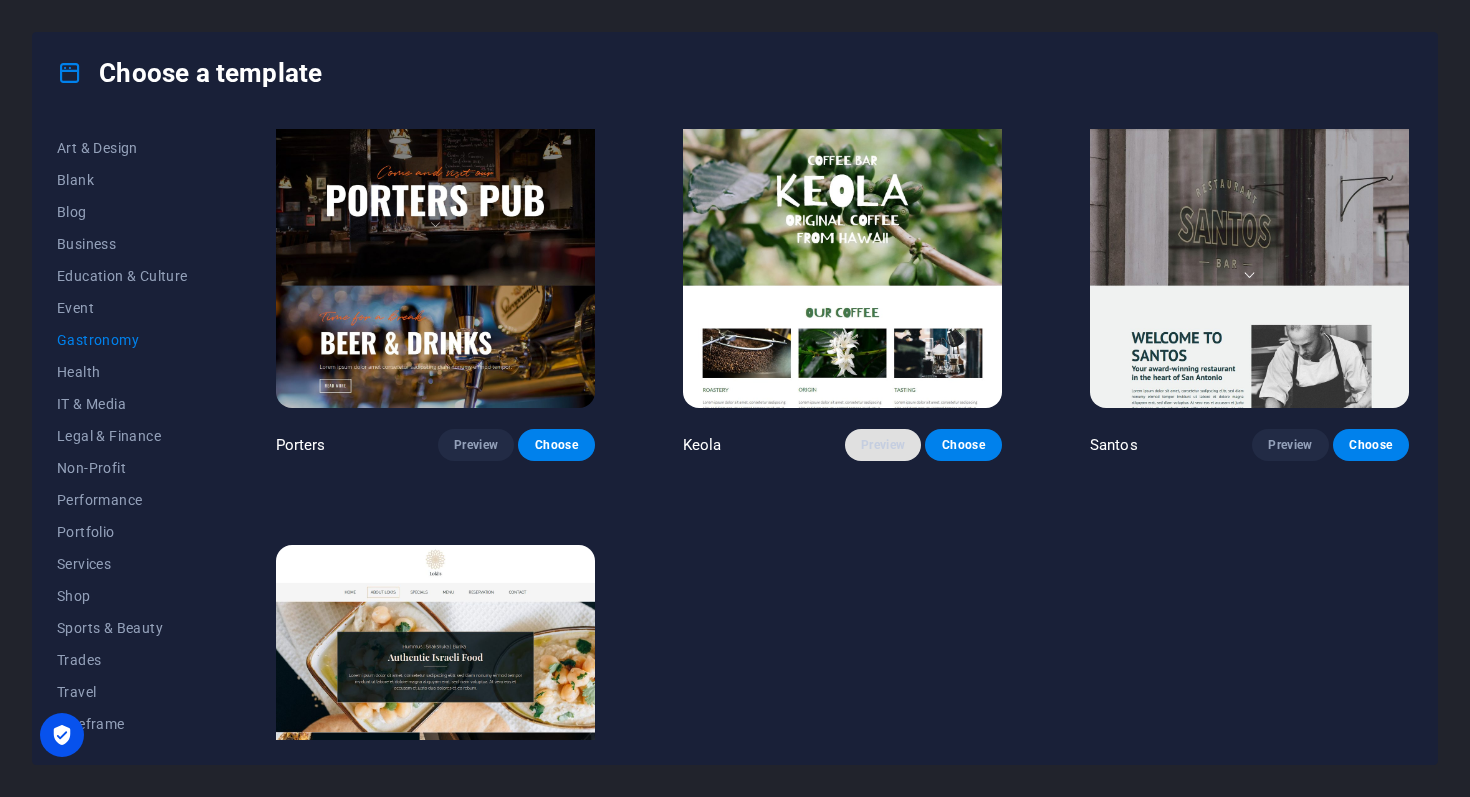 click on "Preview" at bounding box center [883, 445] 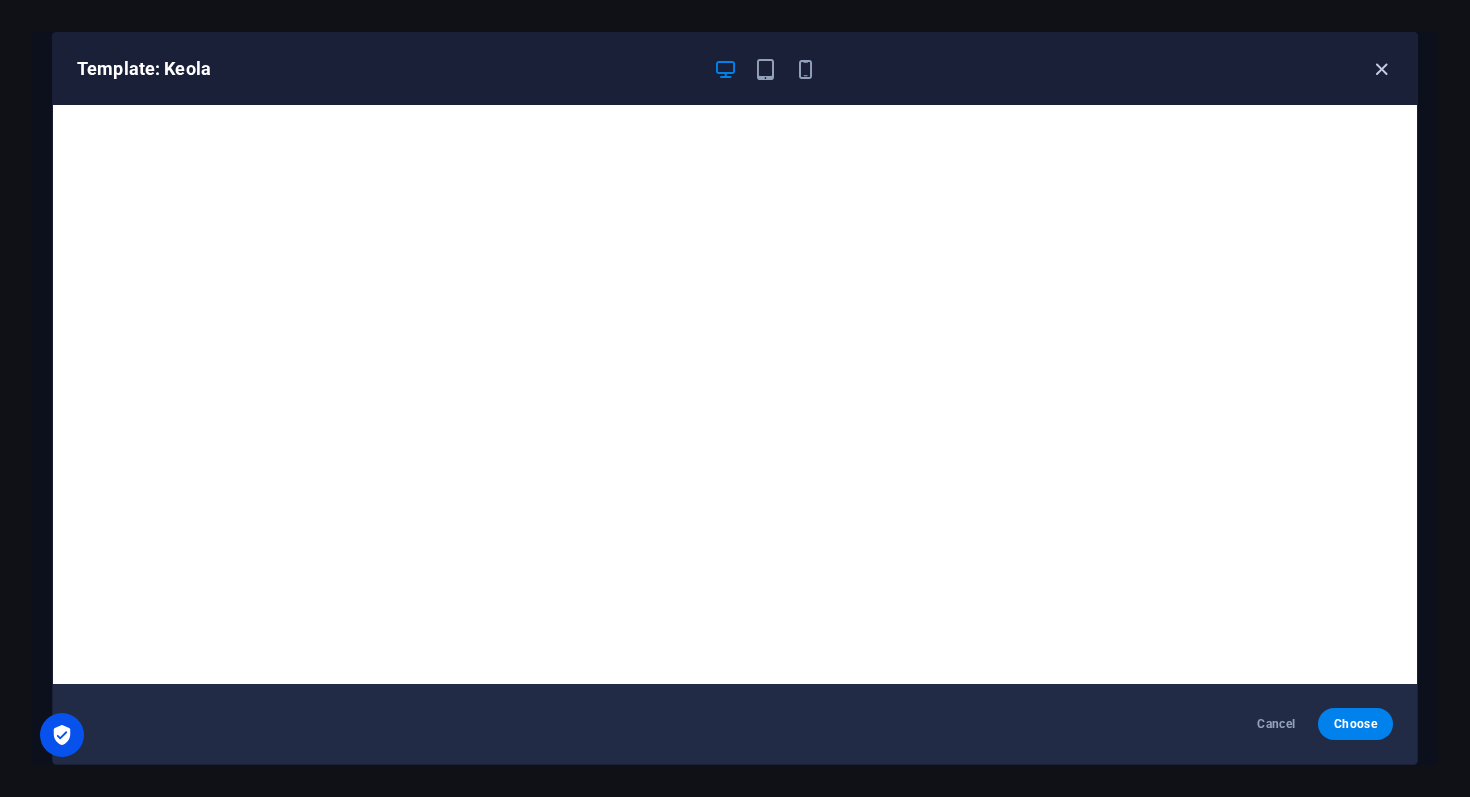 click at bounding box center (1381, 69) 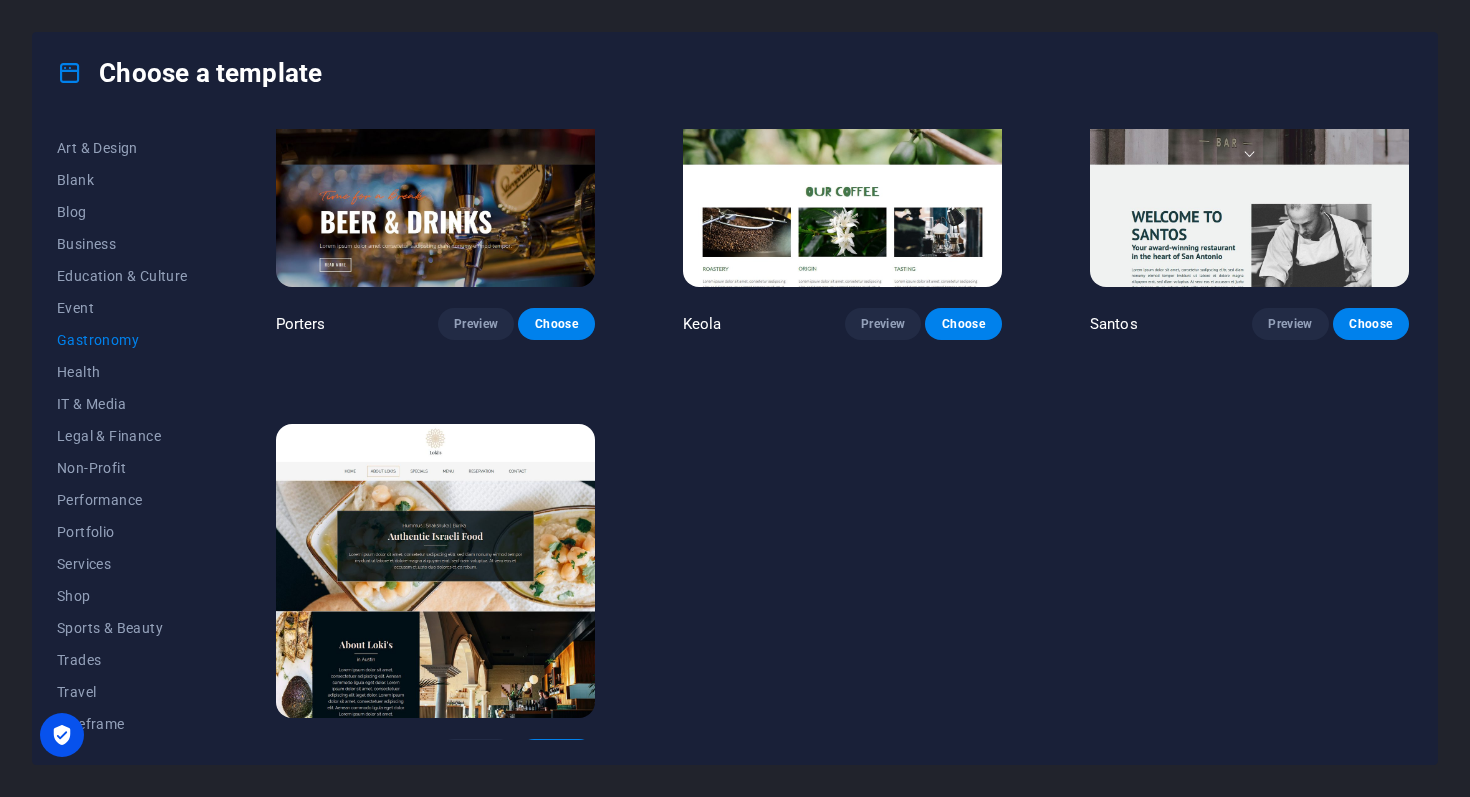scroll, scrollTop: 1878, scrollLeft: 0, axis: vertical 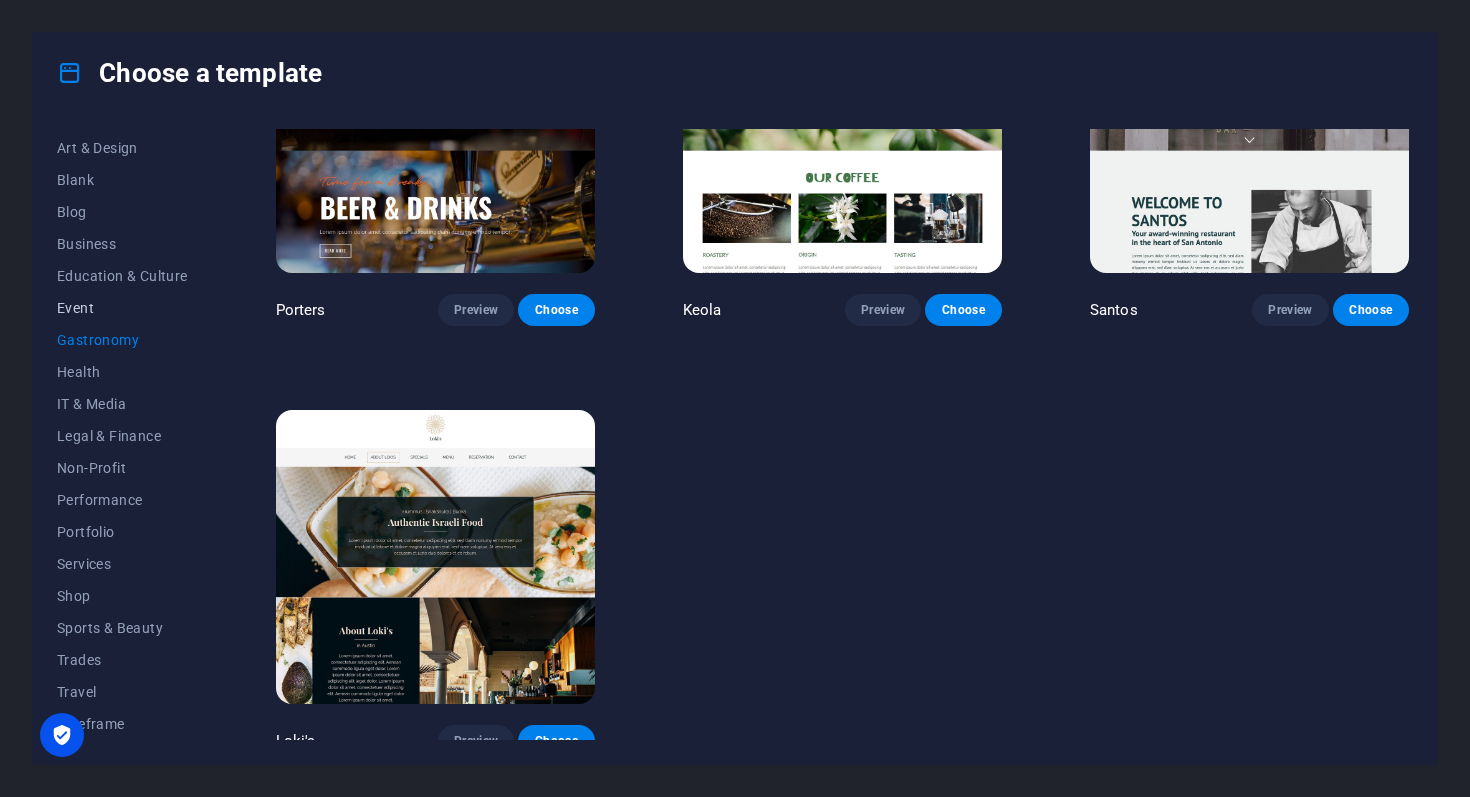 click on "Event" at bounding box center (122, 308) 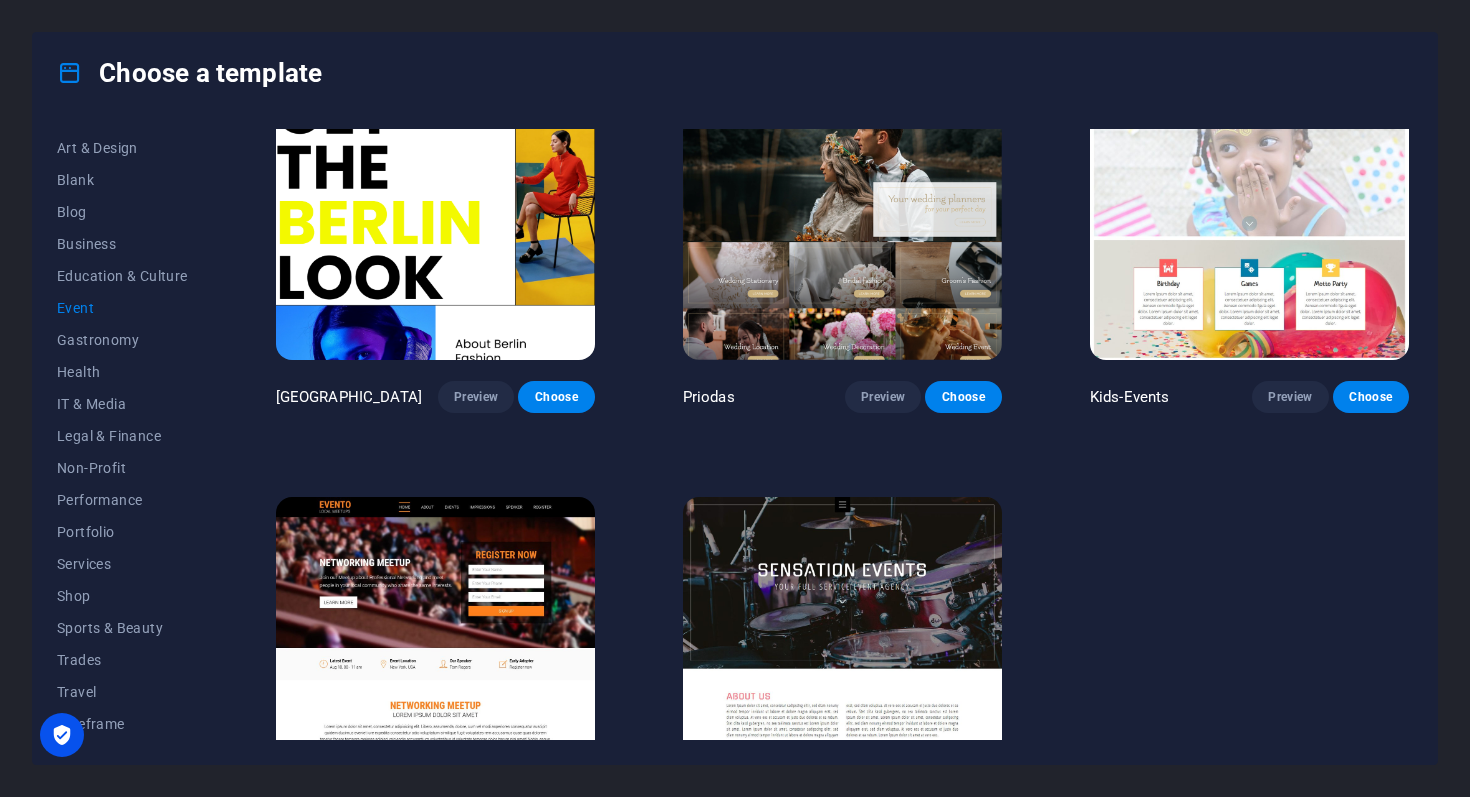 scroll, scrollTop: 594, scrollLeft: 0, axis: vertical 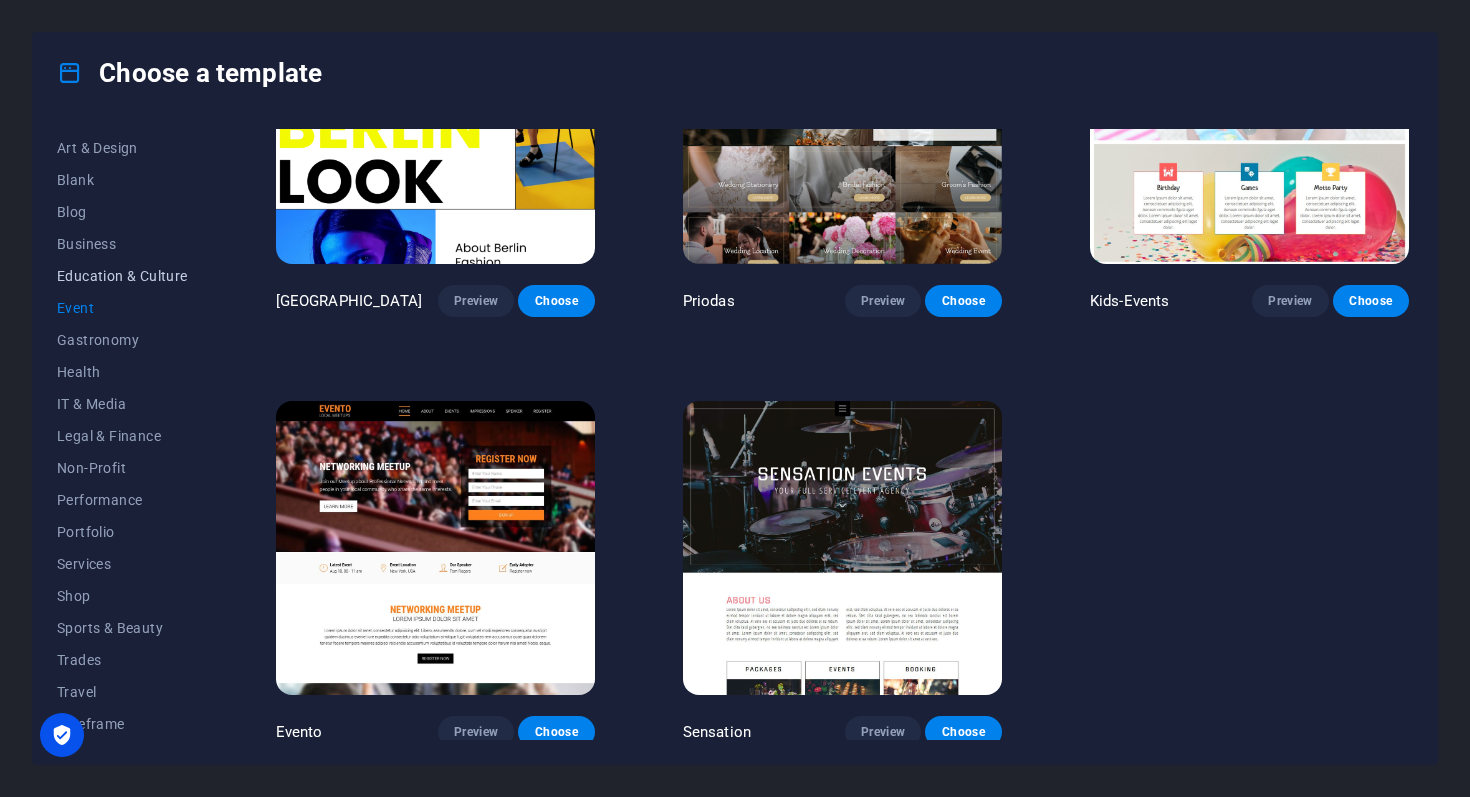 click on "Education & Culture" at bounding box center (122, 276) 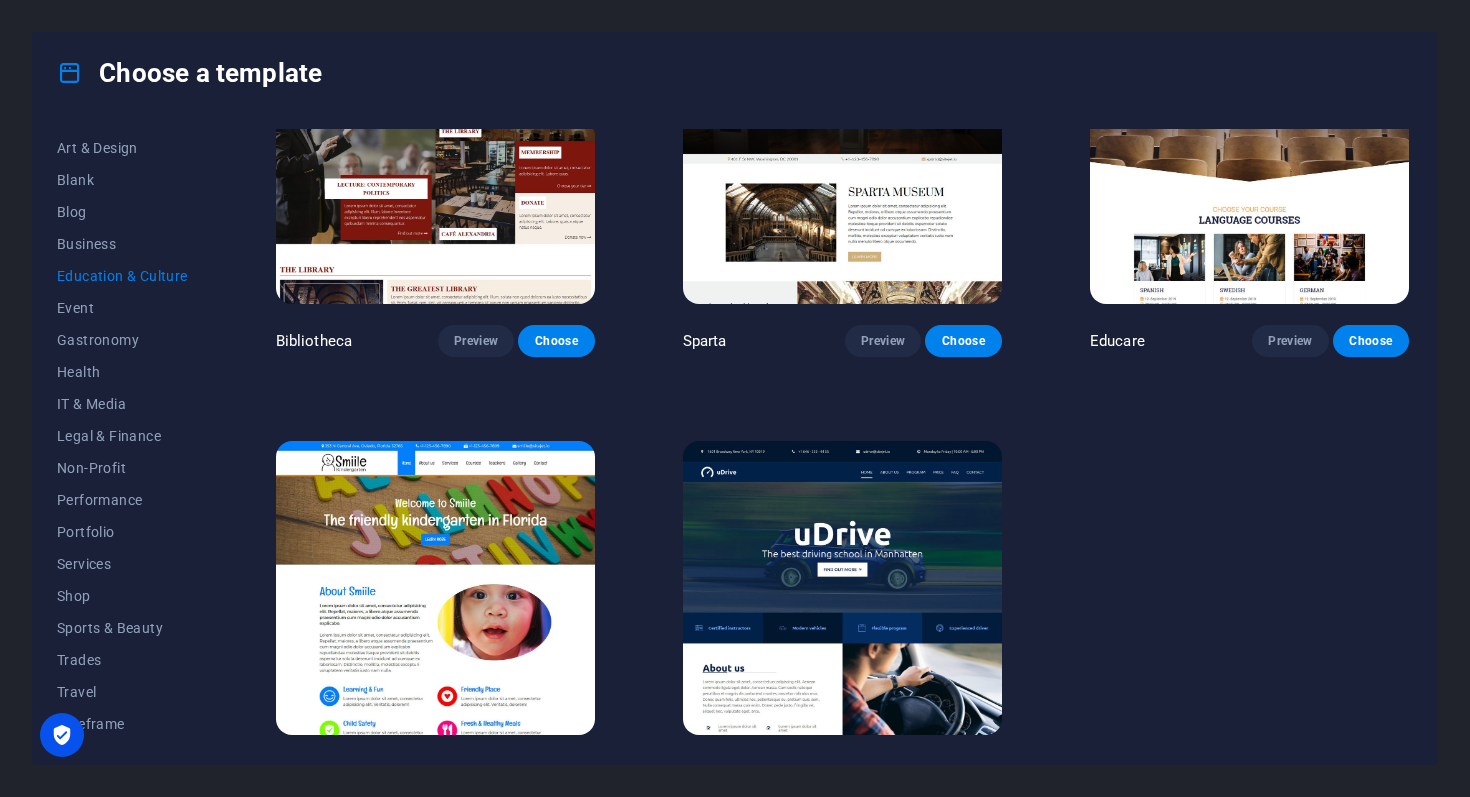 scroll, scrollTop: 594, scrollLeft: 0, axis: vertical 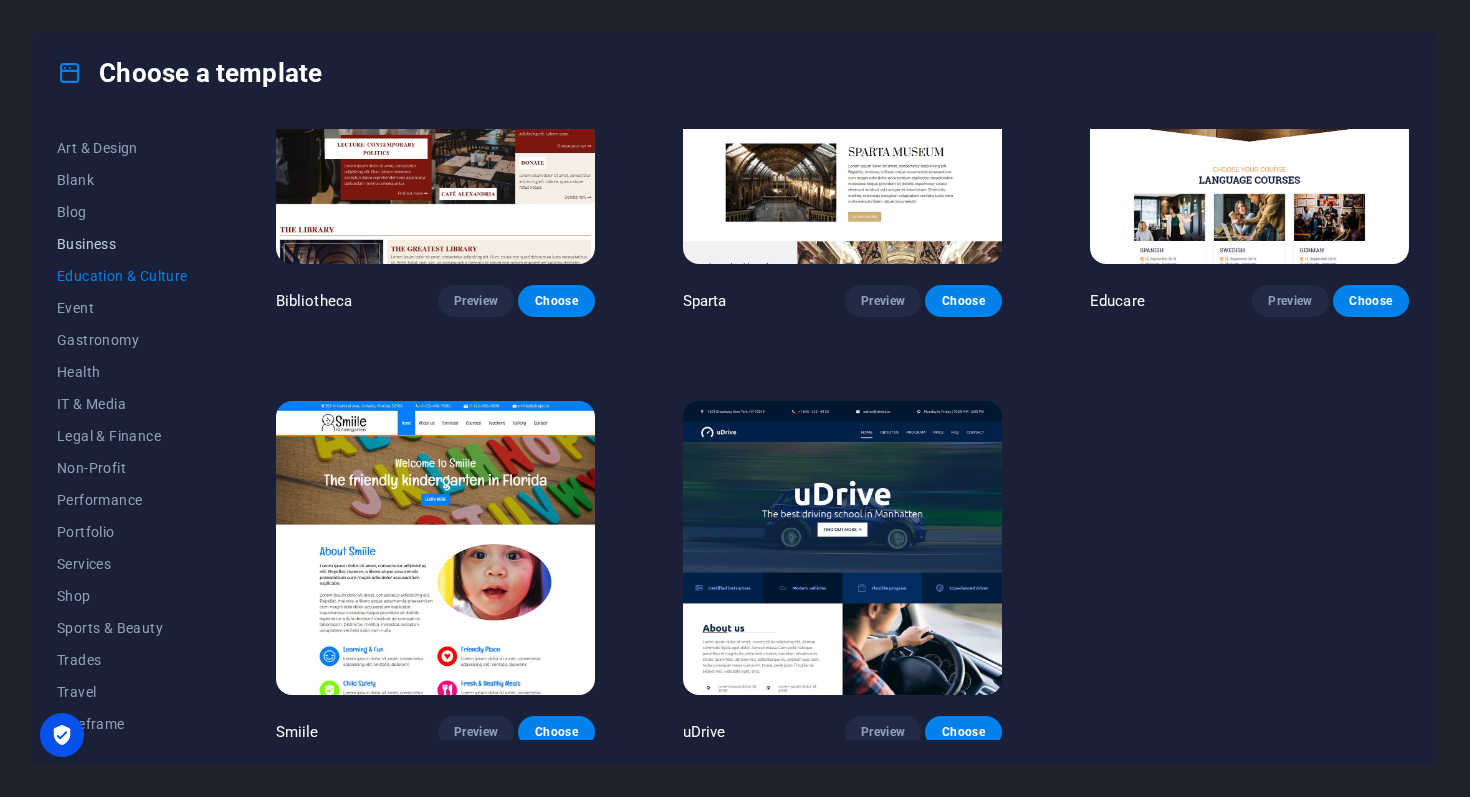 click on "Business" at bounding box center [122, 244] 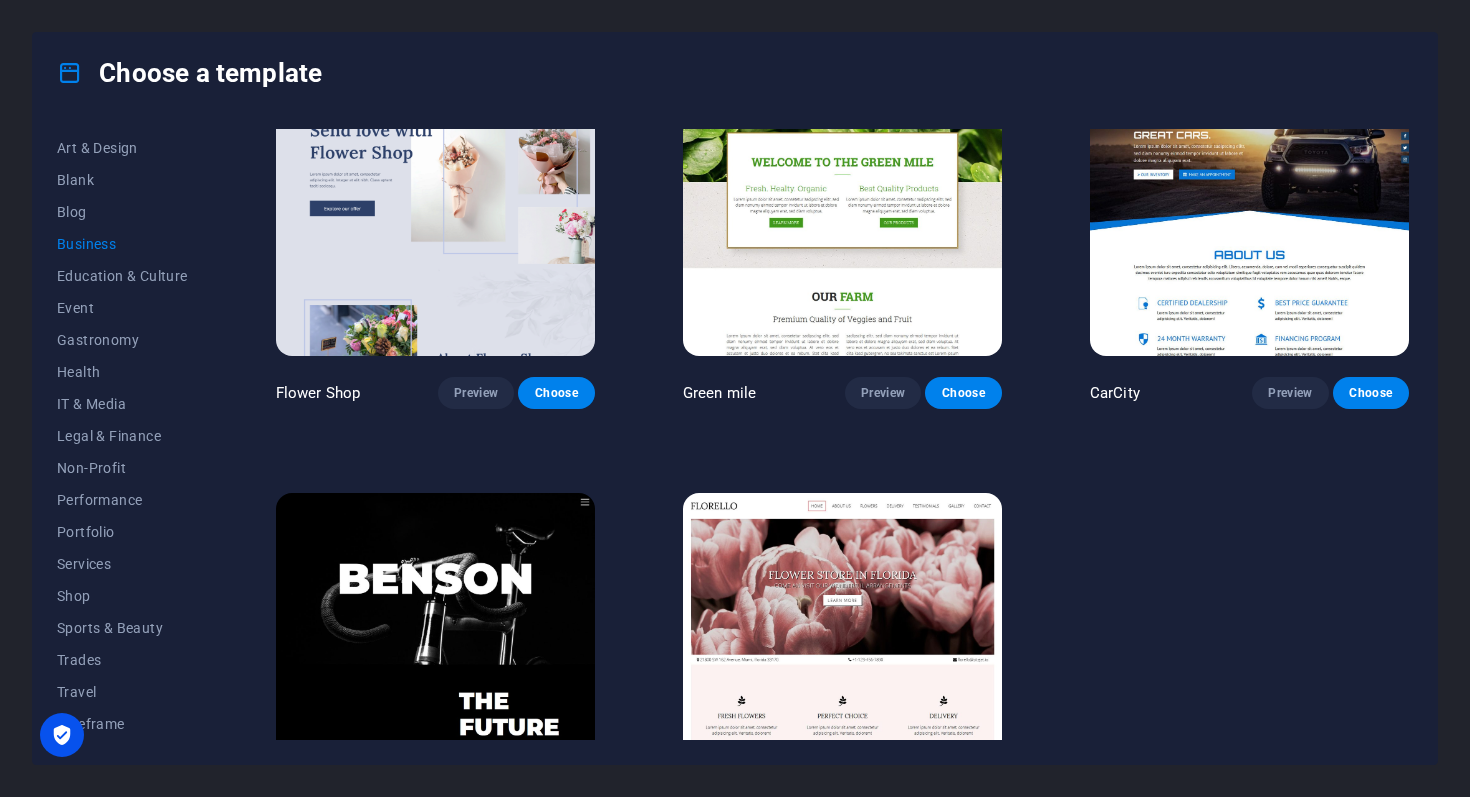 scroll, scrollTop: 594, scrollLeft: 0, axis: vertical 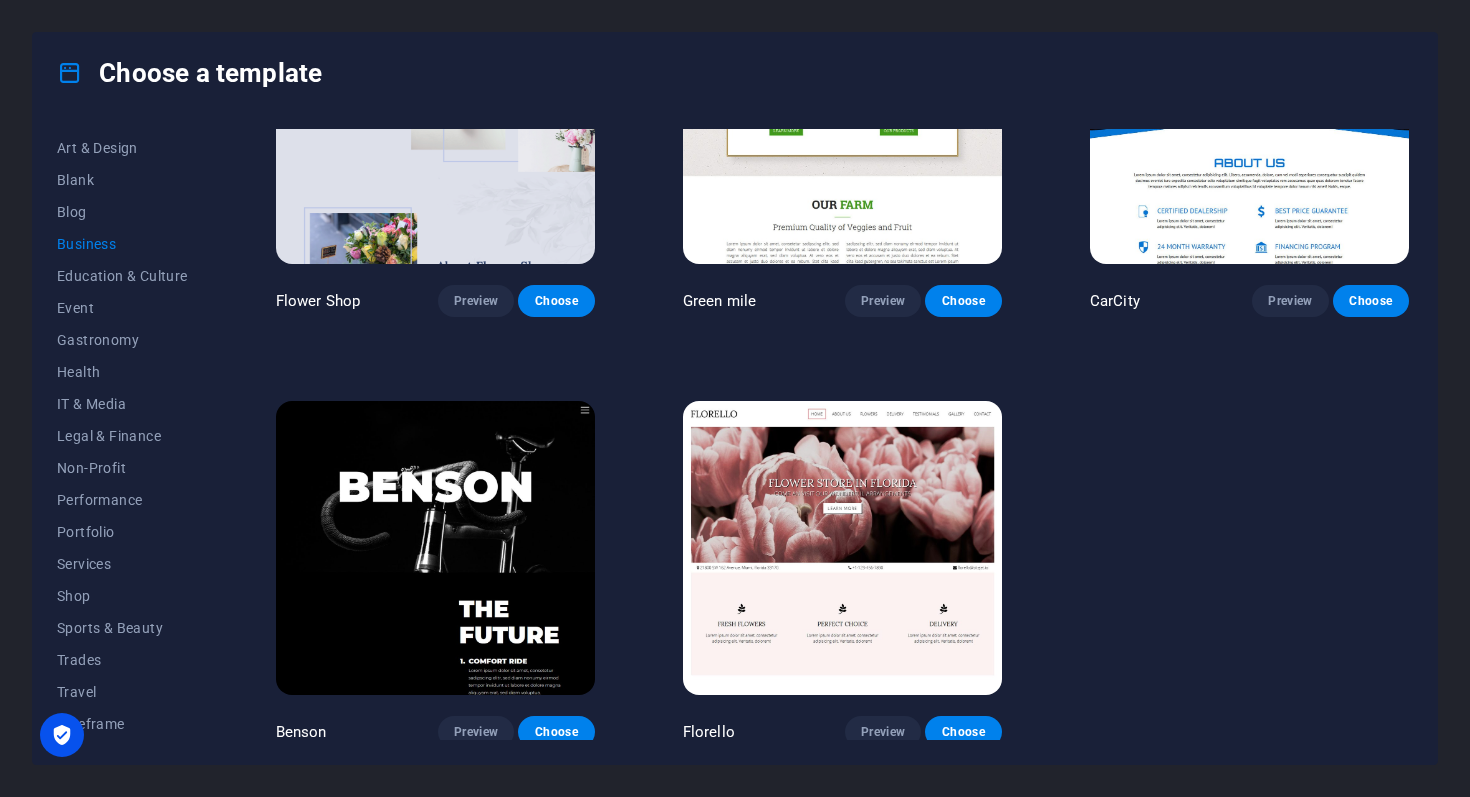 click on "Business" at bounding box center (122, 244) 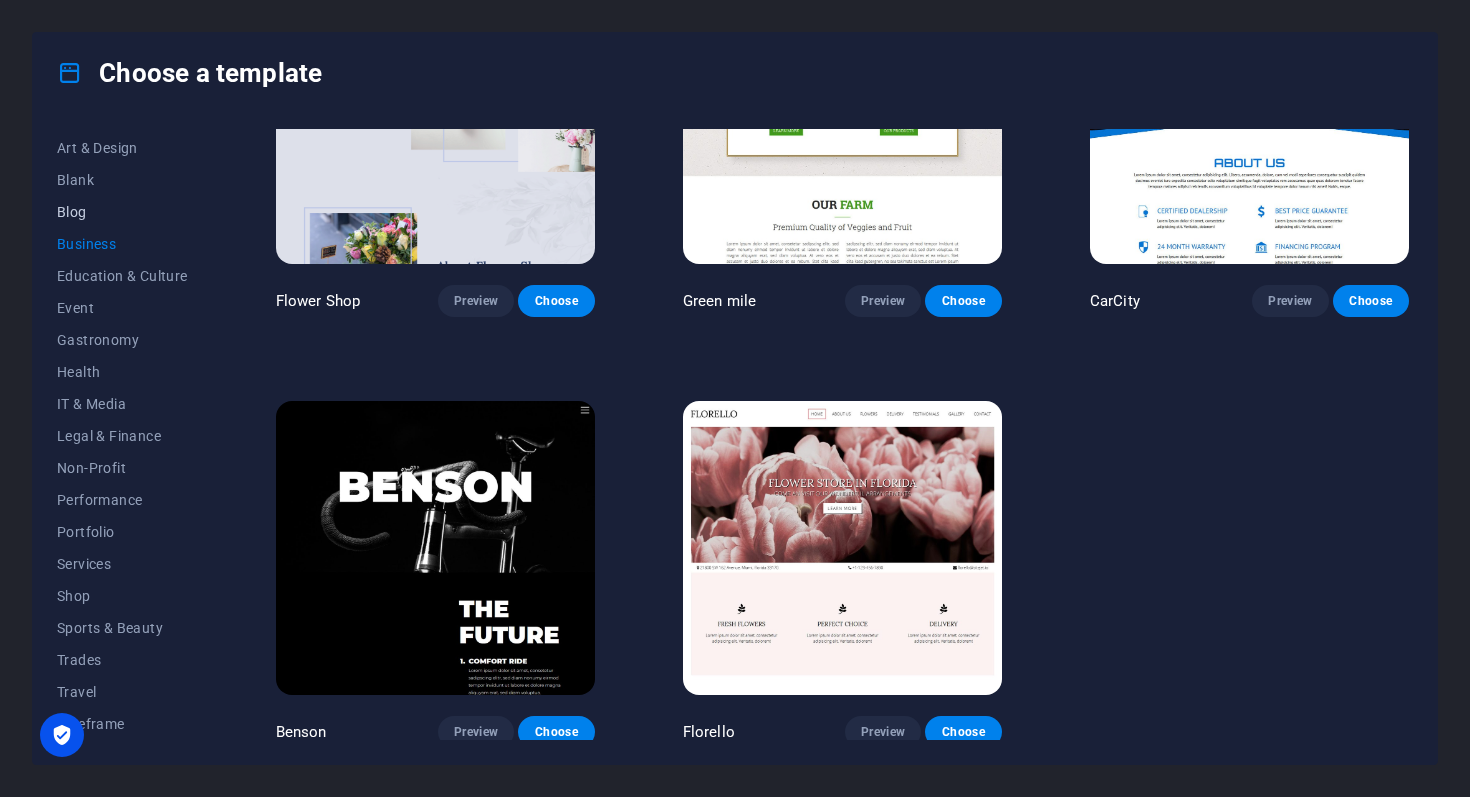 click on "Blog" at bounding box center (122, 212) 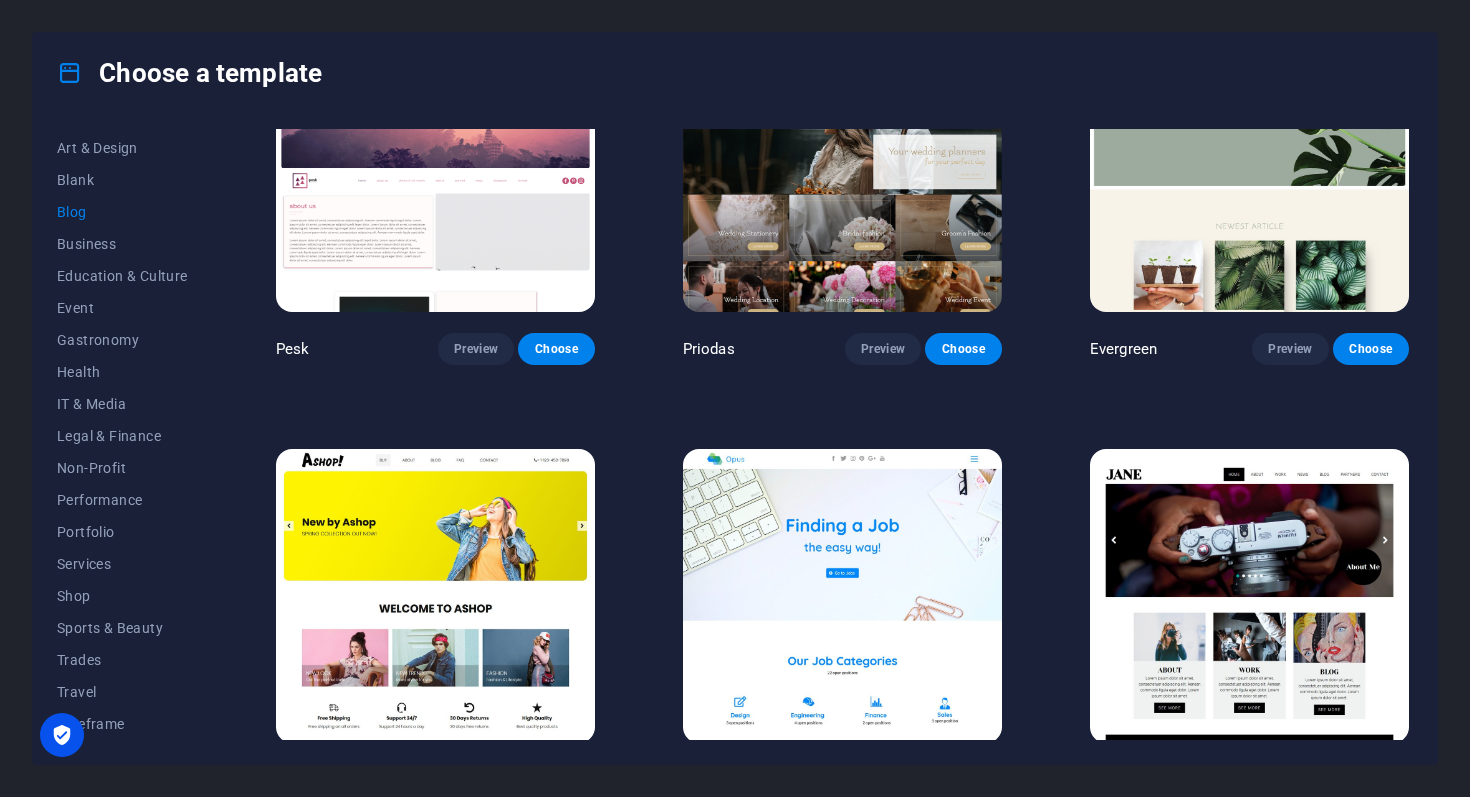 scroll, scrollTop: 2735, scrollLeft: 0, axis: vertical 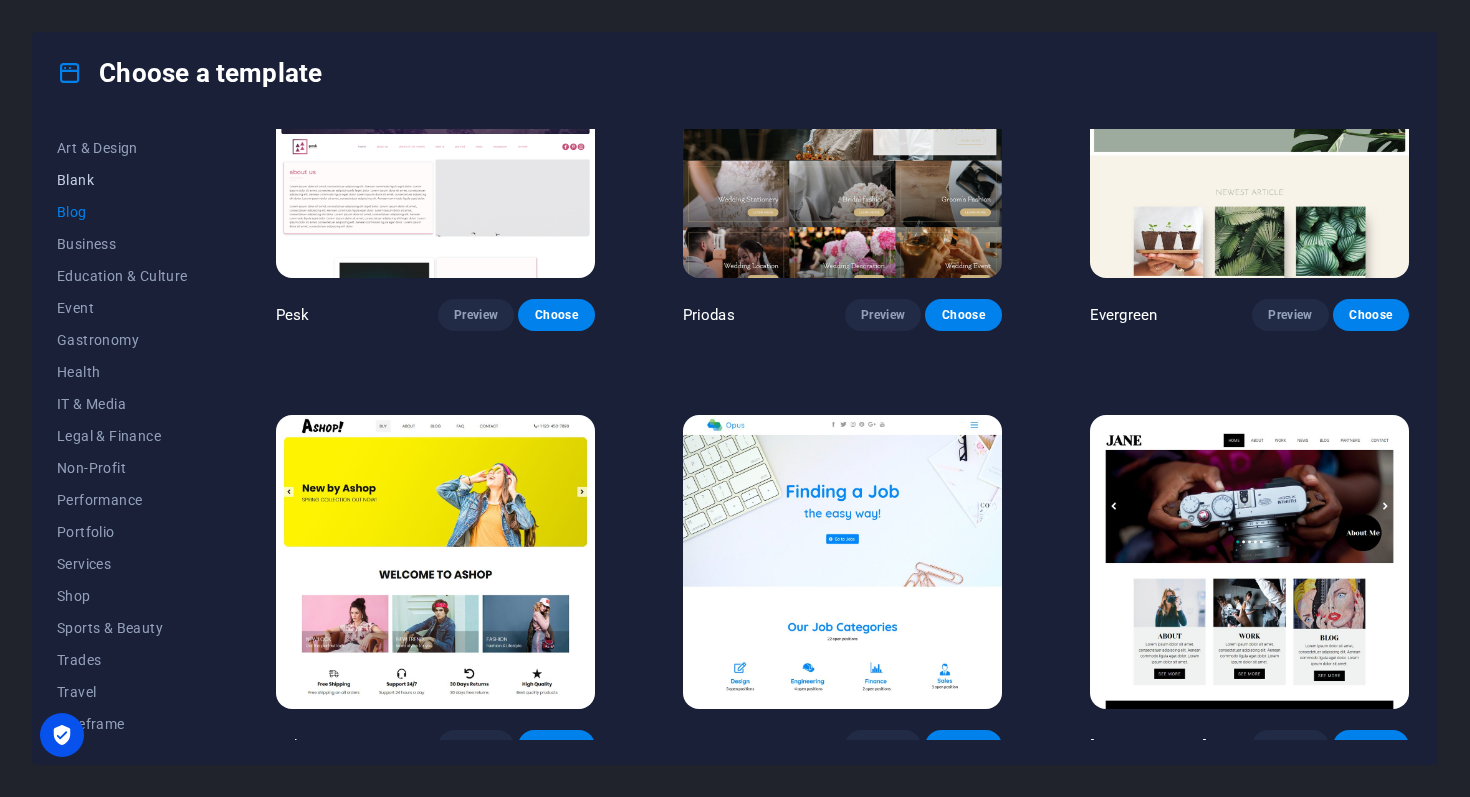 click on "Blank" at bounding box center [122, 180] 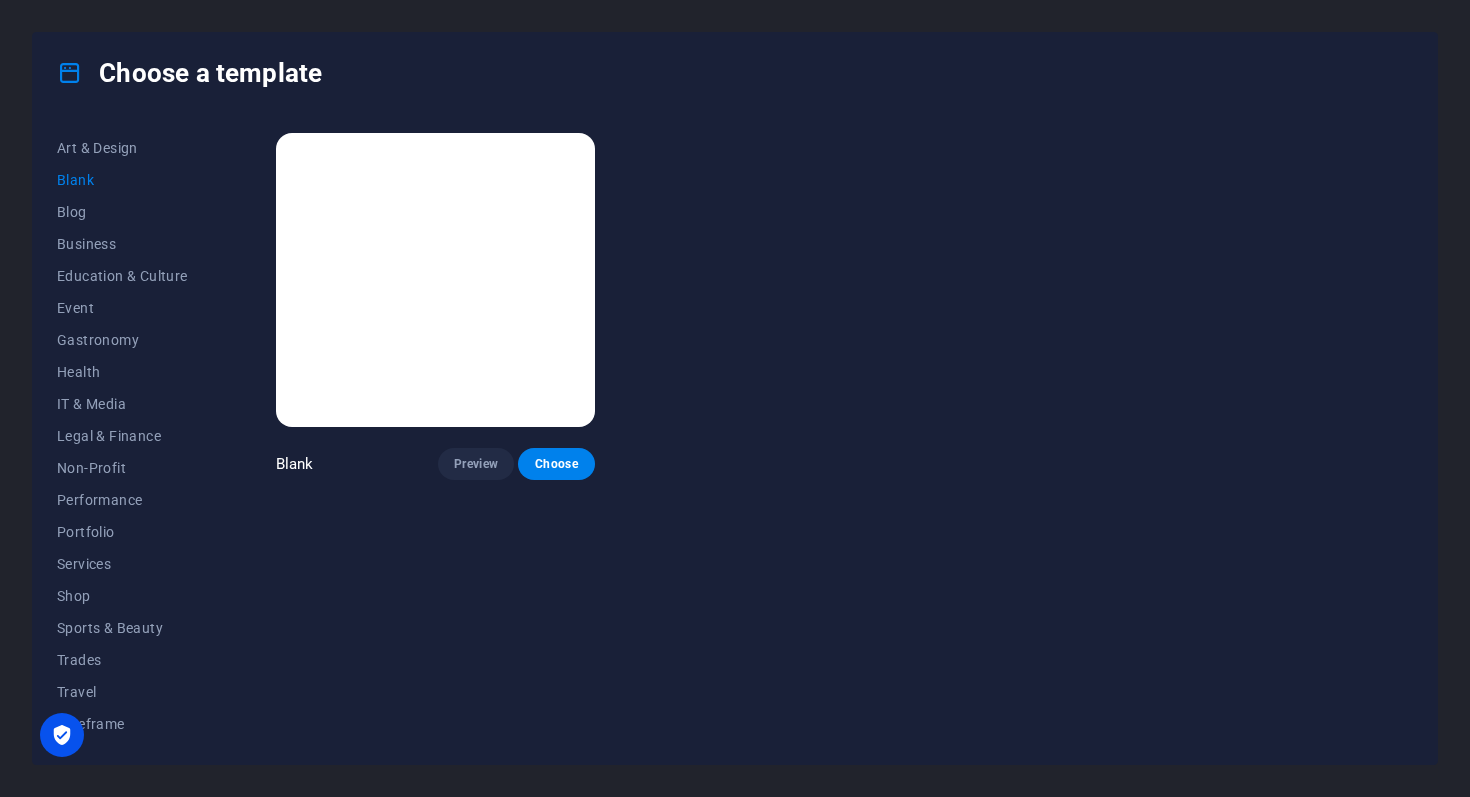 click on "Onepager" at bounding box center (122, 116) 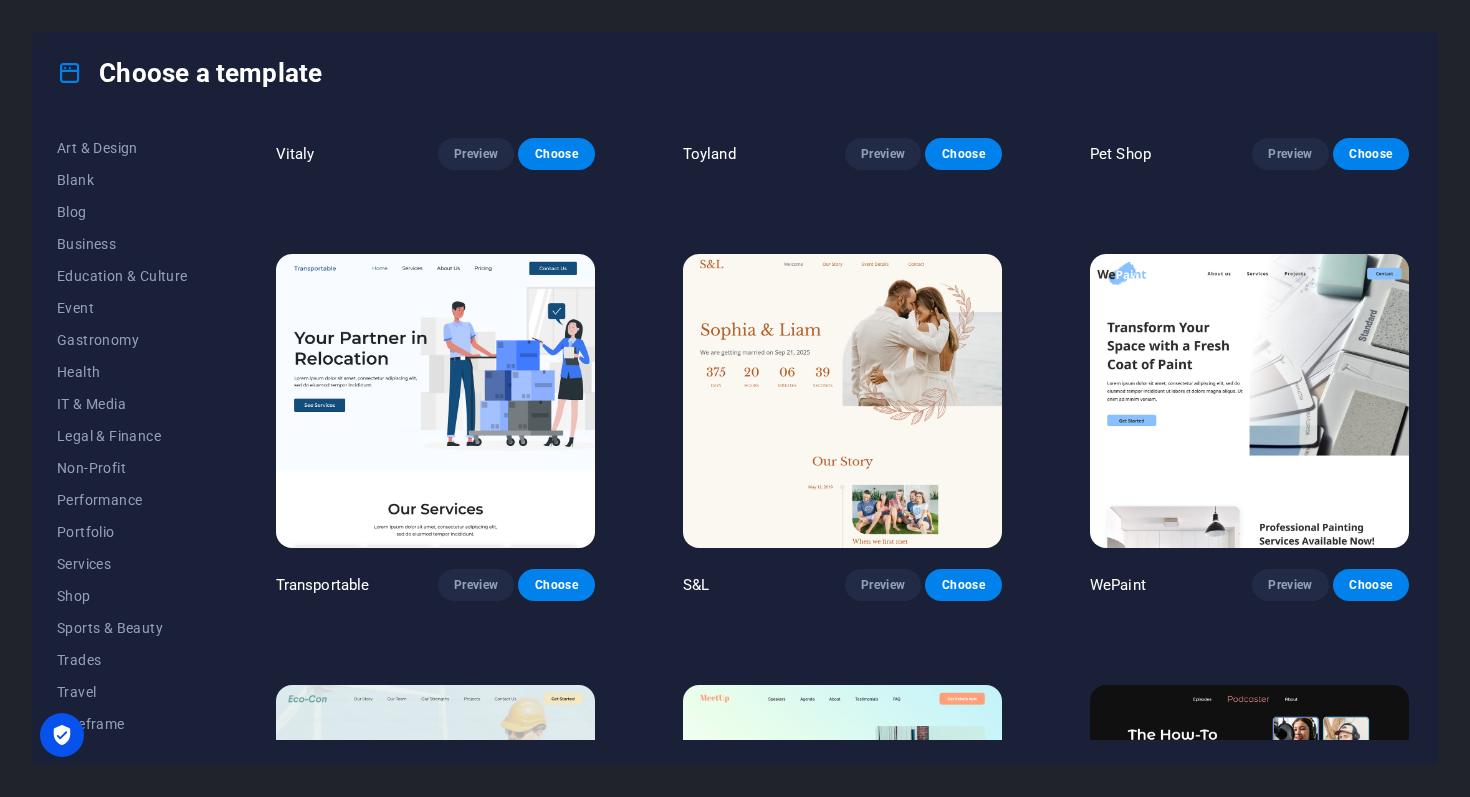 scroll, scrollTop: 406, scrollLeft: 0, axis: vertical 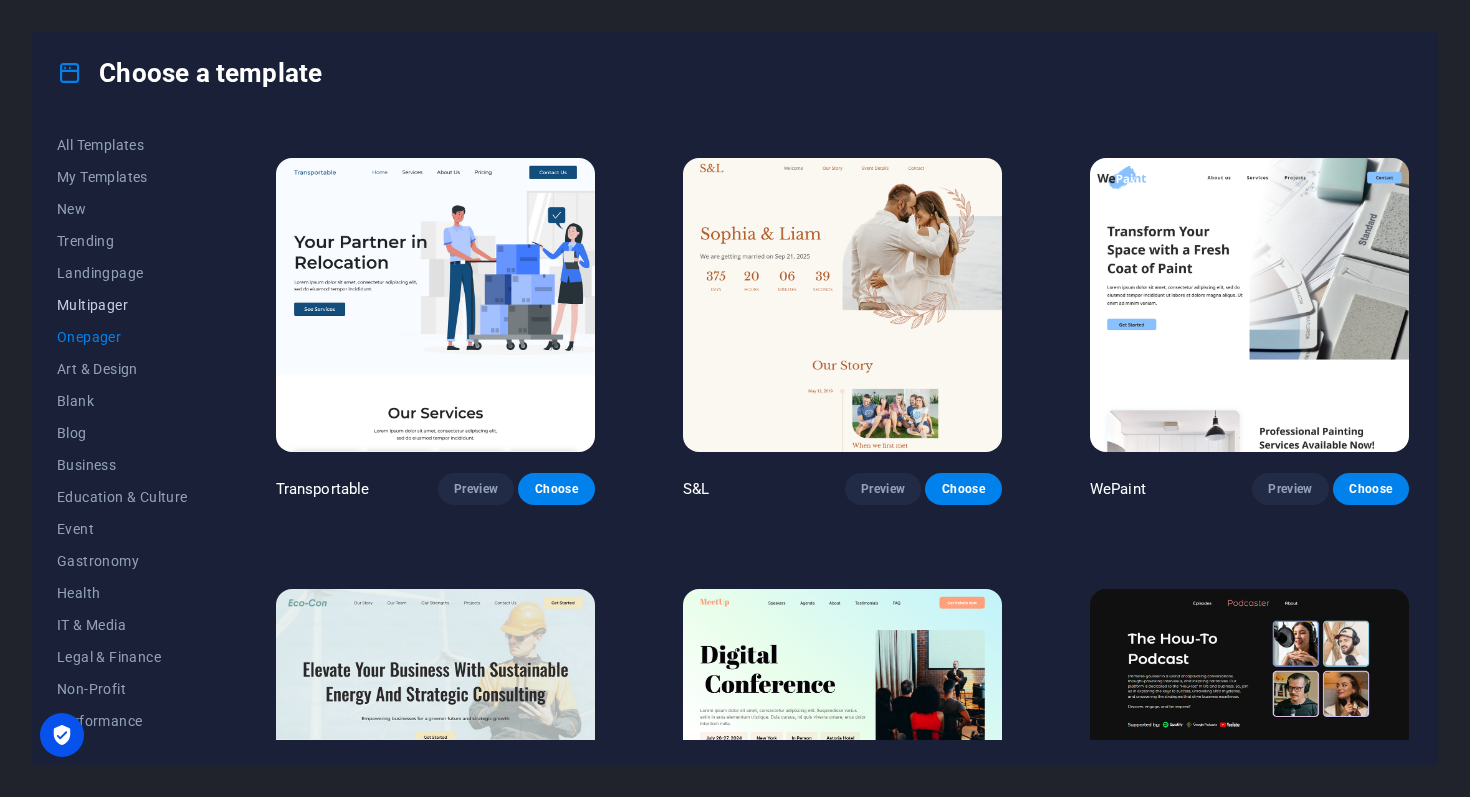 click on "Multipager" at bounding box center (122, 305) 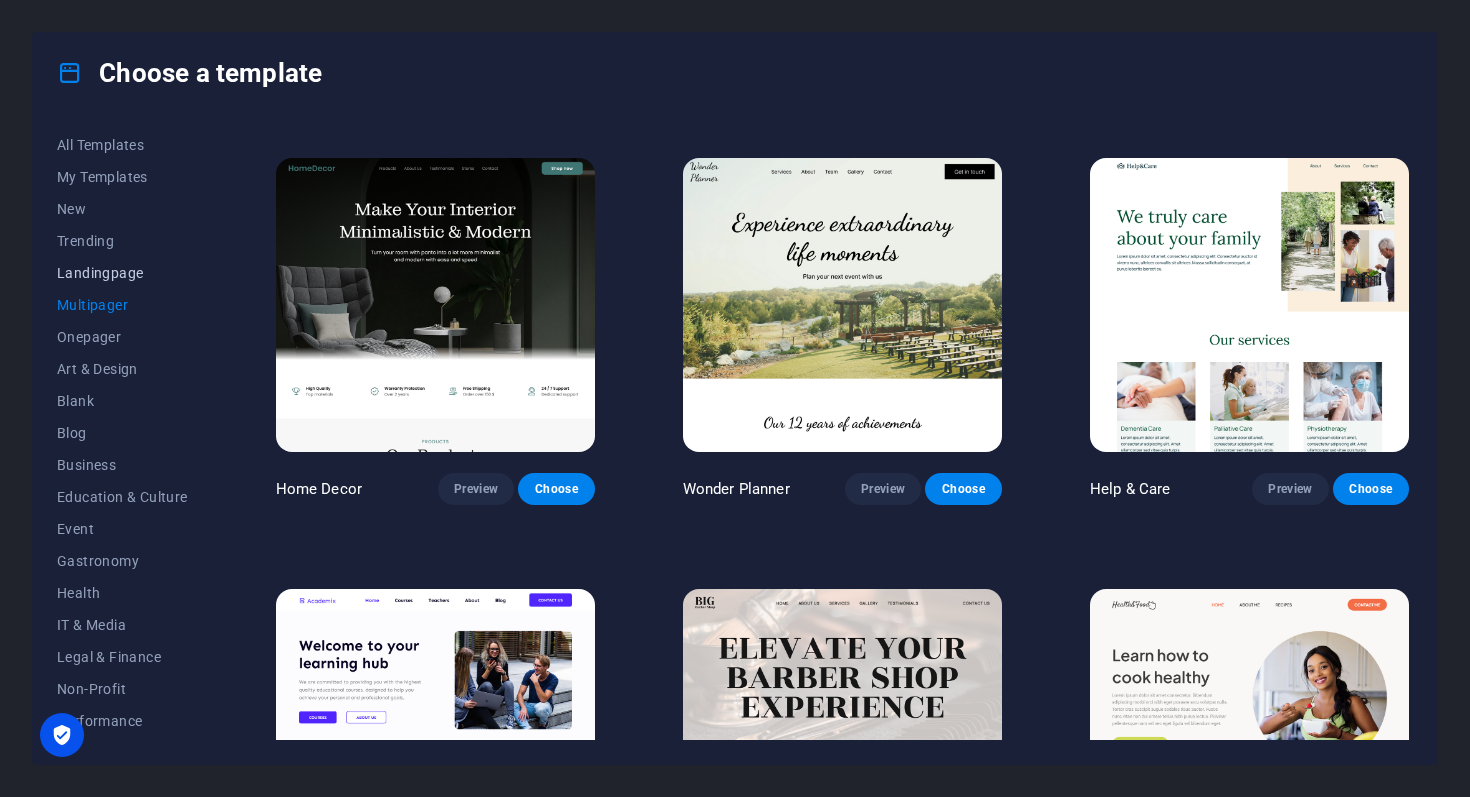 click on "Landingpage" at bounding box center [122, 273] 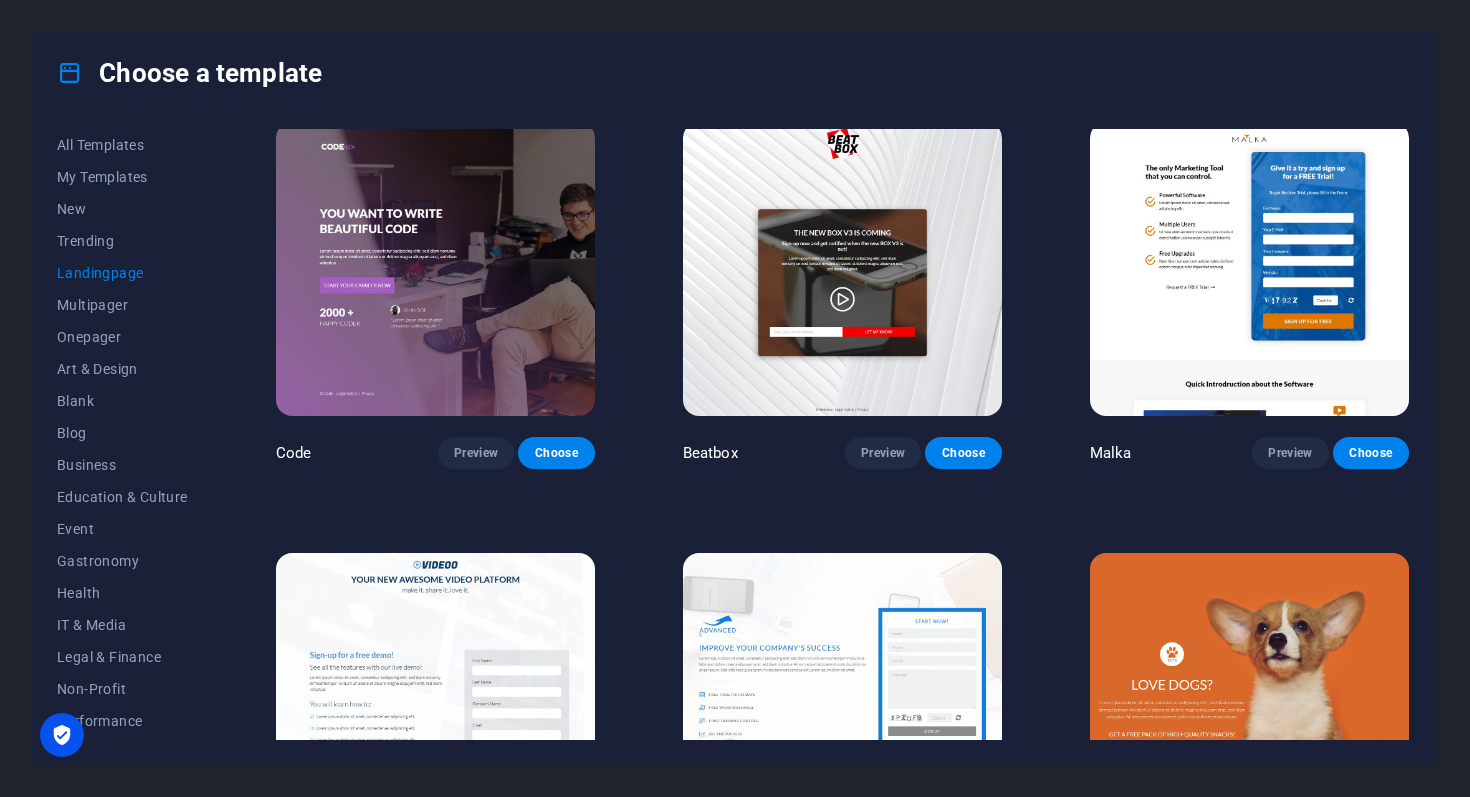 scroll, scrollTop: 482, scrollLeft: 0, axis: vertical 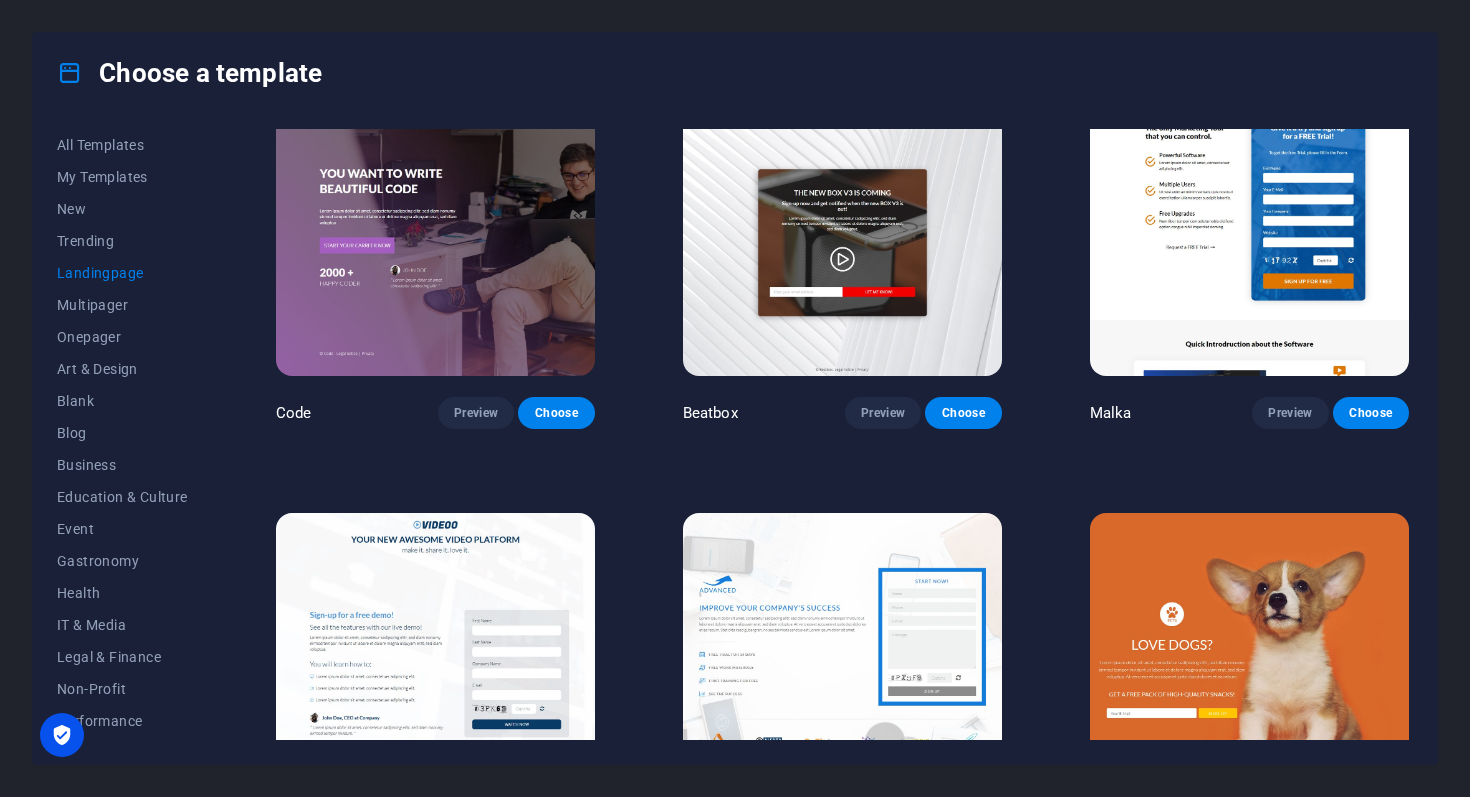 click on "Code Preview Choose" at bounding box center (435, 253) 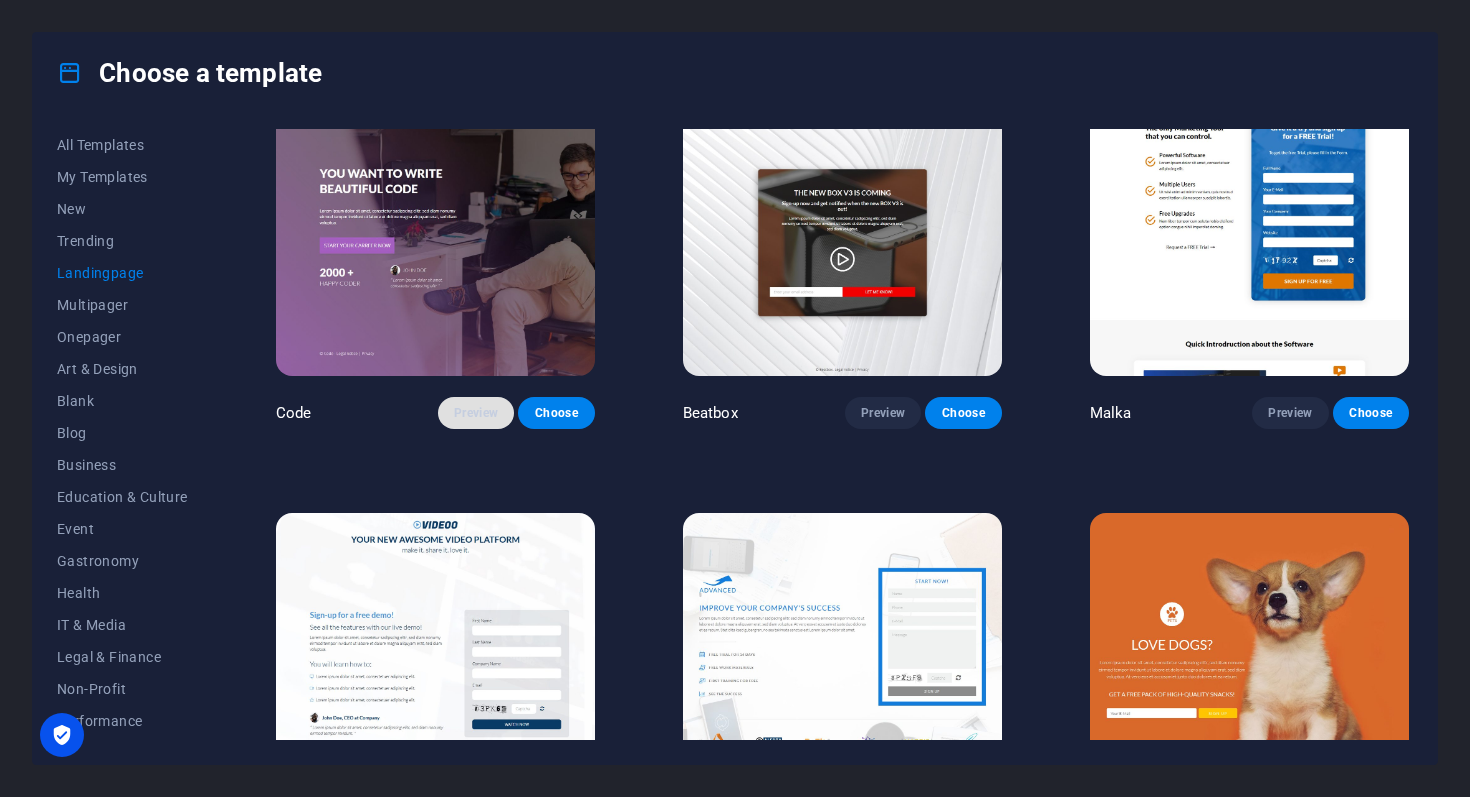click on "Preview" at bounding box center (476, 413) 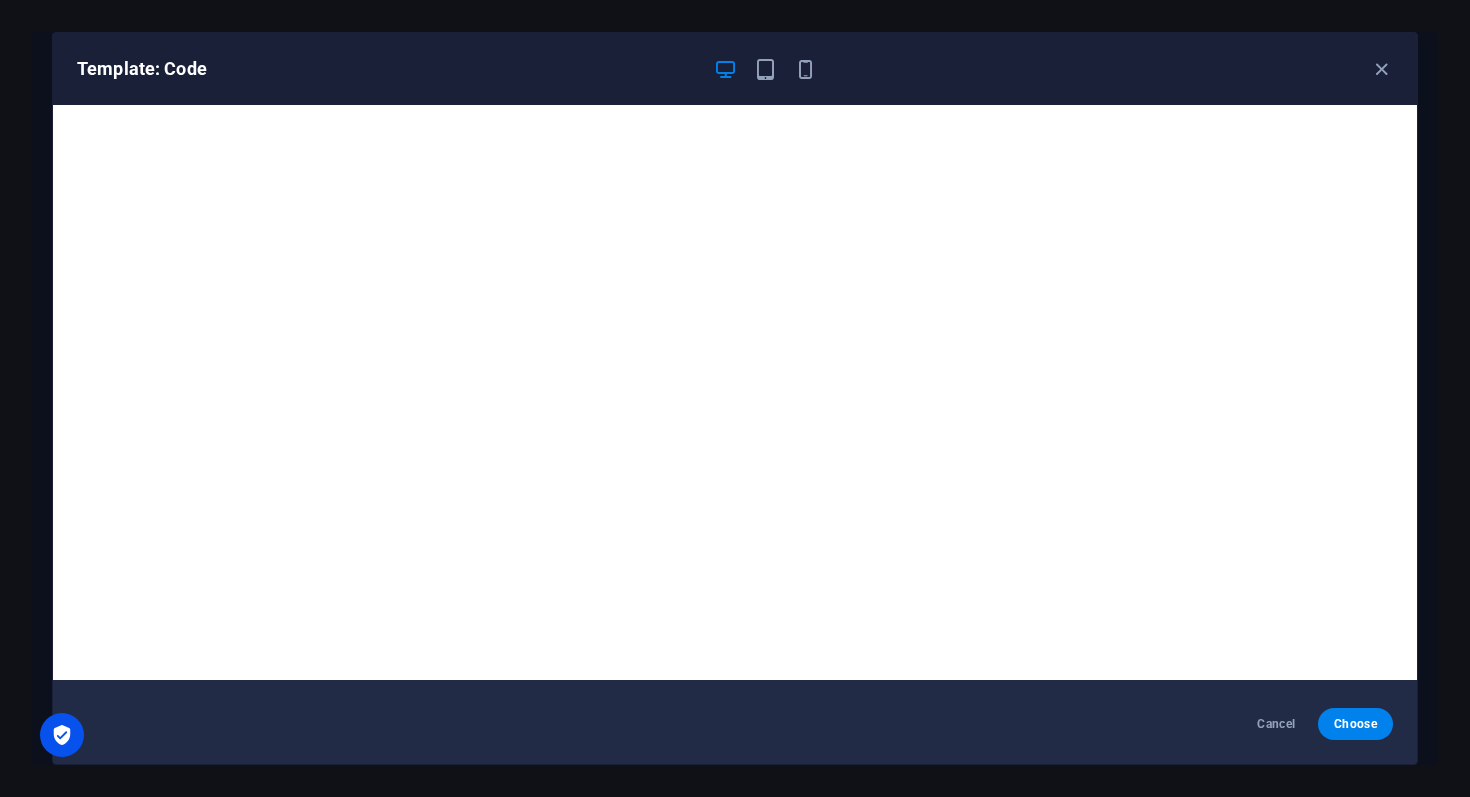 scroll, scrollTop: 0, scrollLeft: 0, axis: both 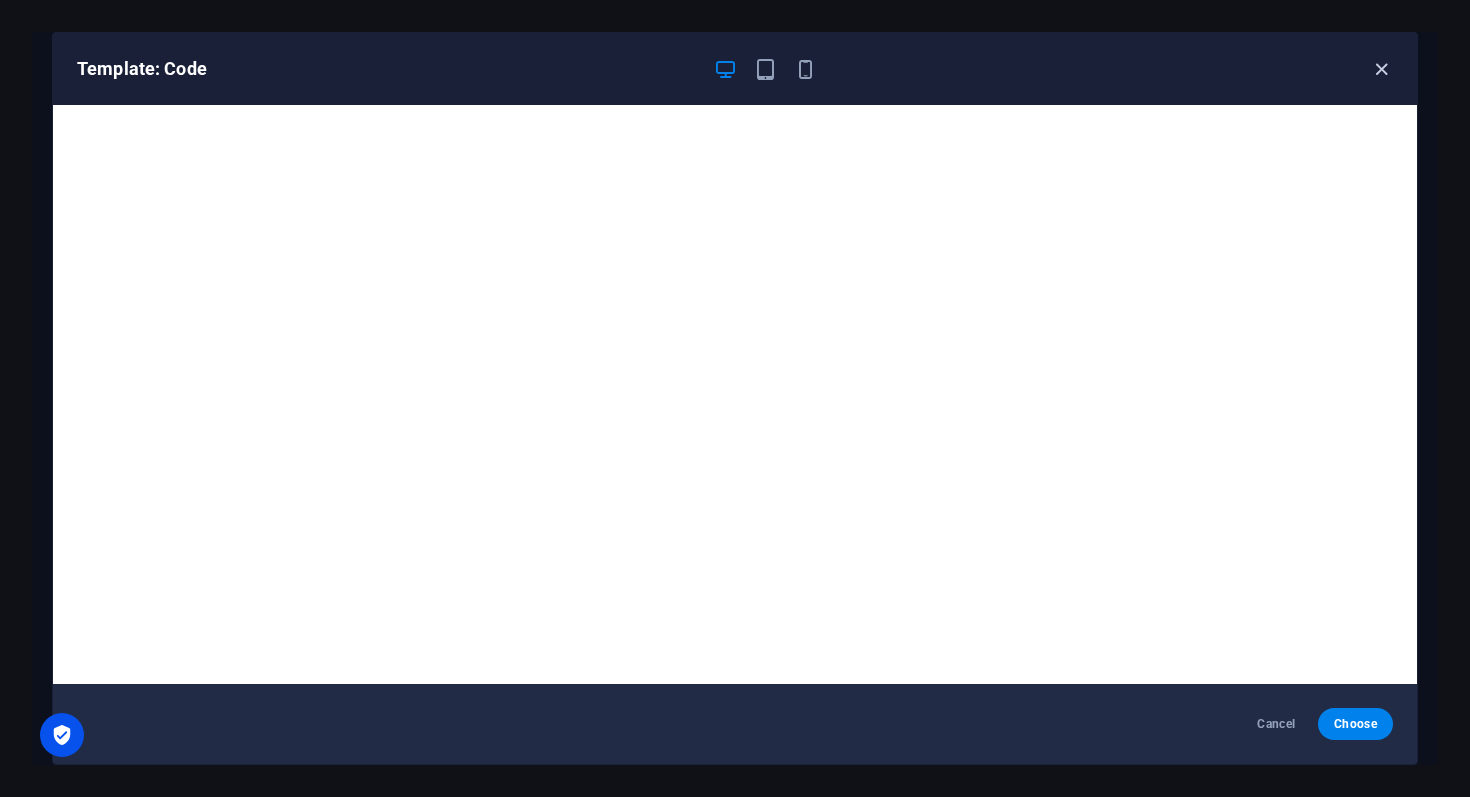 click at bounding box center (1381, 69) 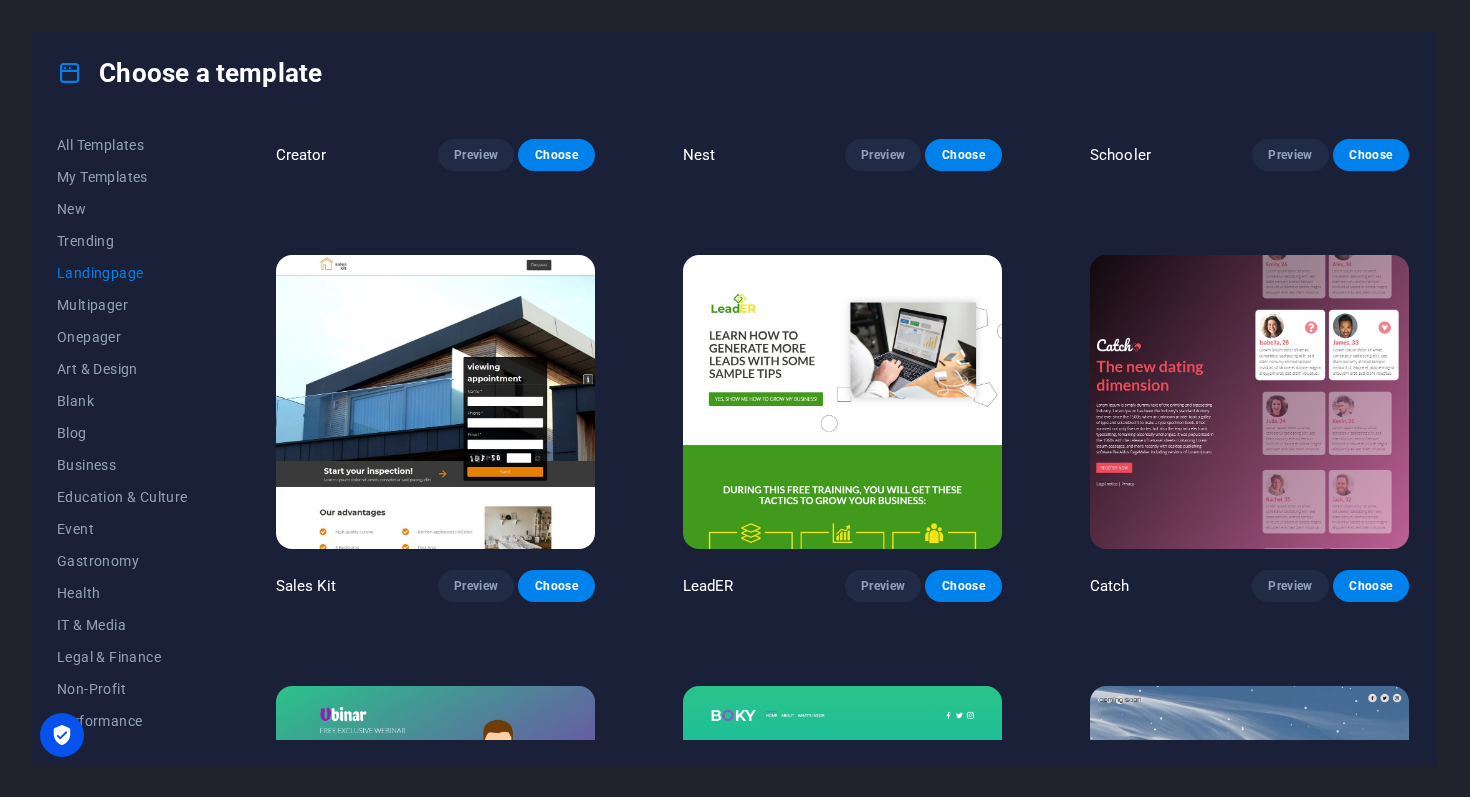 scroll, scrollTop: 2470, scrollLeft: 0, axis: vertical 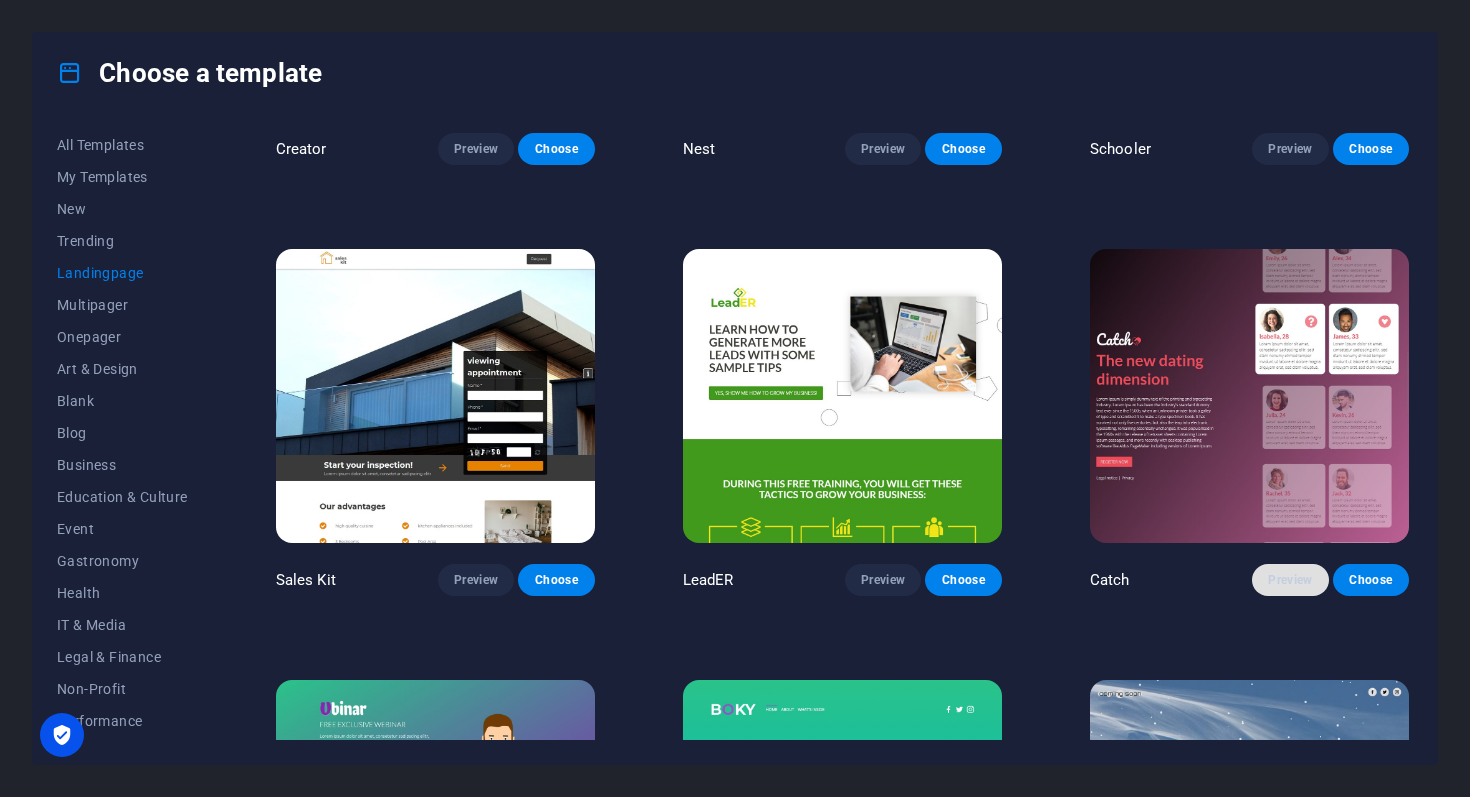 click on "Preview" at bounding box center [1290, 580] 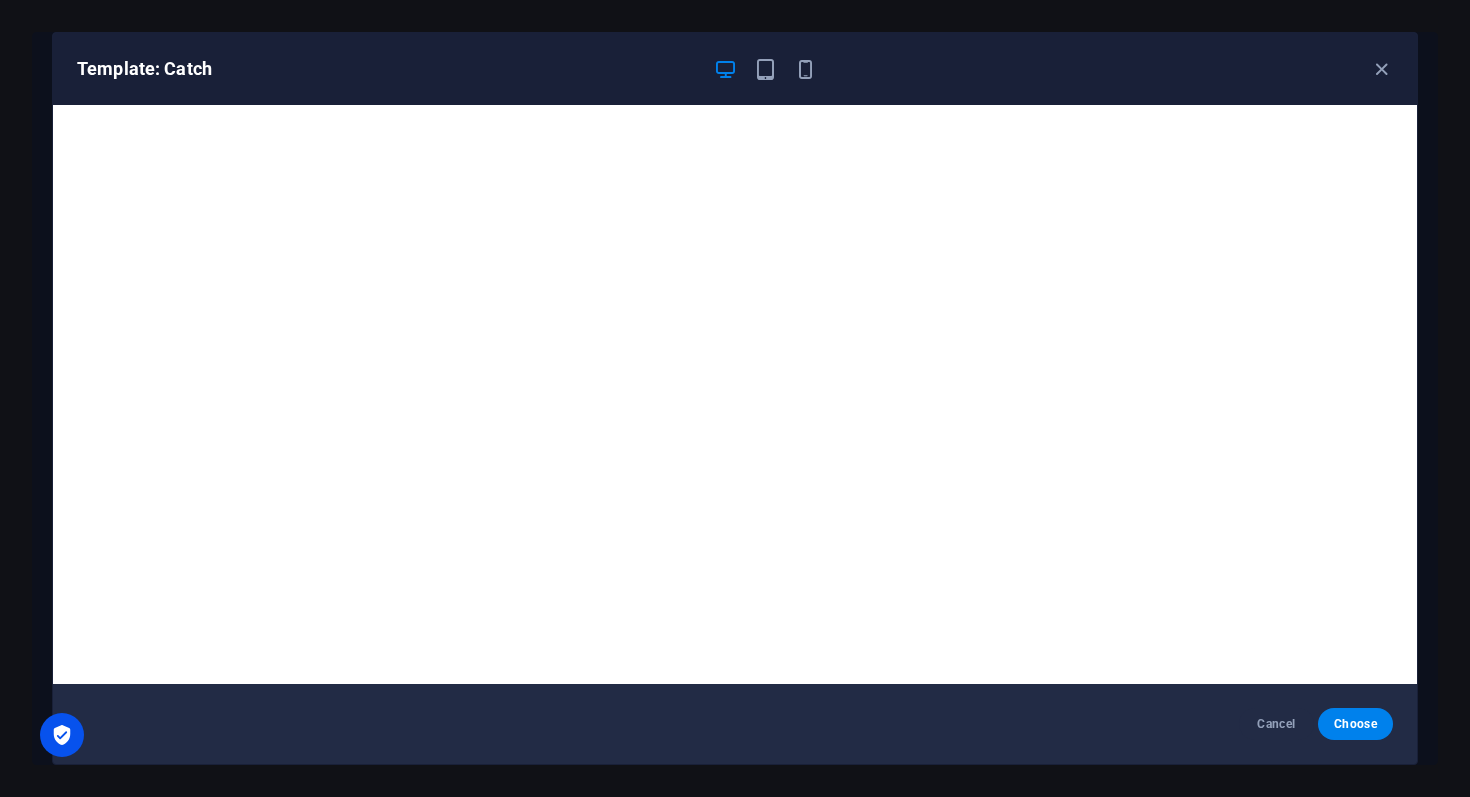 scroll, scrollTop: 4, scrollLeft: 0, axis: vertical 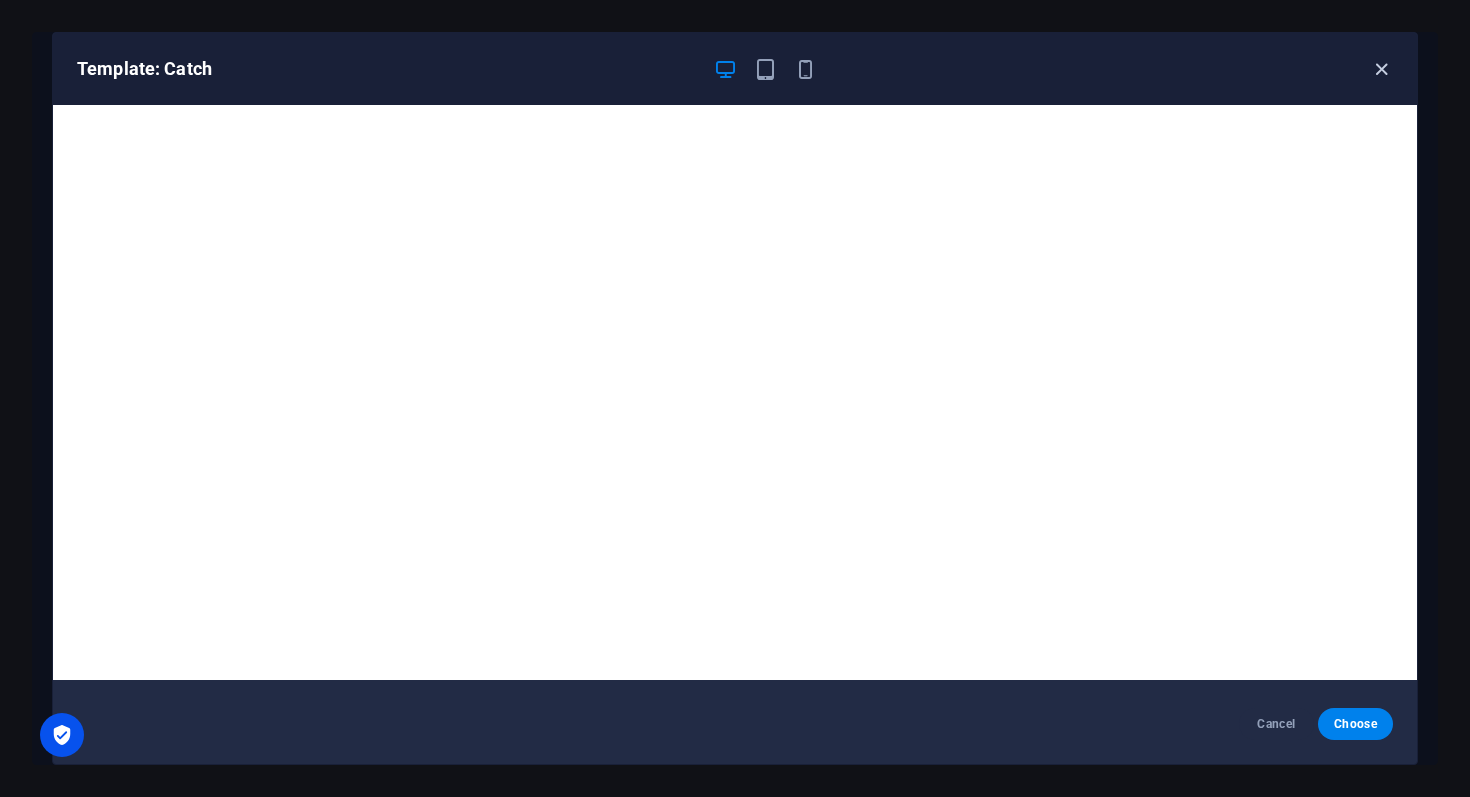 click at bounding box center (1381, 69) 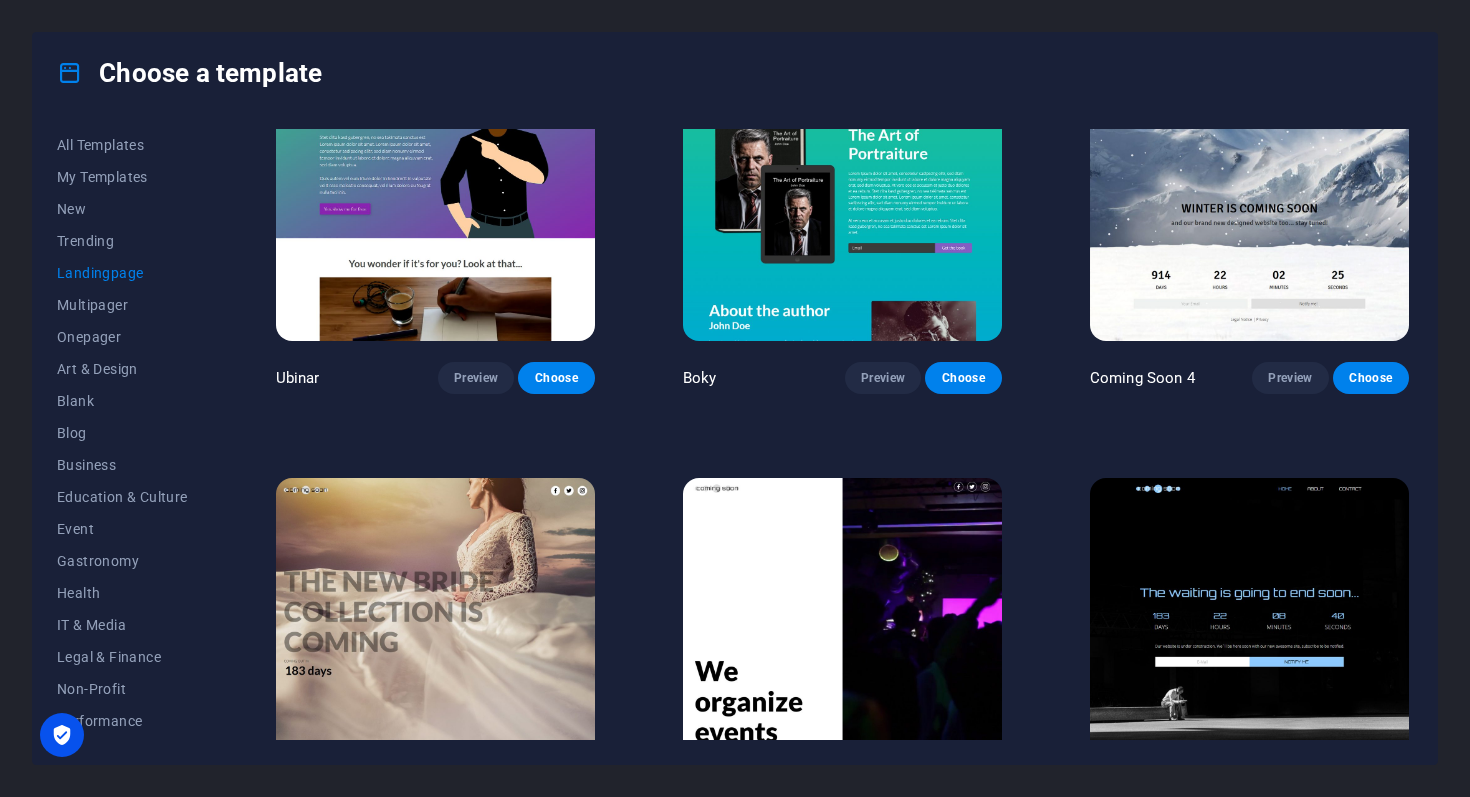 scroll, scrollTop: 3163, scrollLeft: 0, axis: vertical 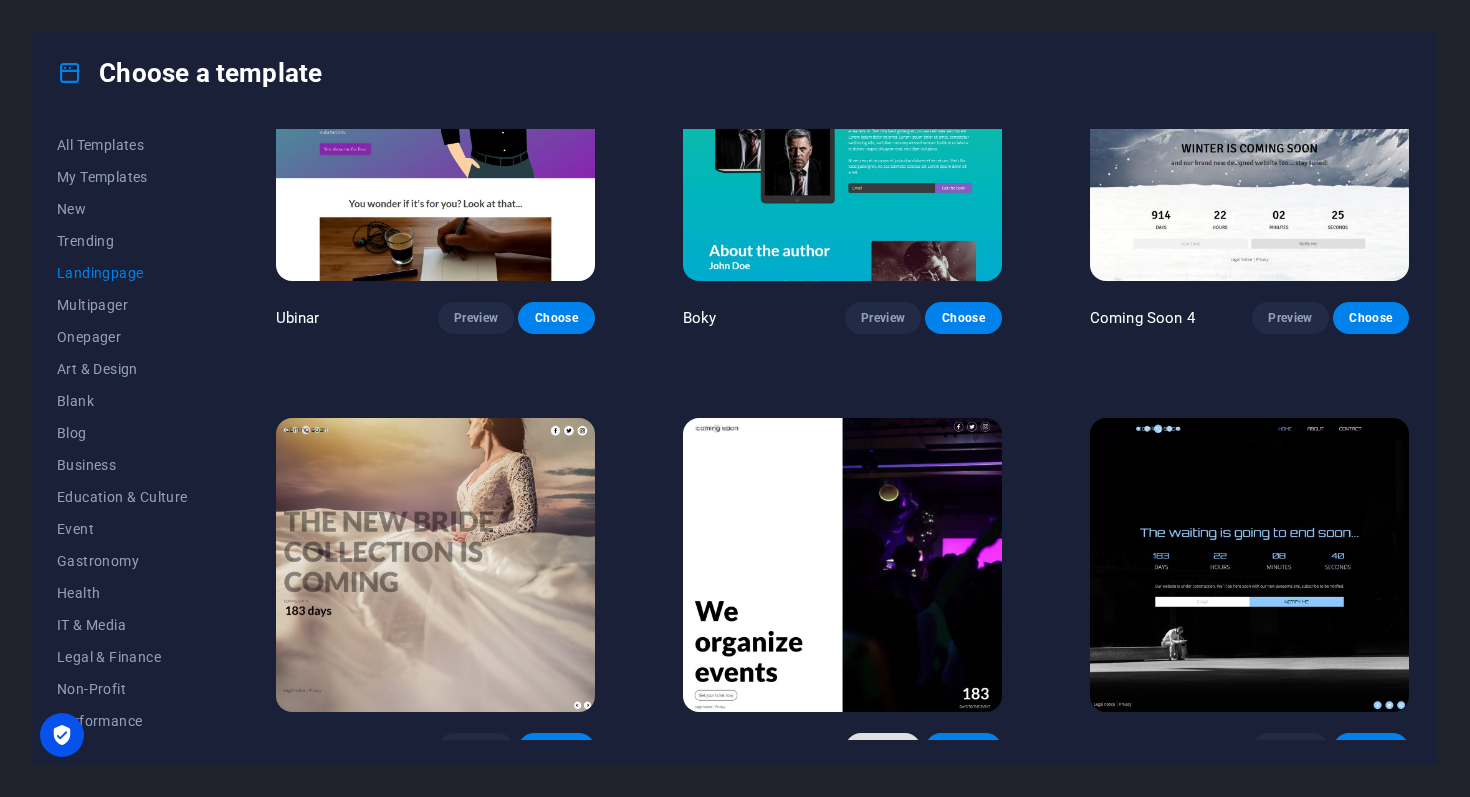 click on "Preview" at bounding box center [883, 749] 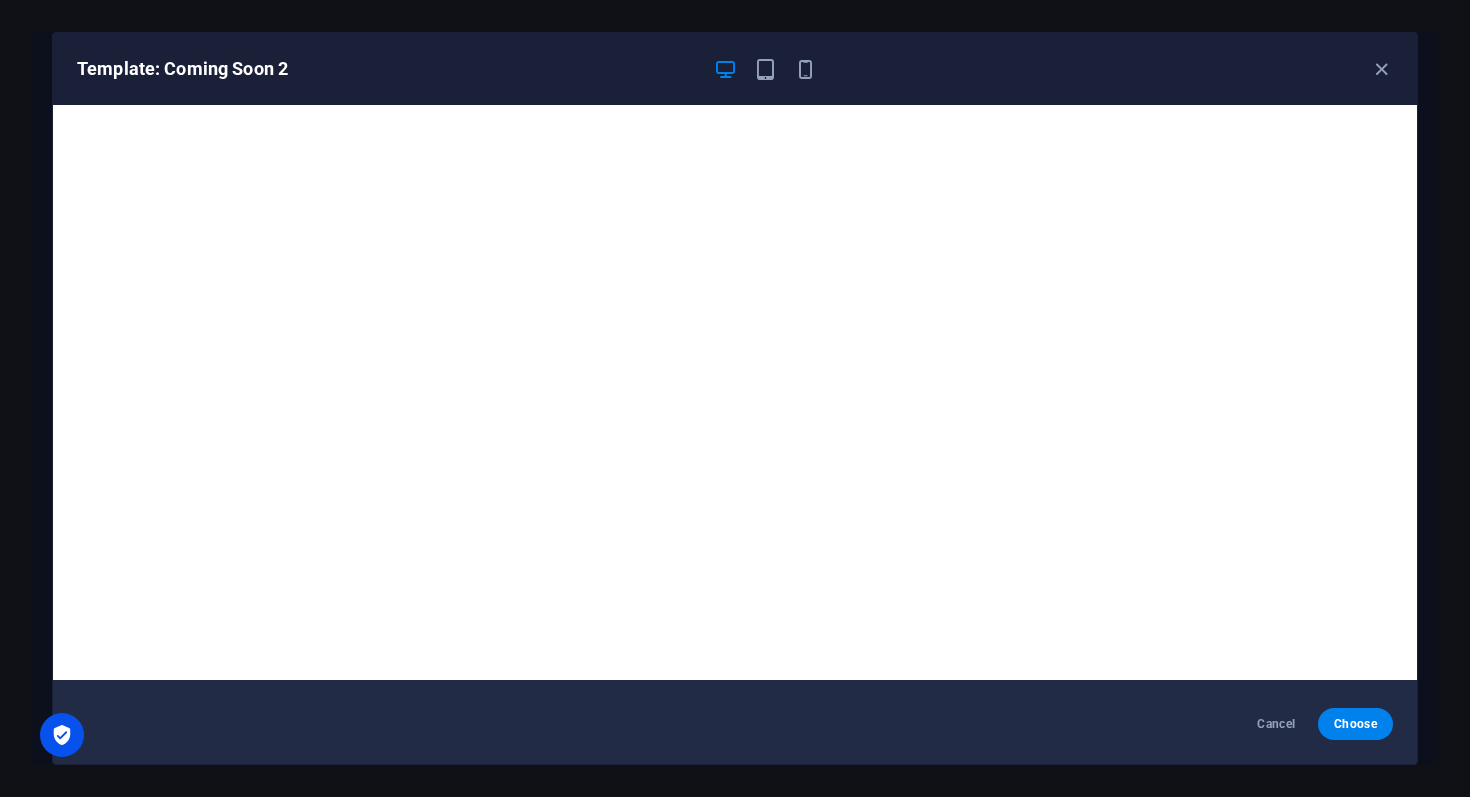scroll, scrollTop: 0, scrollLeft: 0, axis: both 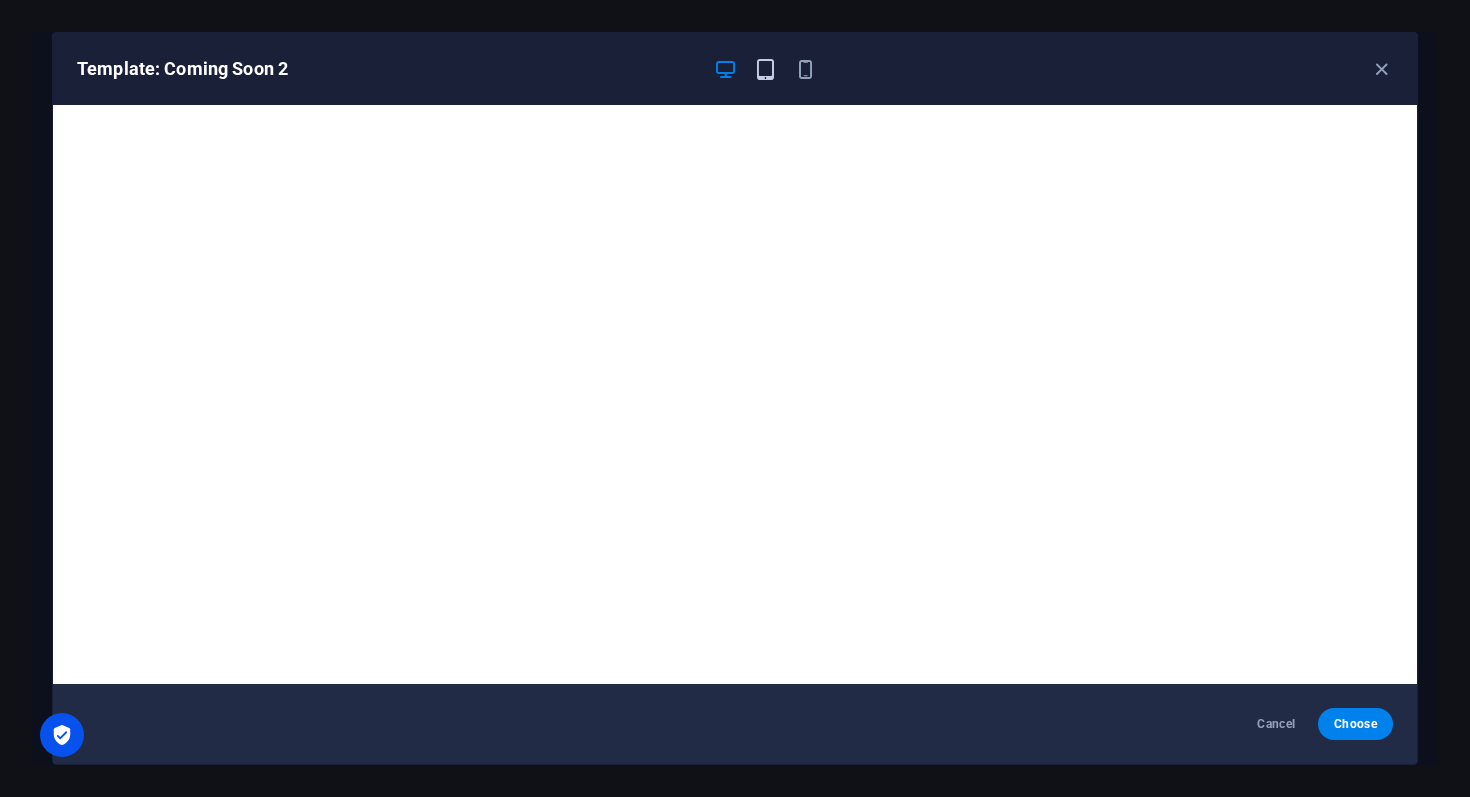 click at bounding box center (765, 69) 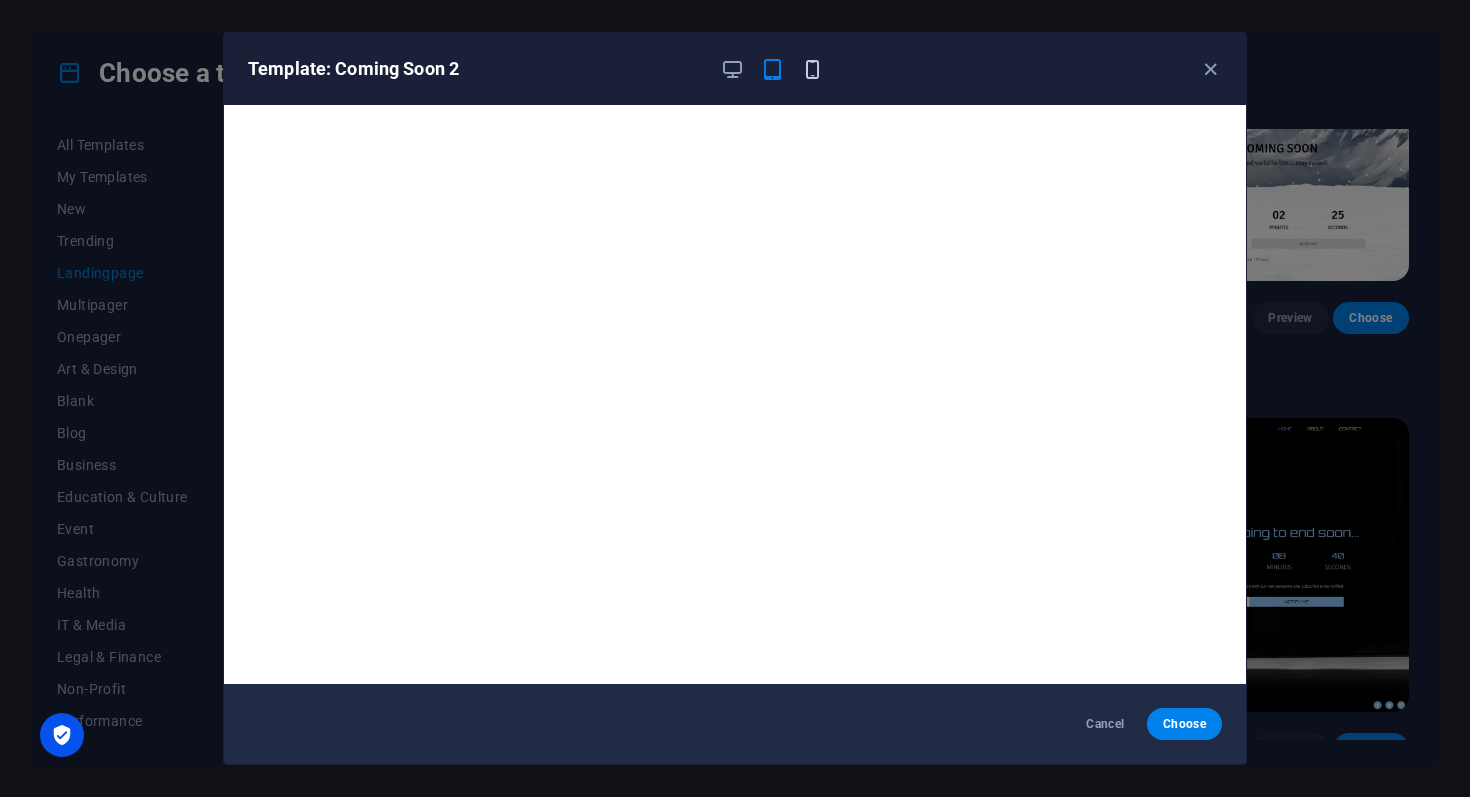 click at bounding box center [812, 69] 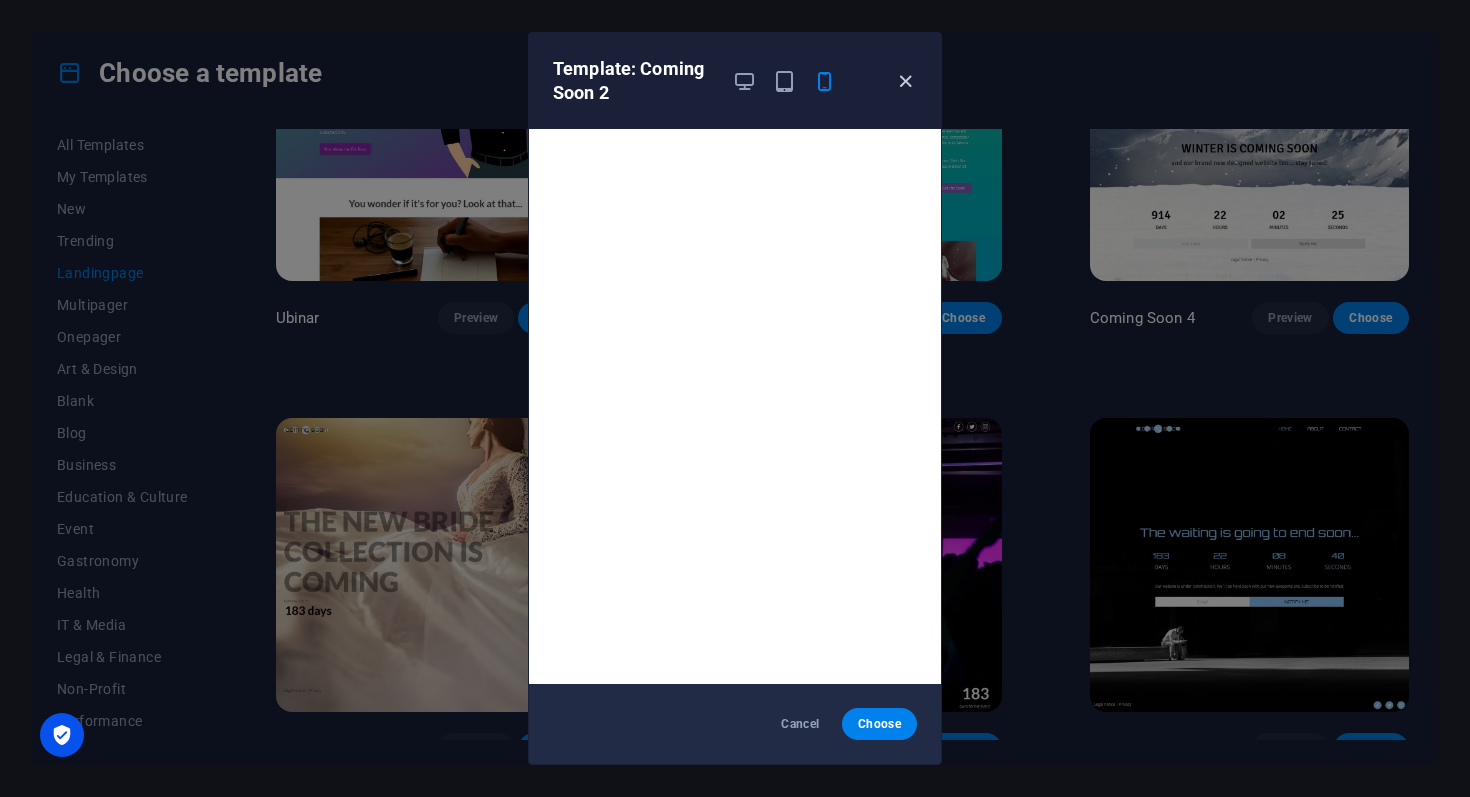 click at bounding box center (905, 81) 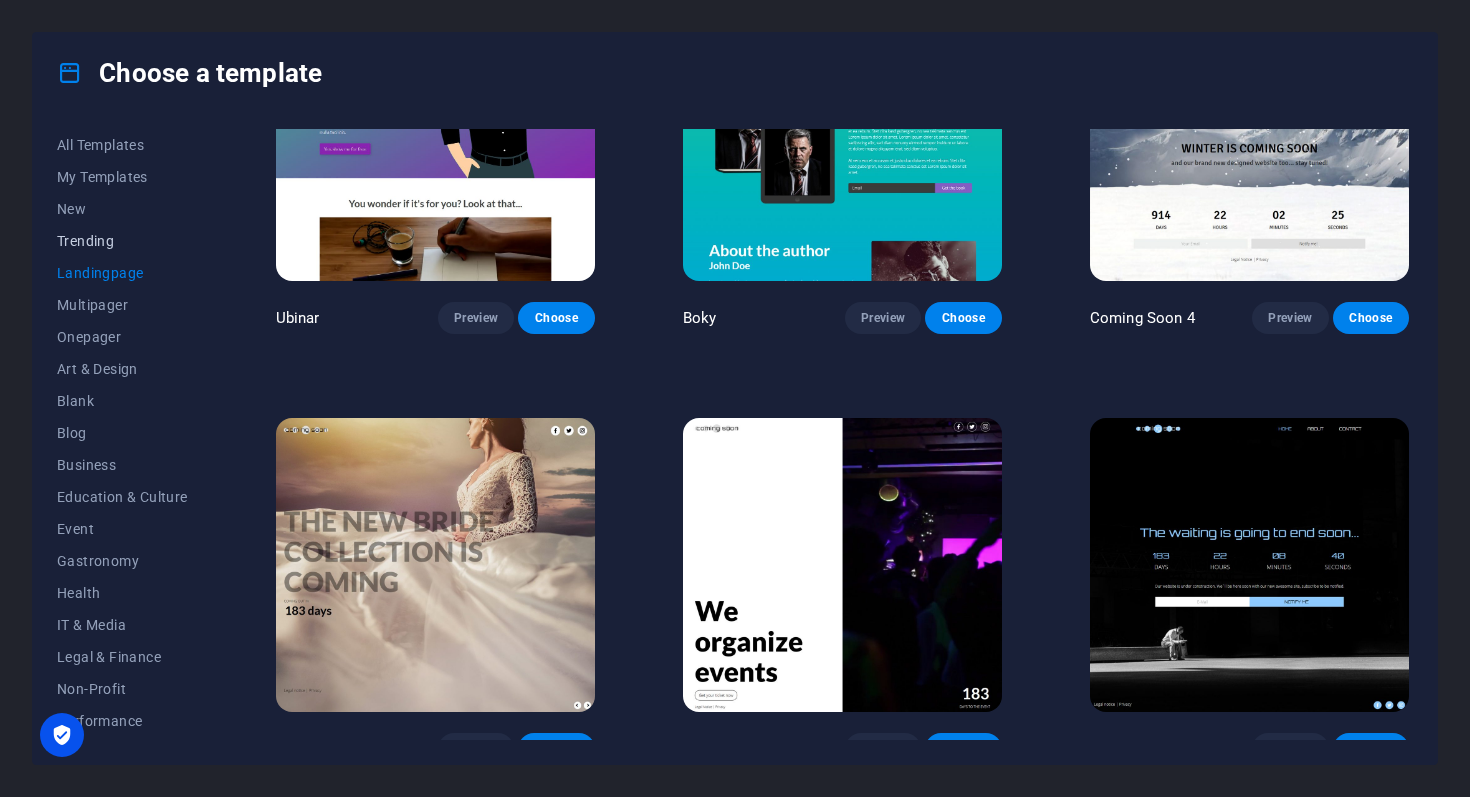 click on "Trending" at bounding box center (122, 241) 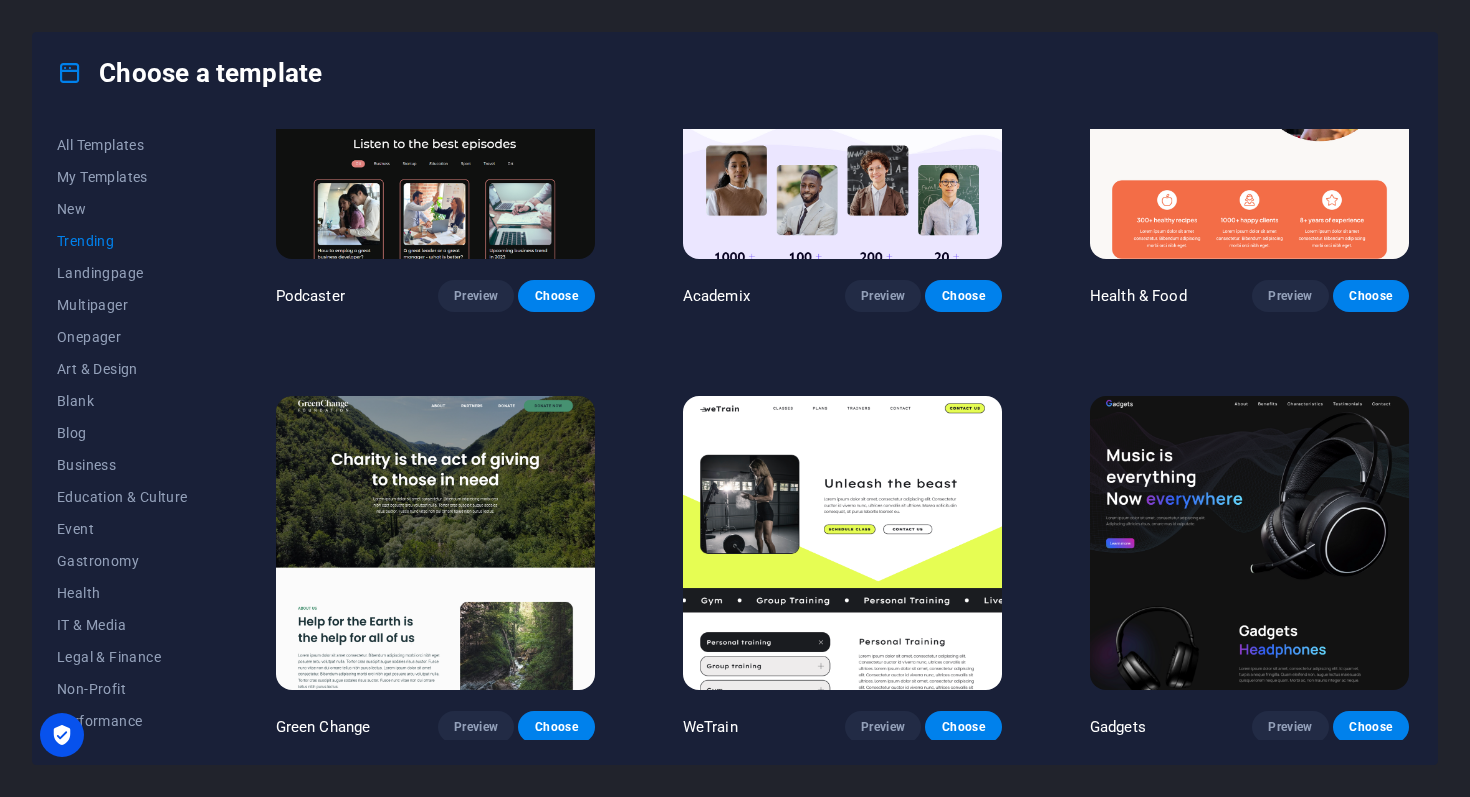 scroll, scrollTop: 997, scrollLeft: 0, axis: vertical 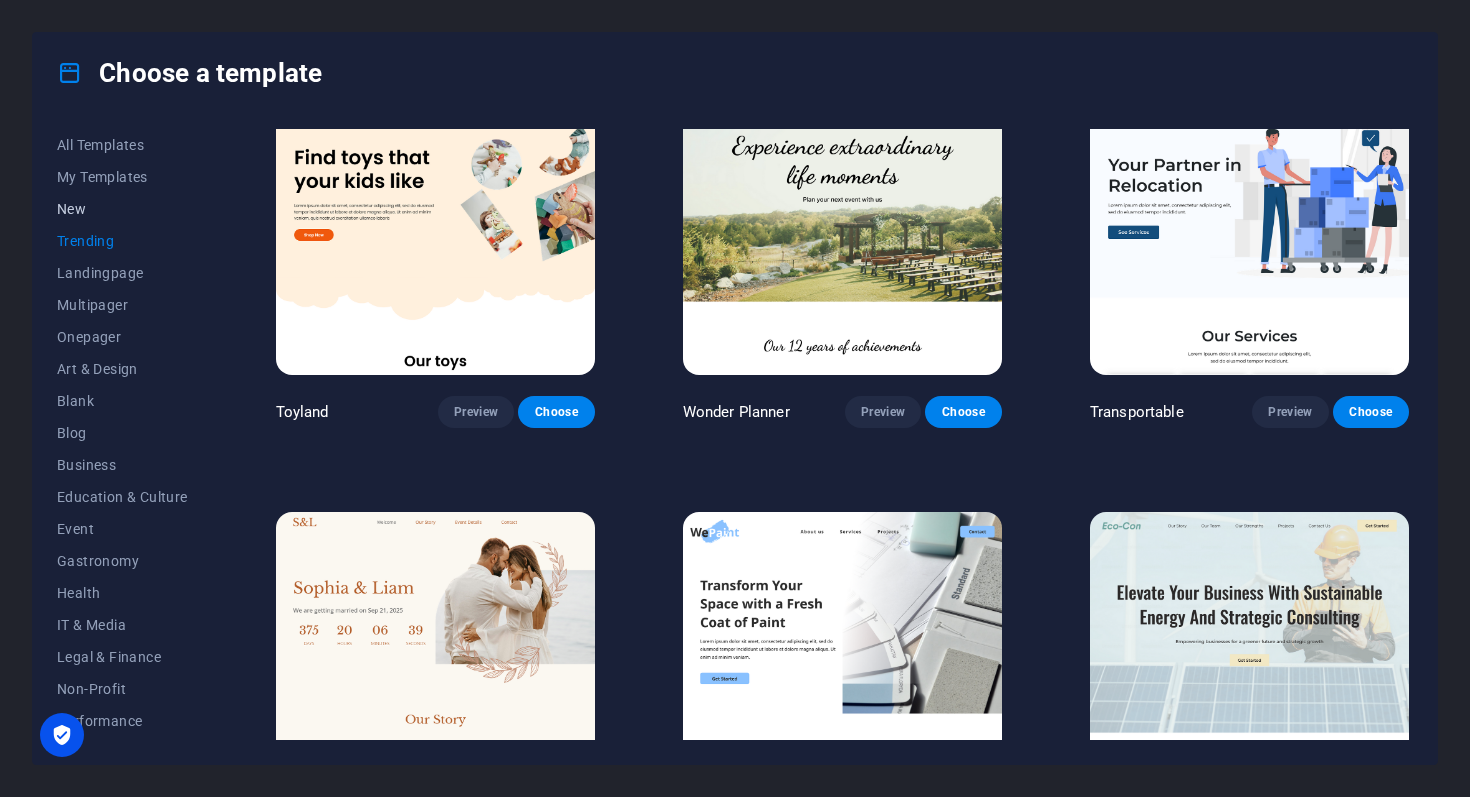 click on "New" at bounding box center (122, 209) 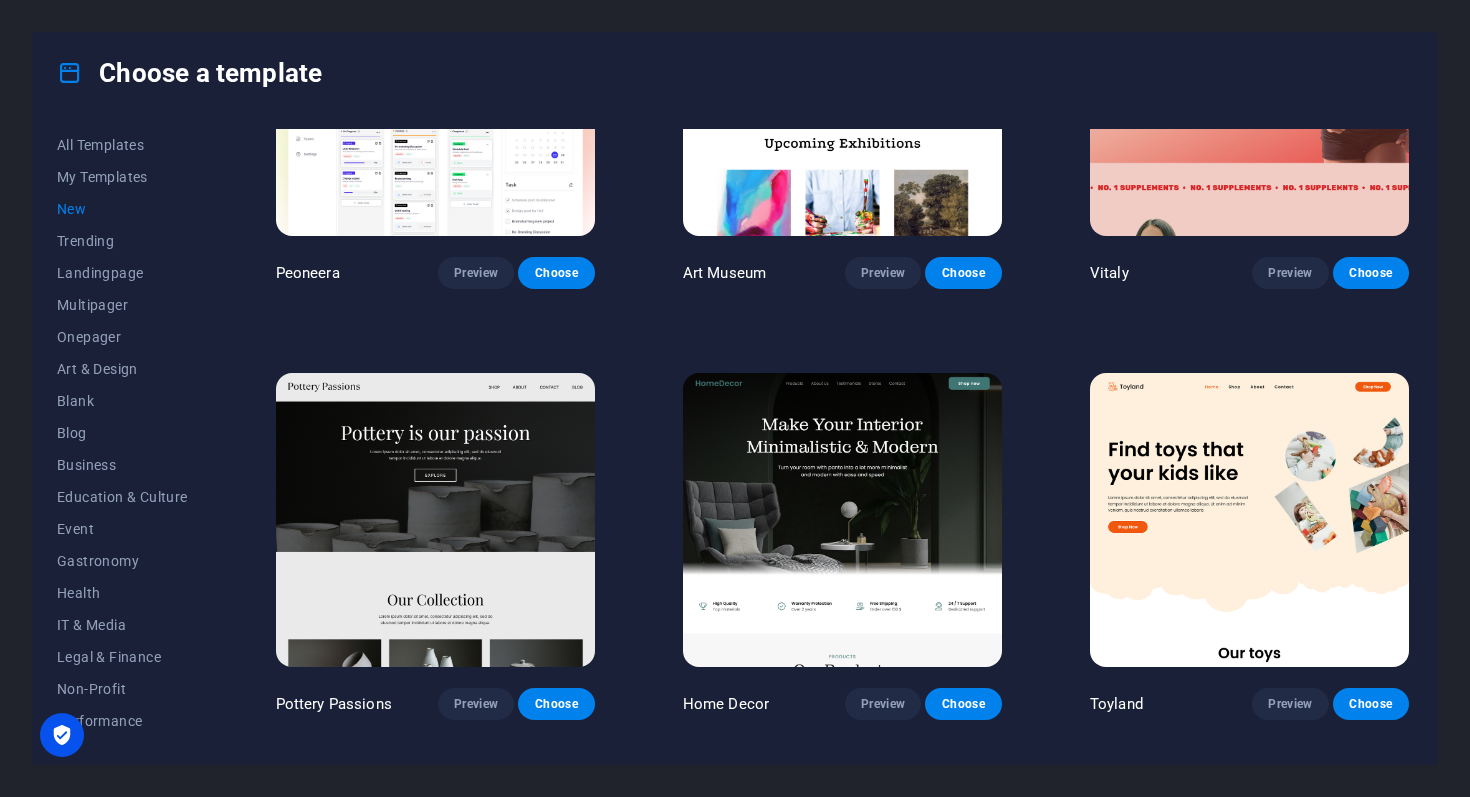 scroll, scrollTop: 0, scrollLeft: 0, axis: both 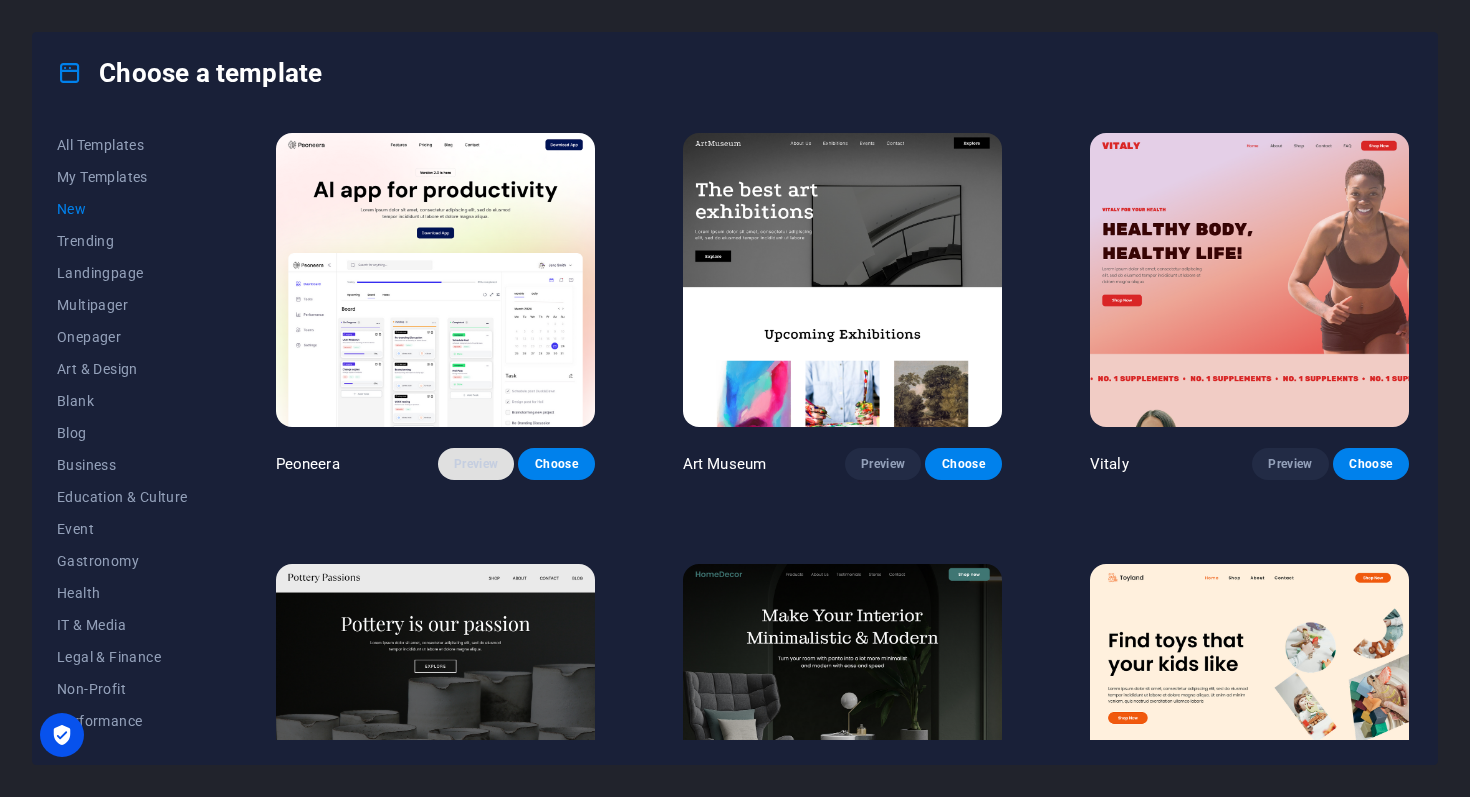 click on "Preview" at bounding box center [476, 464] 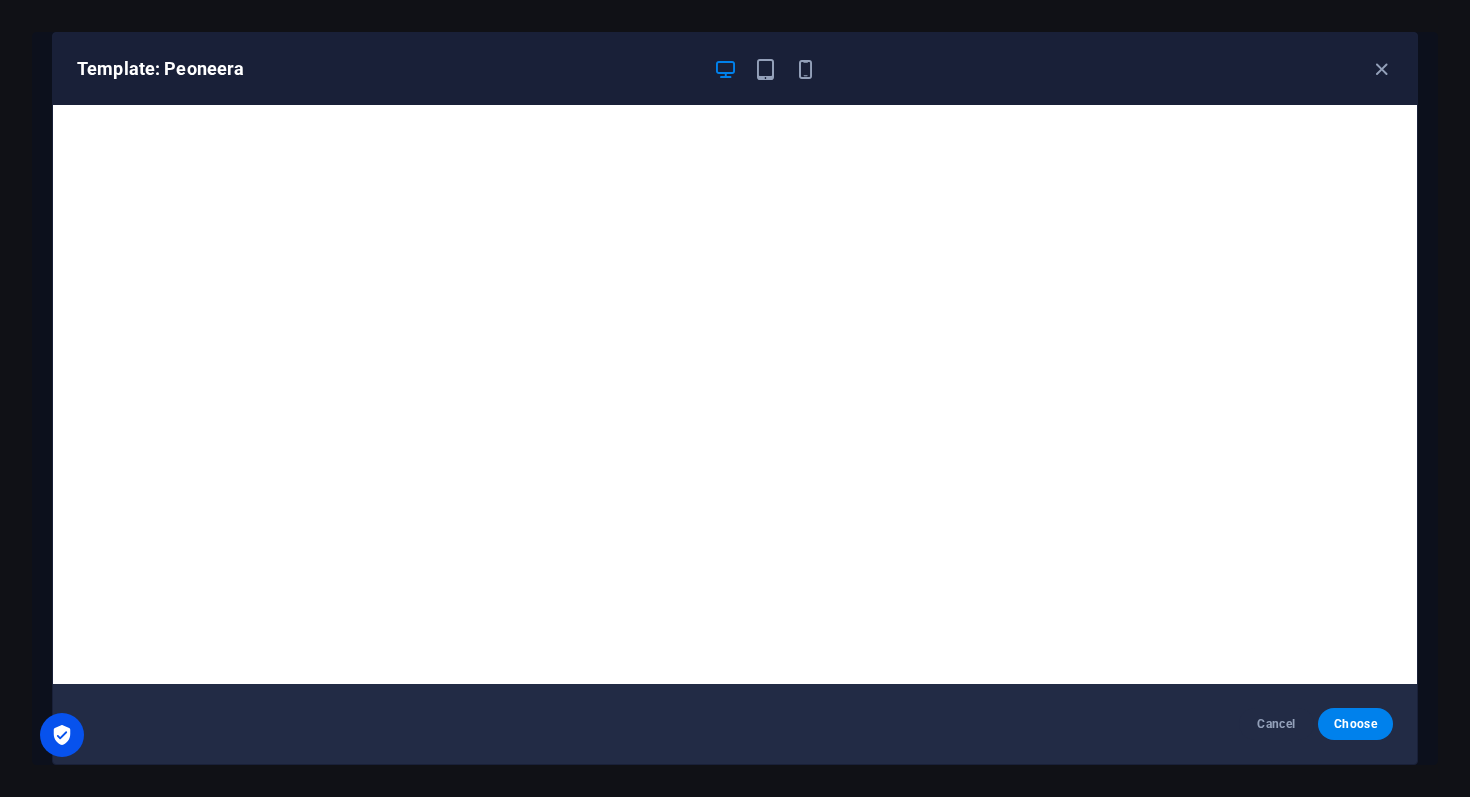 click on "Template: Peoneera" at bounding box center (723, 69) 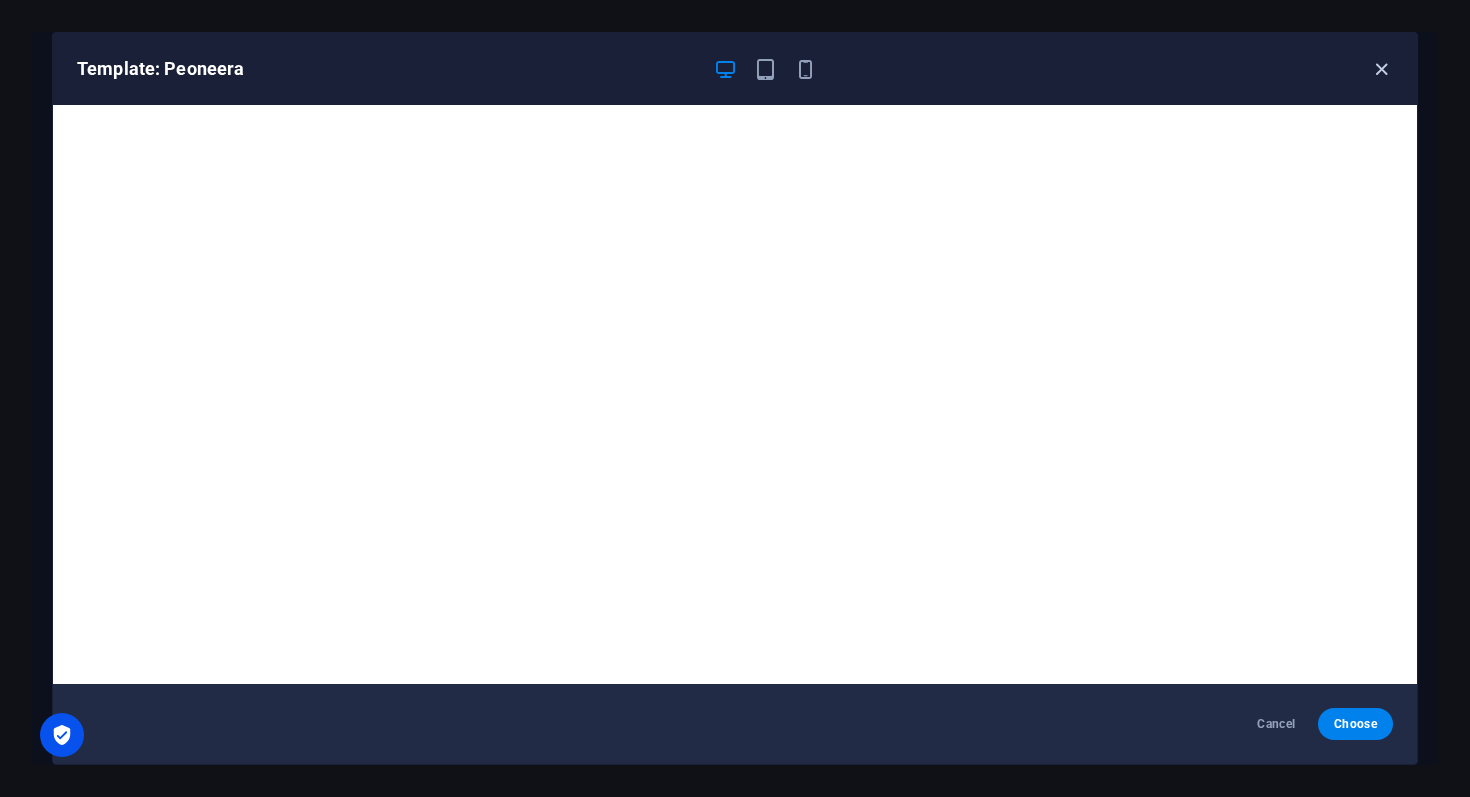 click at bounding box center (1381, 69) 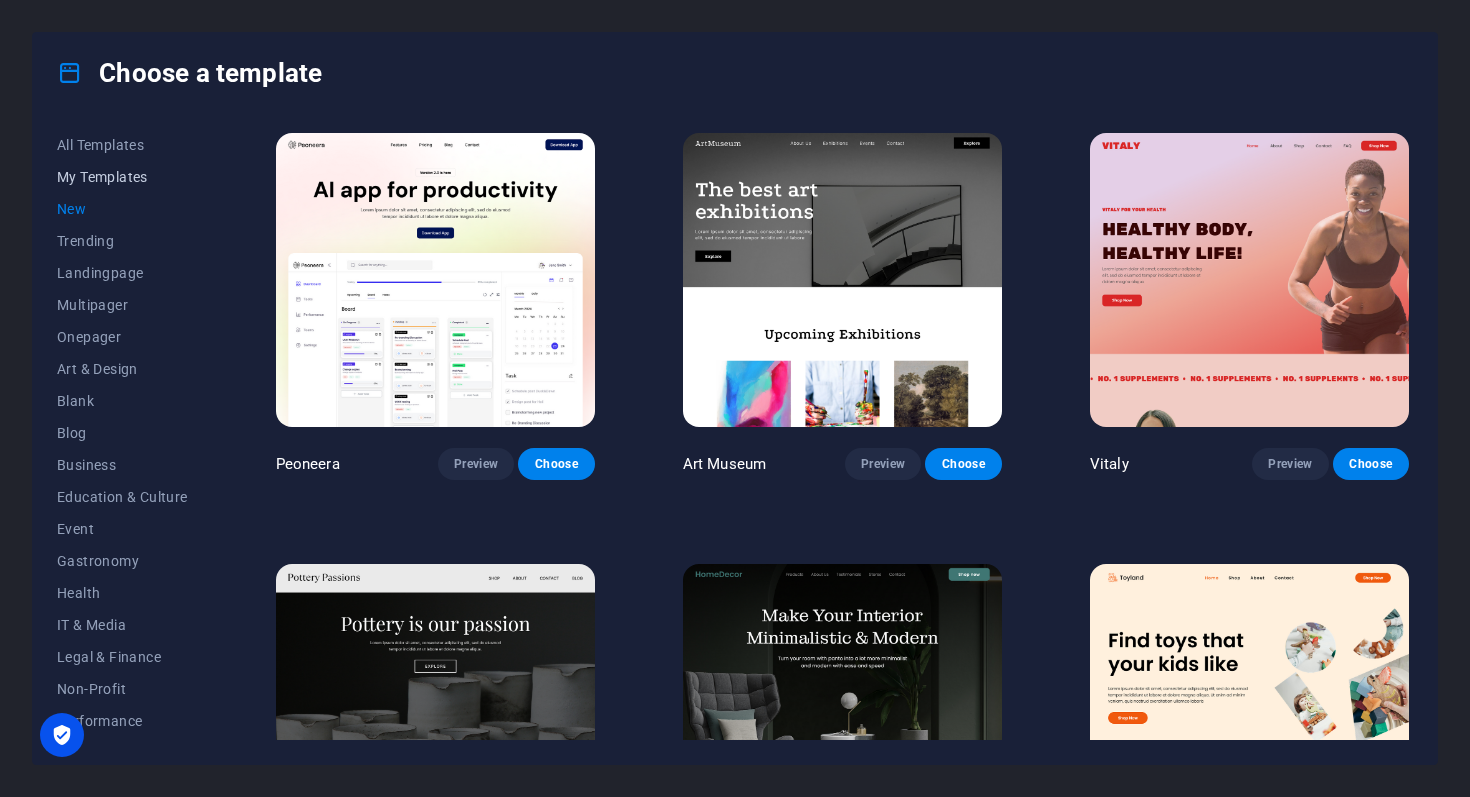 click on "My Templates" at bounding box center [122, 177] 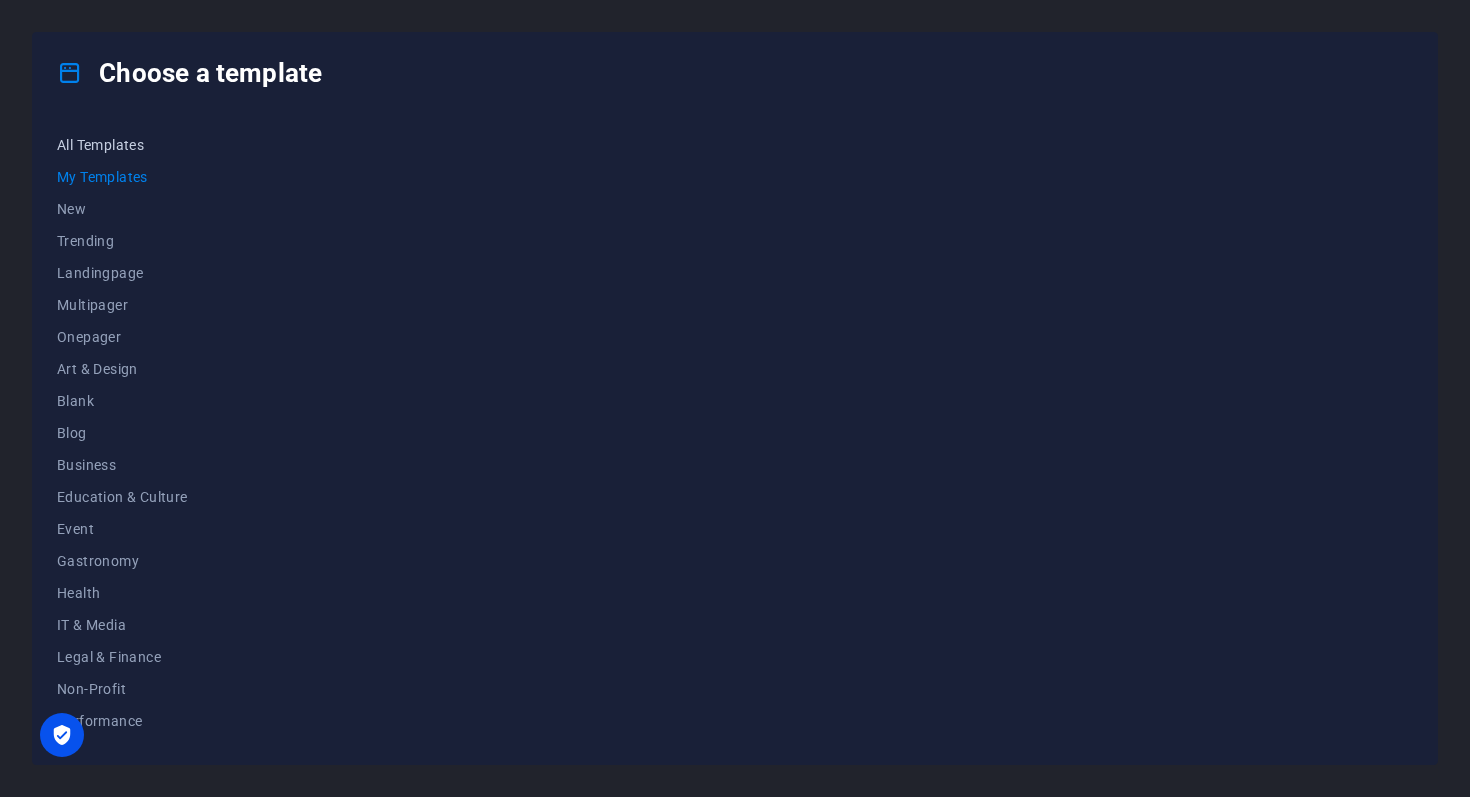click on "All Templates" at bounding box center (122, 145) 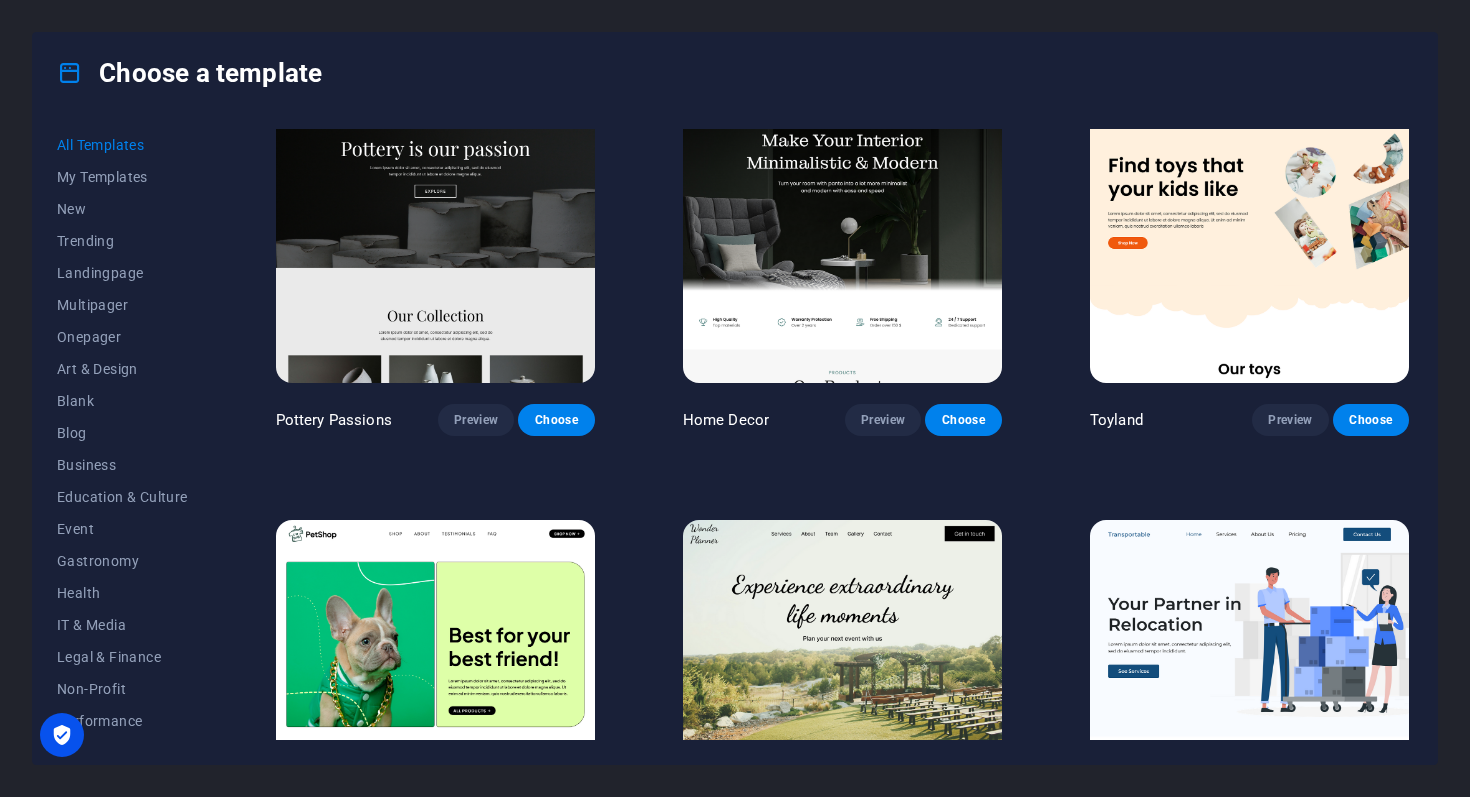 scroll, scrollTop: 476, scrollLeft: 0, axis: vertical 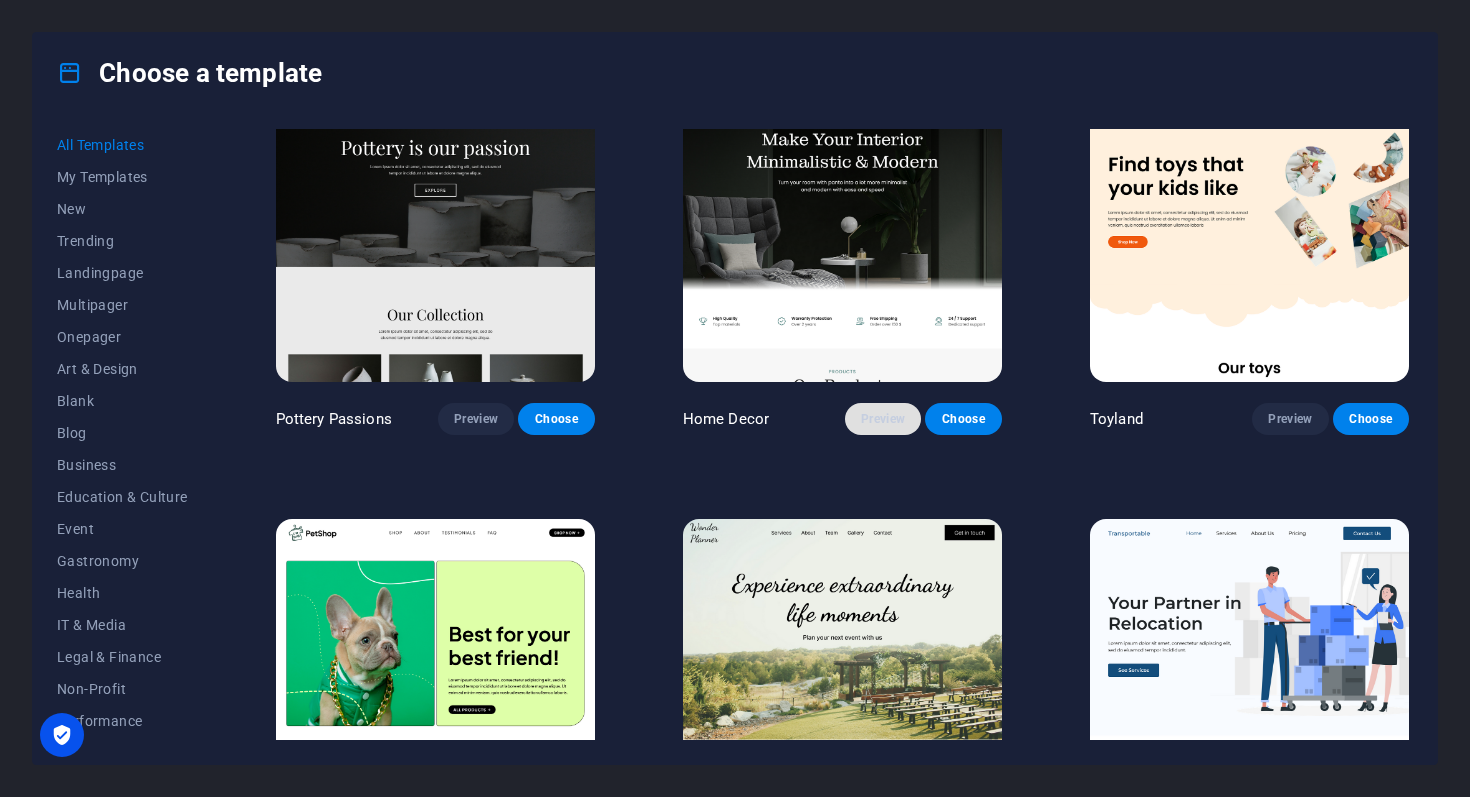 click on "Preview" at bounding box center (883, 419) 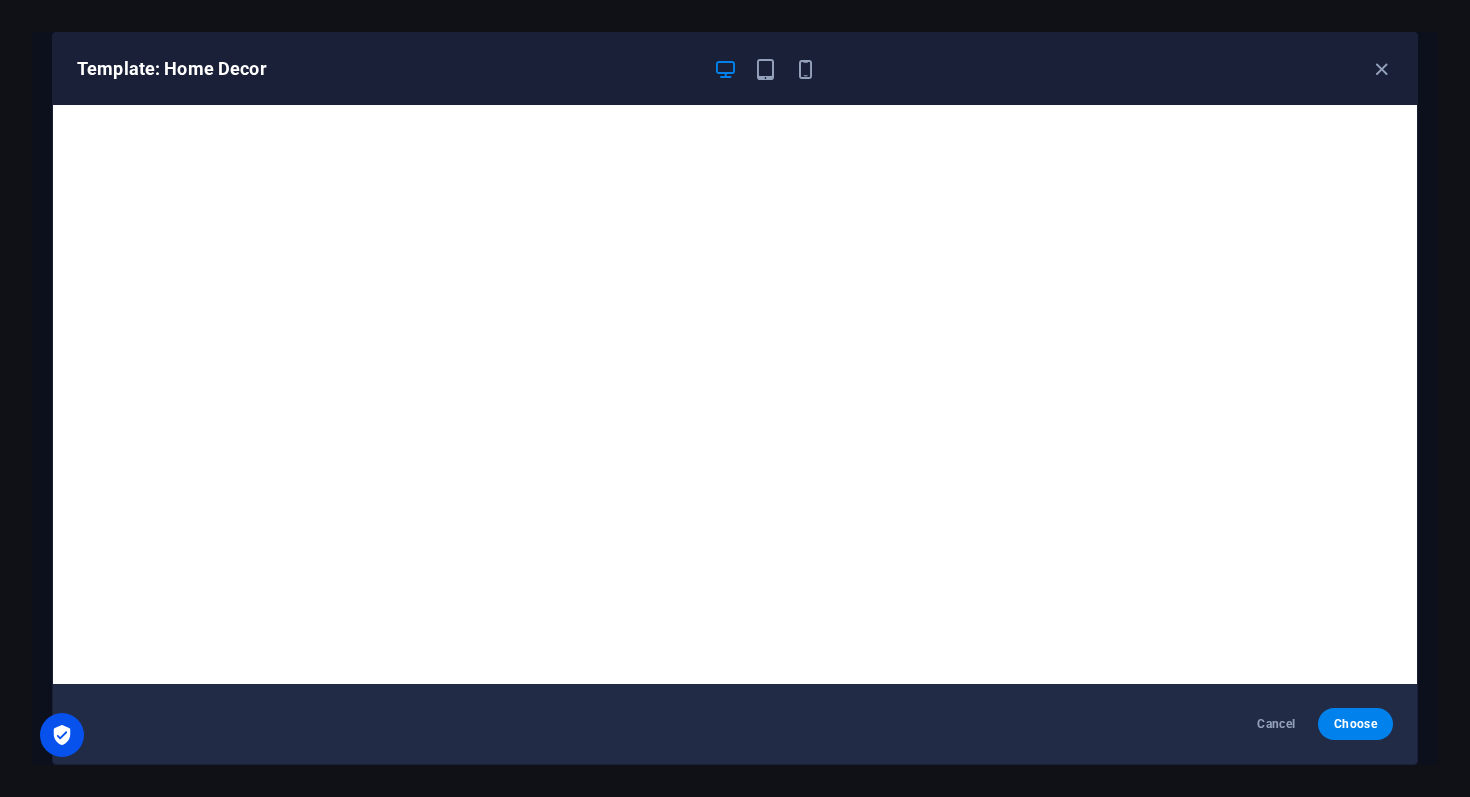 scroll, scrollTop: 4, scrollLeft: 0, axis: vertical 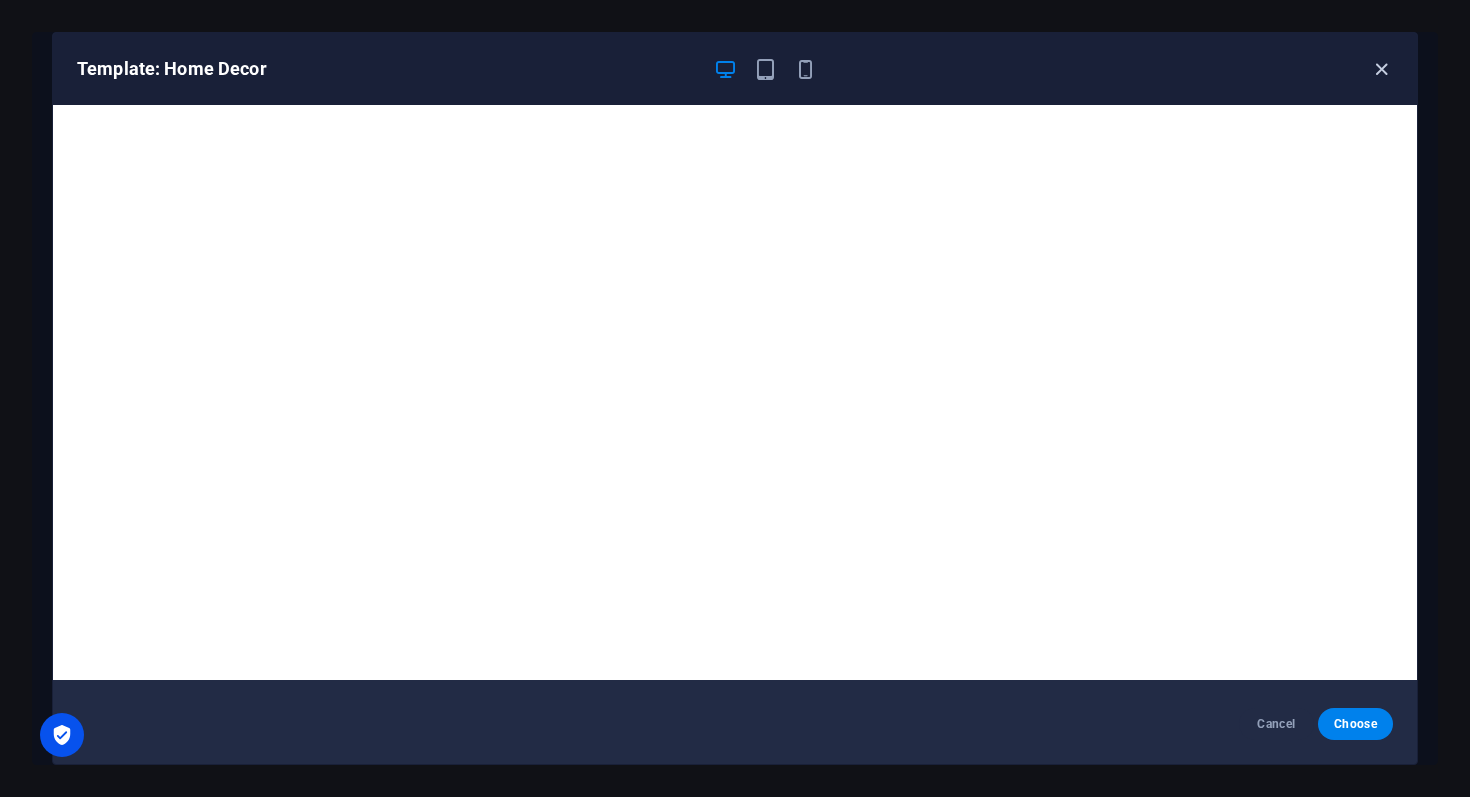 click at bounding box center (1381, 69) 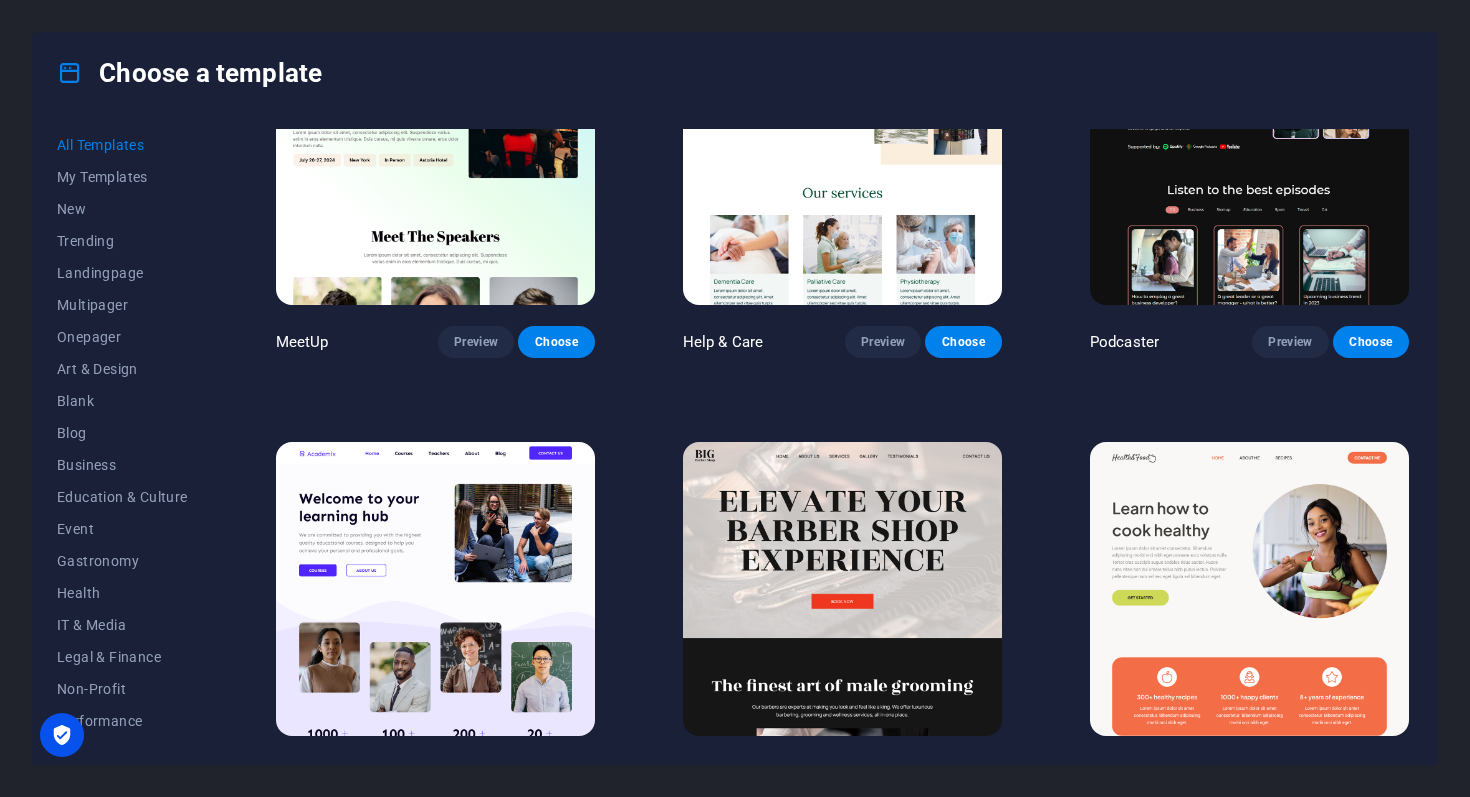 scroll, scrollTop: 2126, scrollLeft: 0, axis: vertical 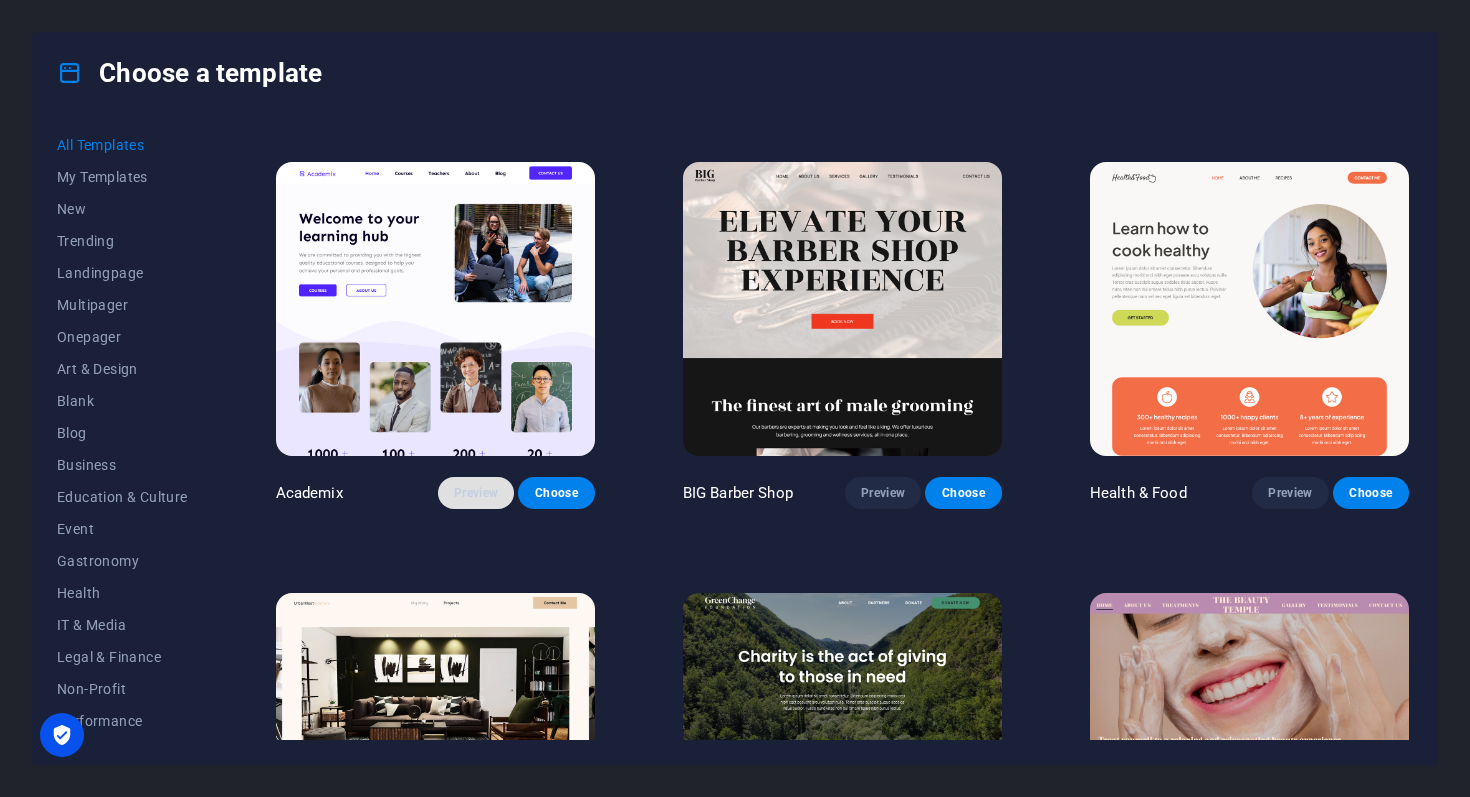 click on "Preview" at bounding box center [476, 493] 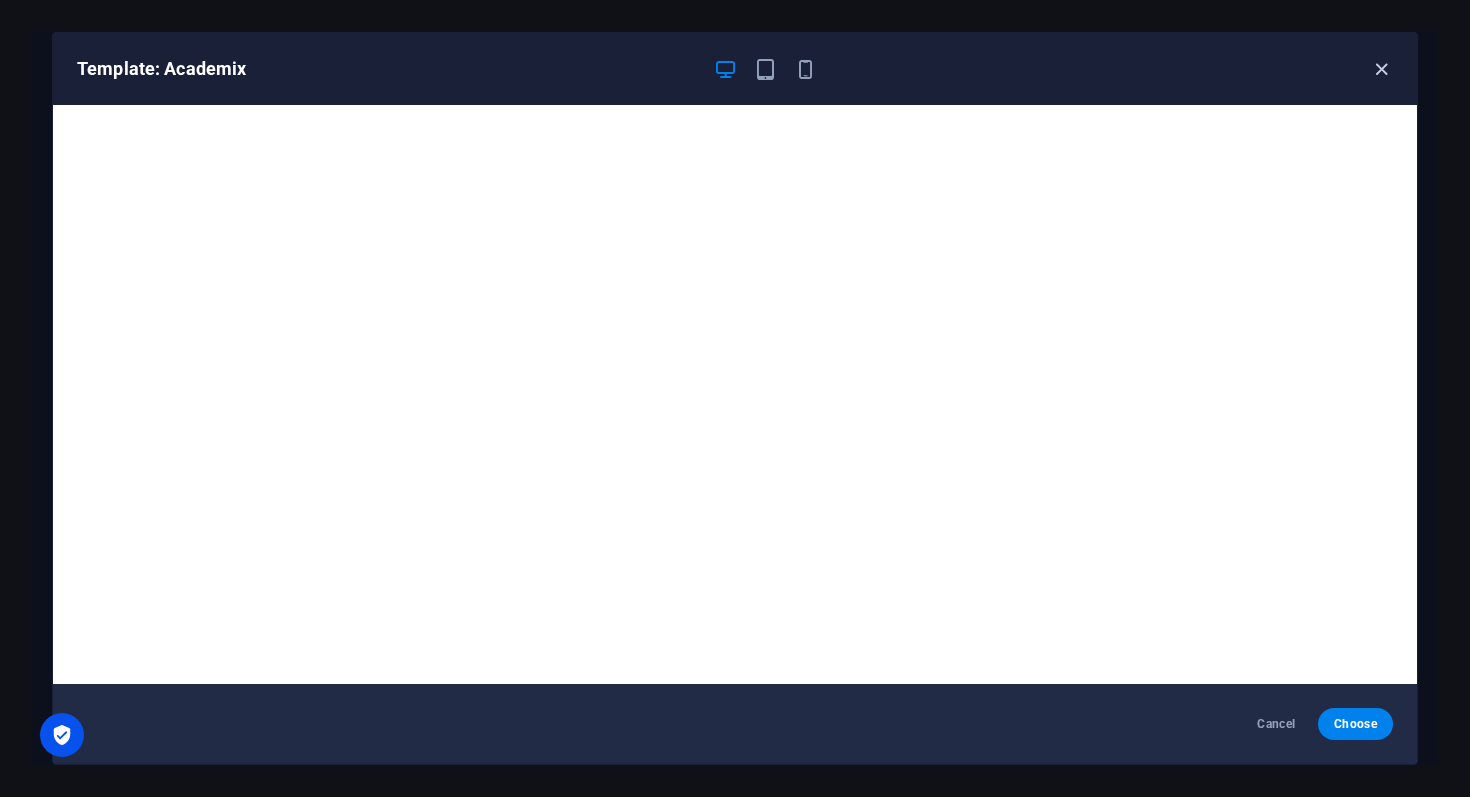 click at bounding box center (1381, 69) 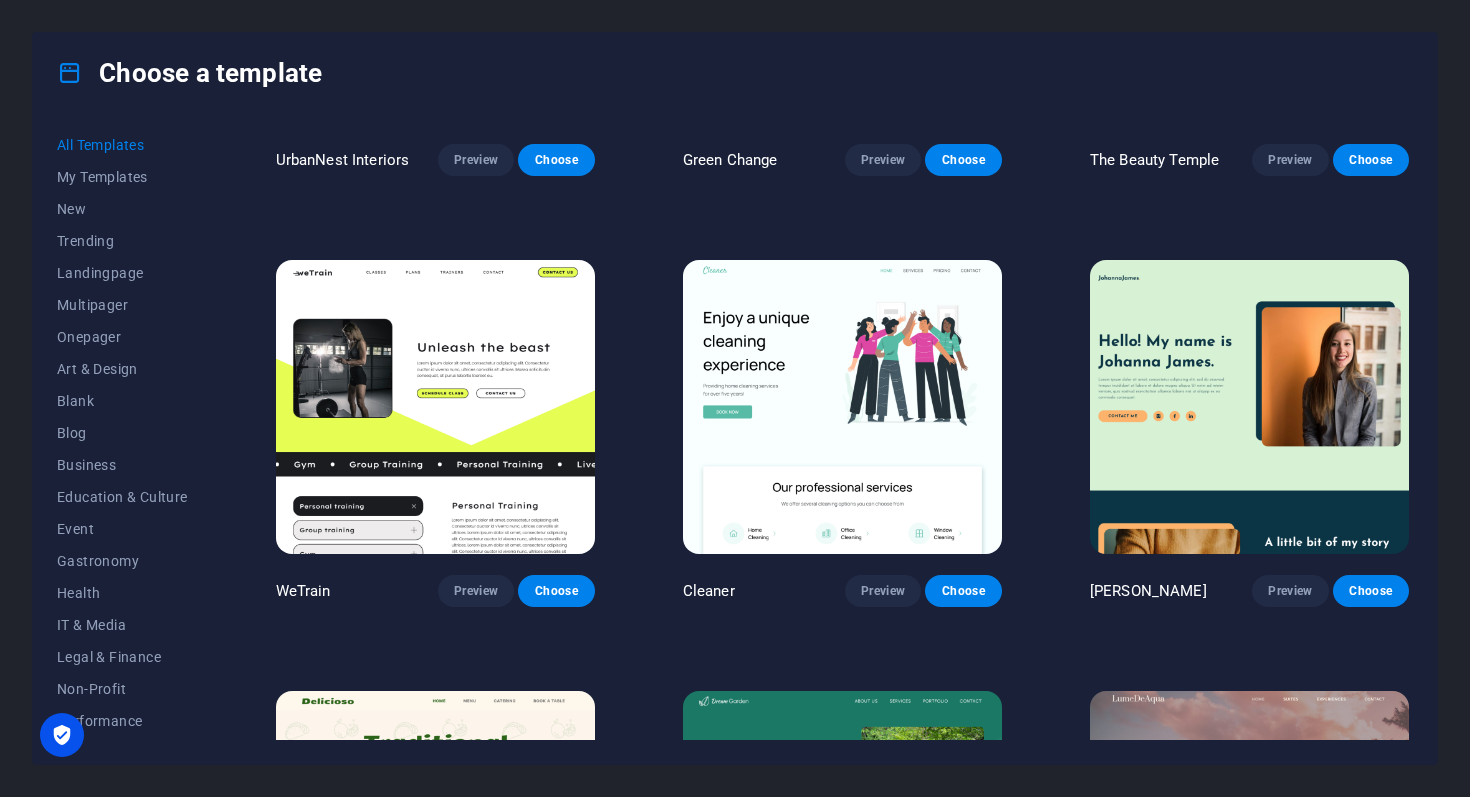 scroll, scrollTop: 2933, scrollLeft: 0, axis: vertical 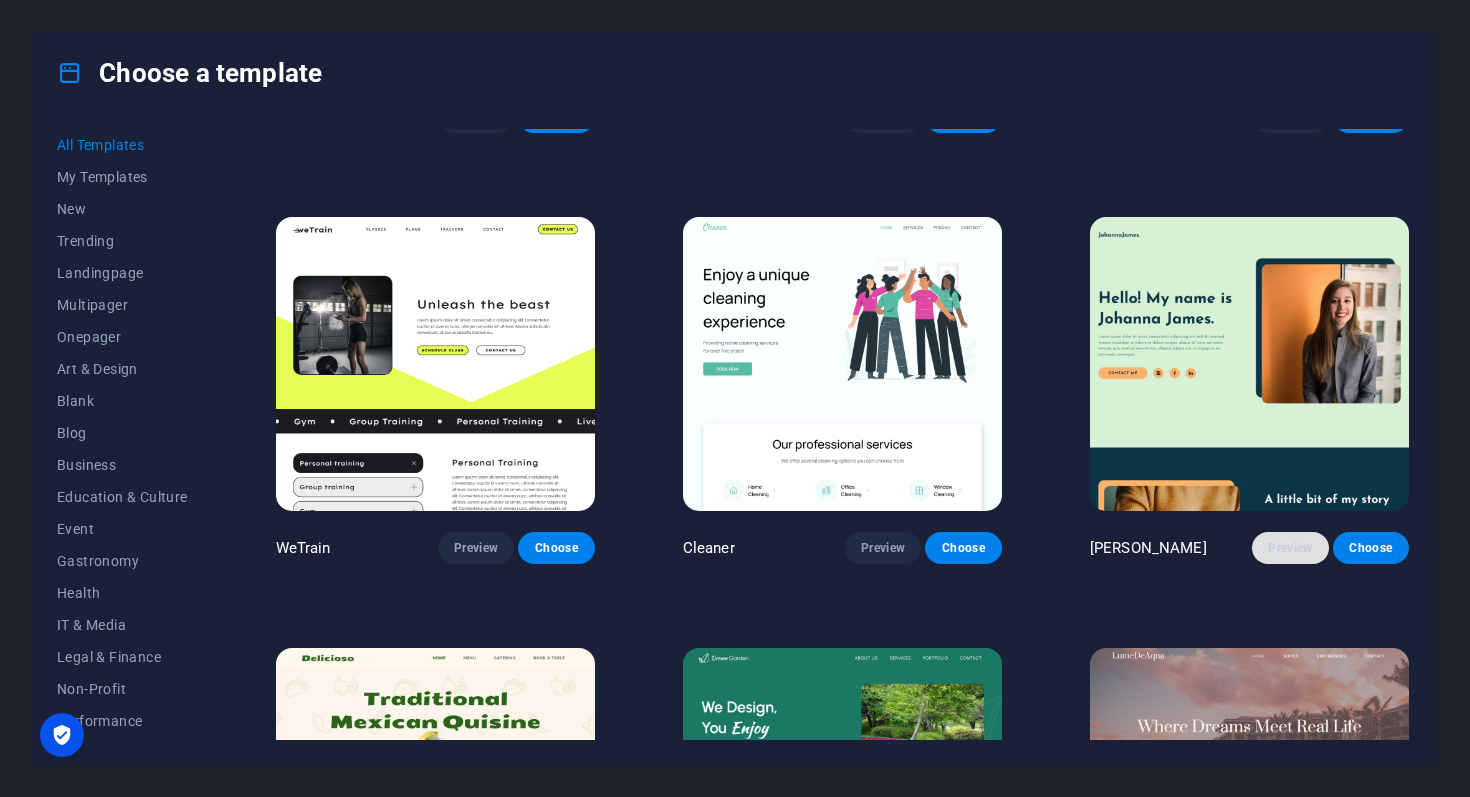 click on "Preview" at bounding box center [1290, 548] 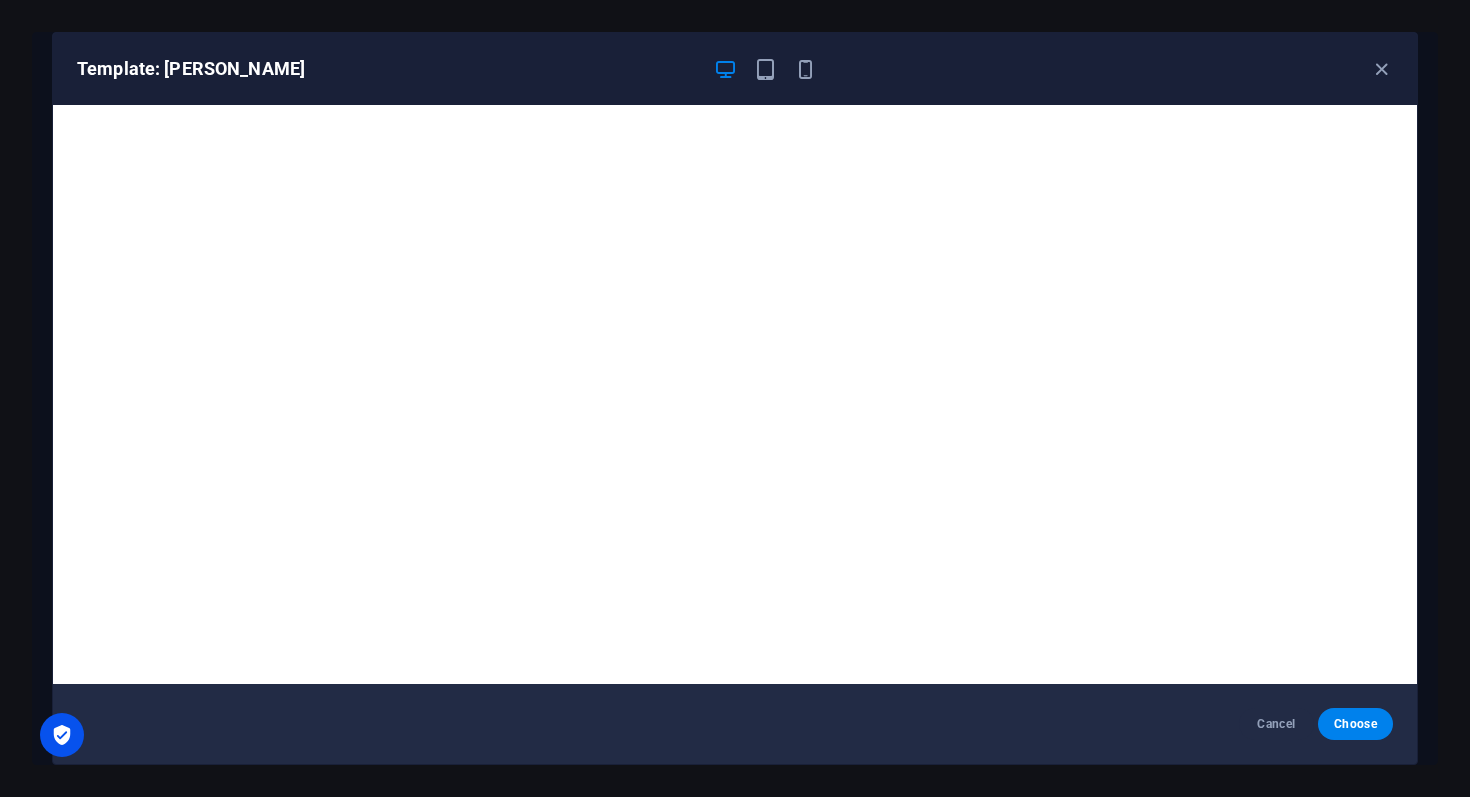 click on "Template: [PERSON_NAME]" at bounding box center (735, 69) 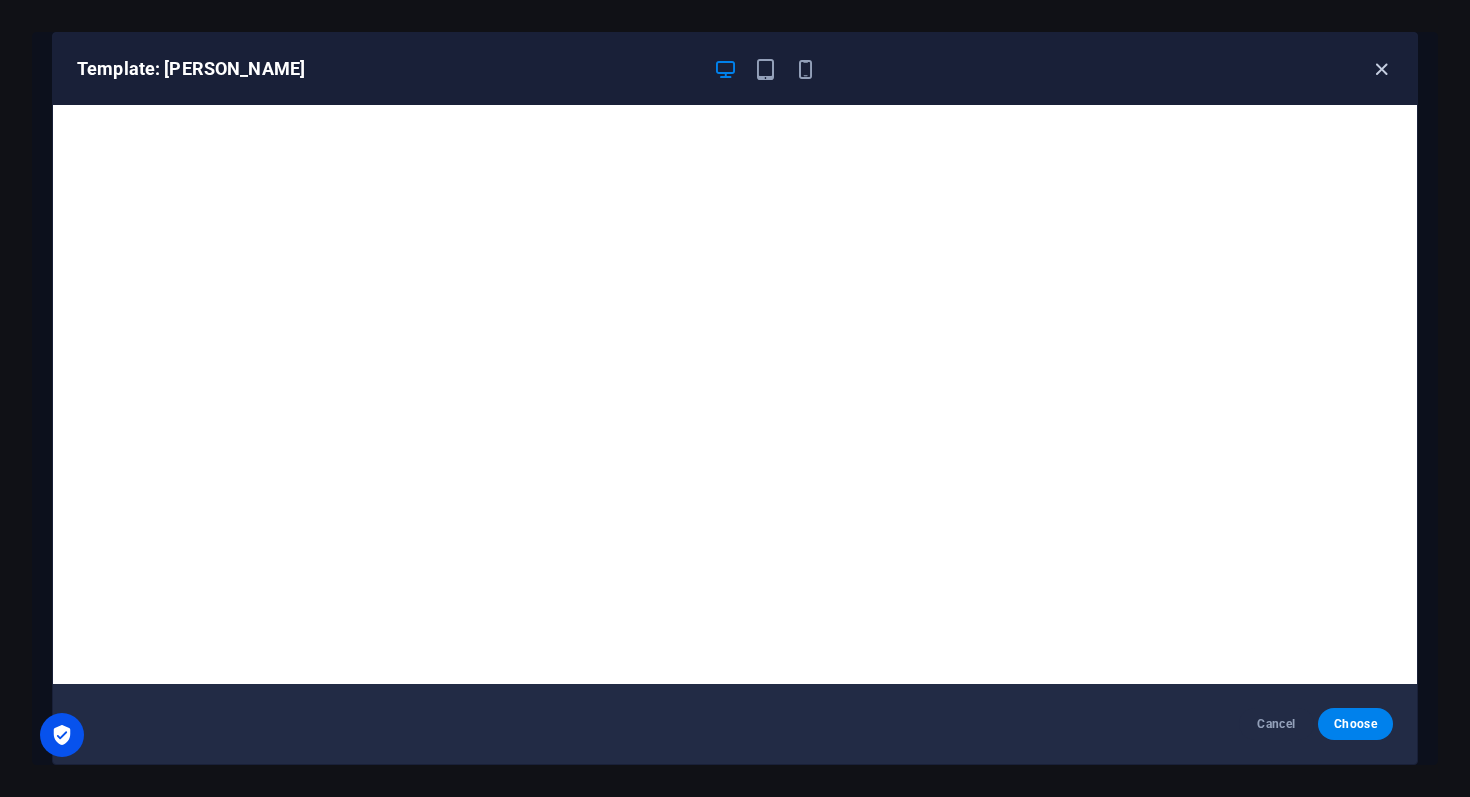 click at bounding box center (1381, 69) 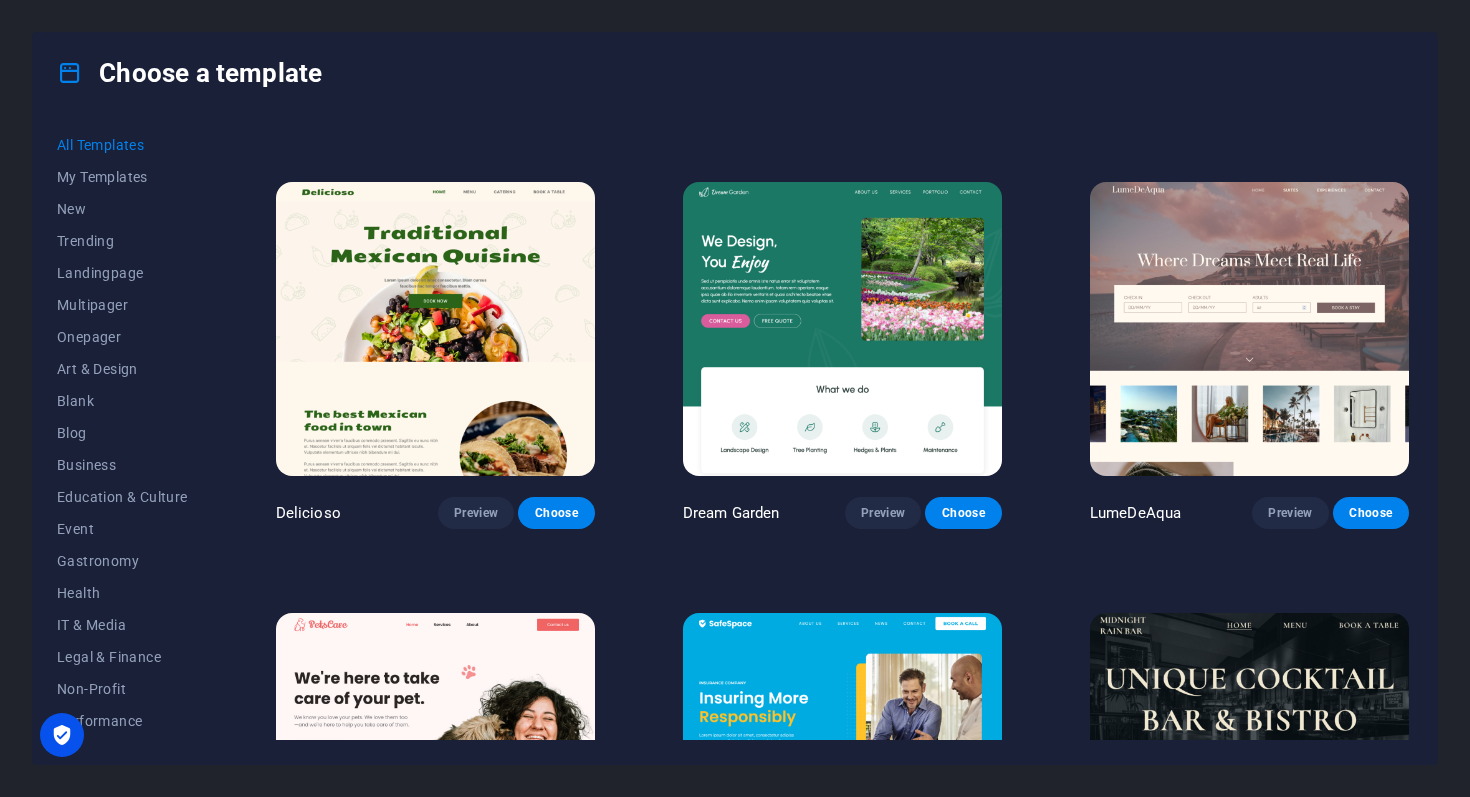 scroll, scrollTop: 3412, scrollLeft: 0, axis: vertical 